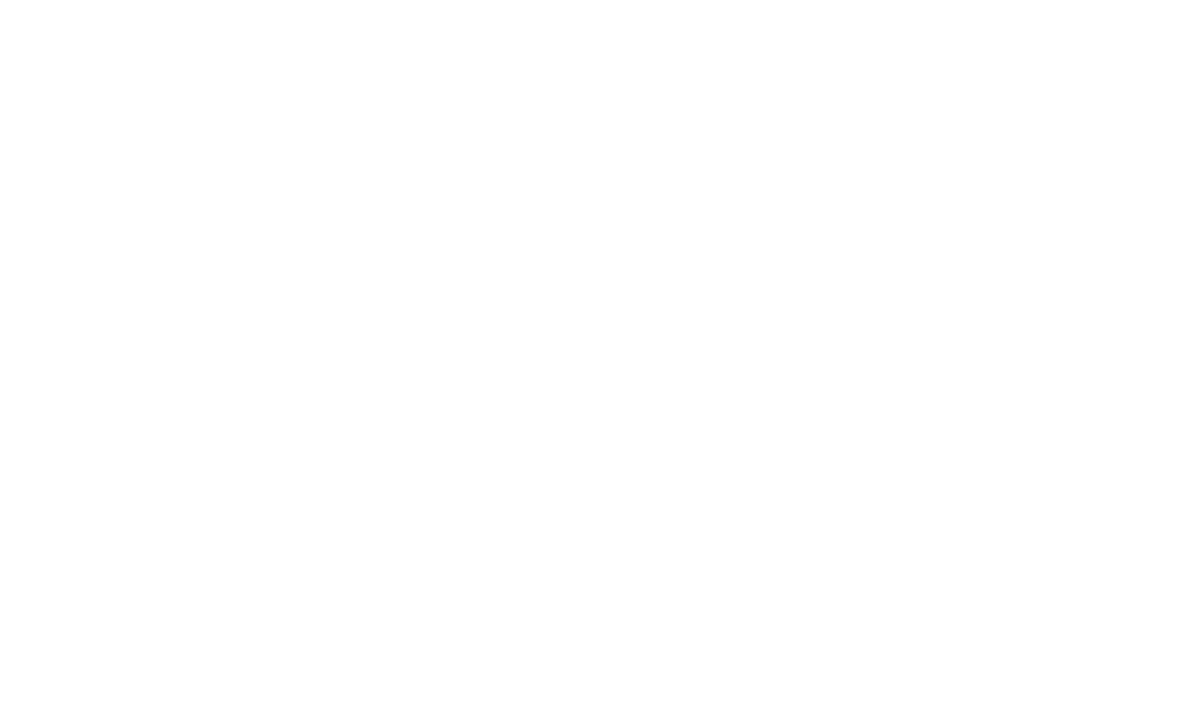 scroll, scrollTop: 0, scrollLeft: 0, axis: both 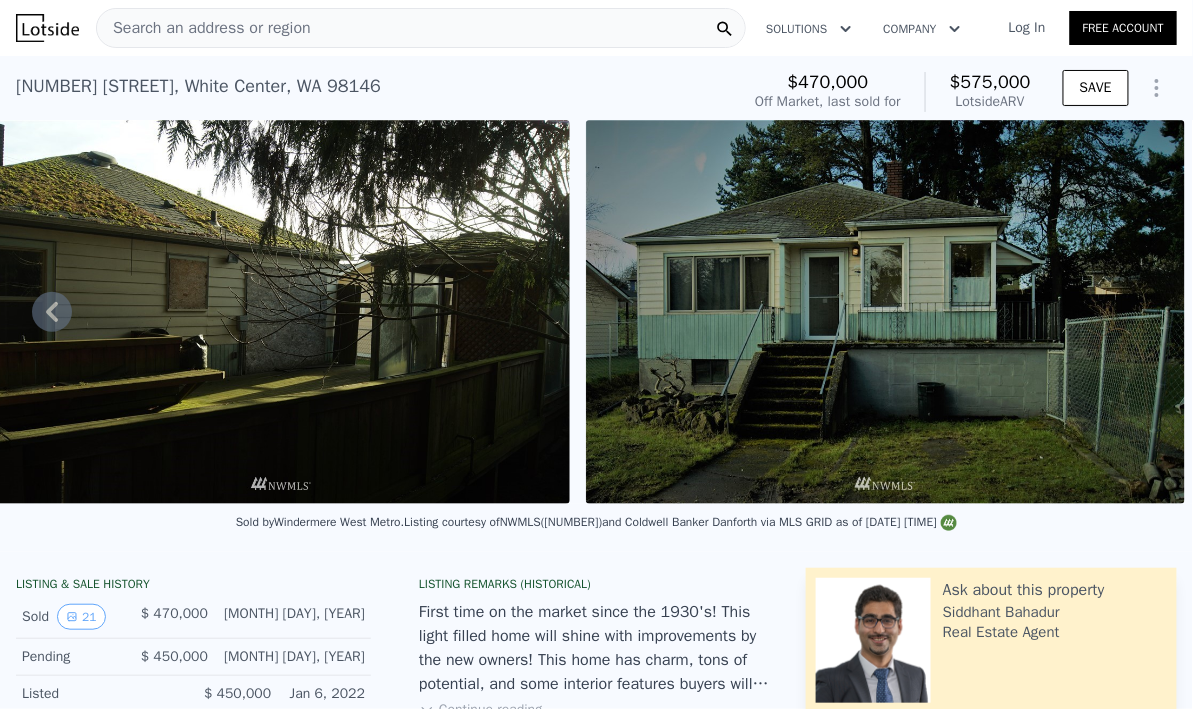 click at bounding box center (885, 312) 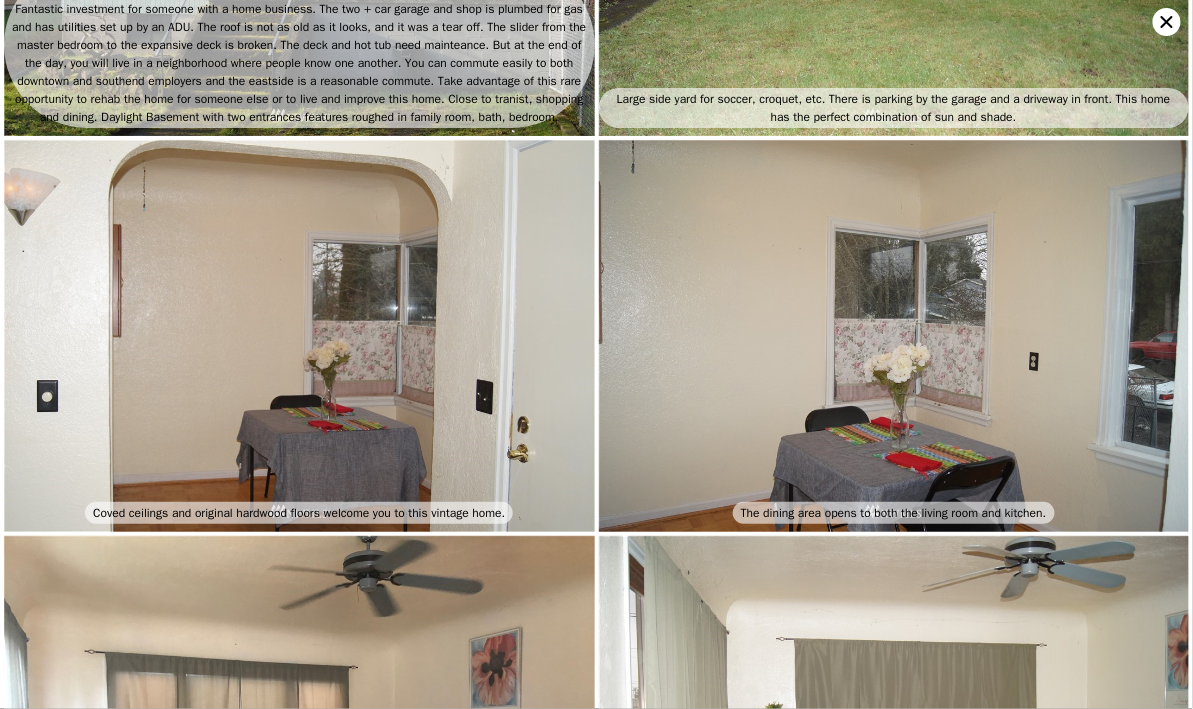 scroll, scrollTop: 0, scrollLeft: 0, axis: both 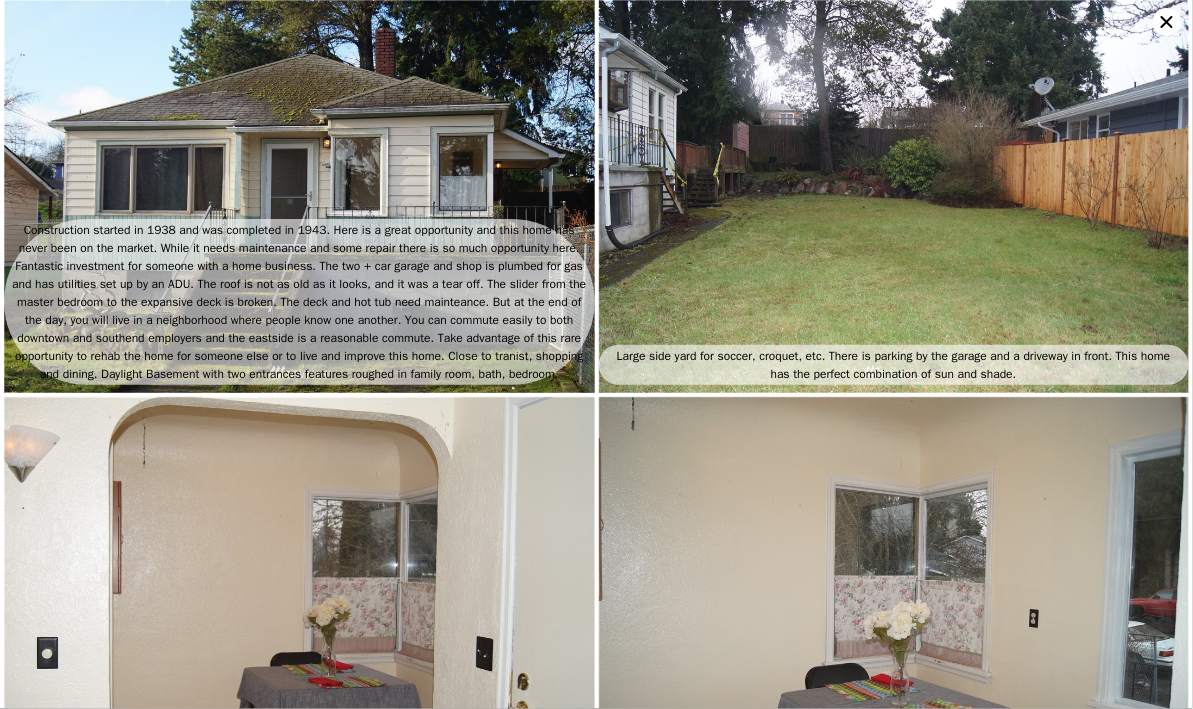 click 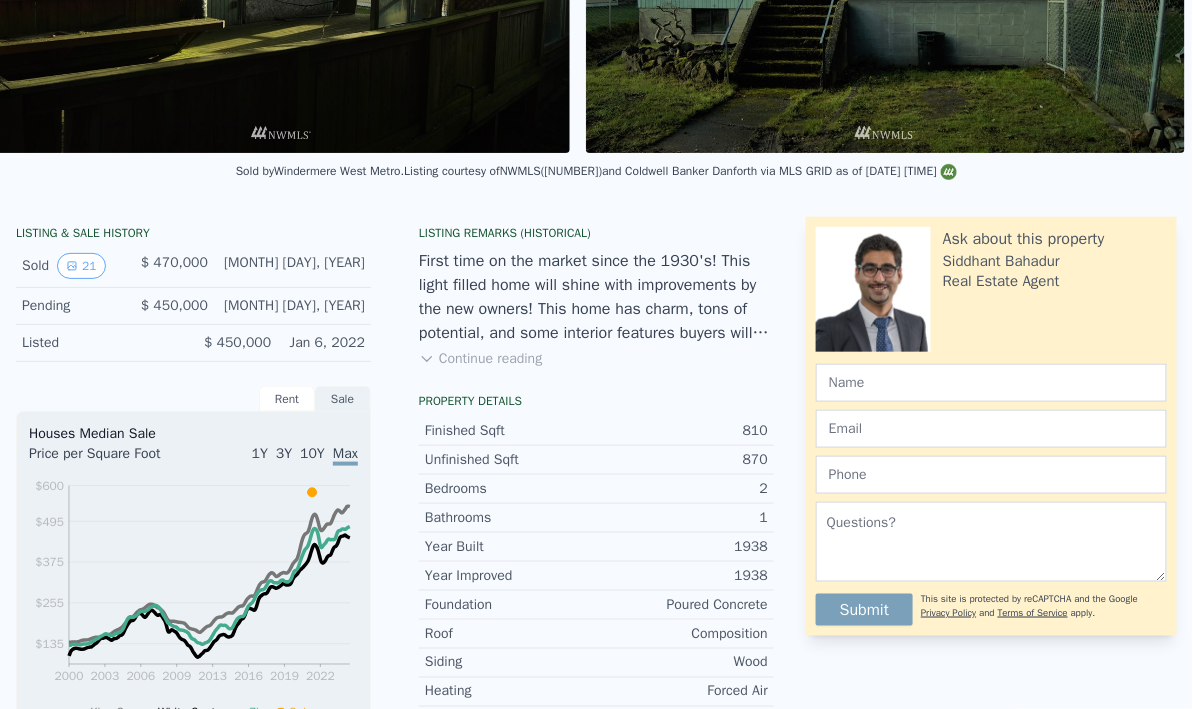 scroll, scrollTop: 0, scrollLeft: 0, axis: both 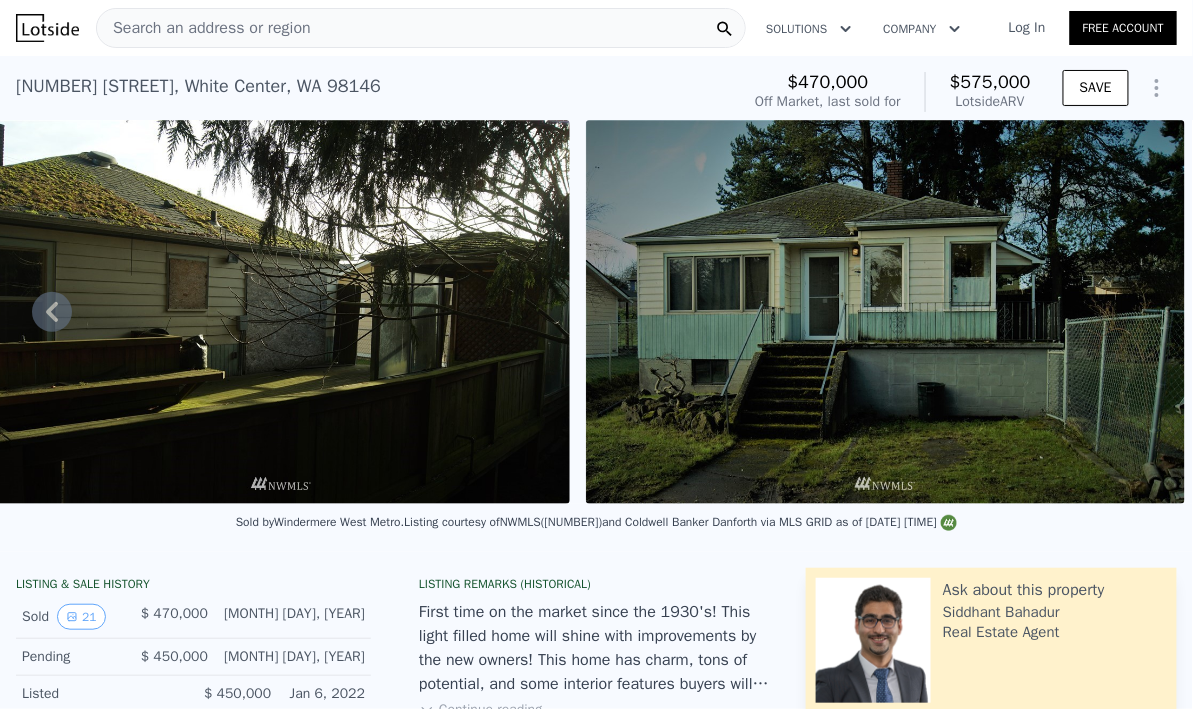click 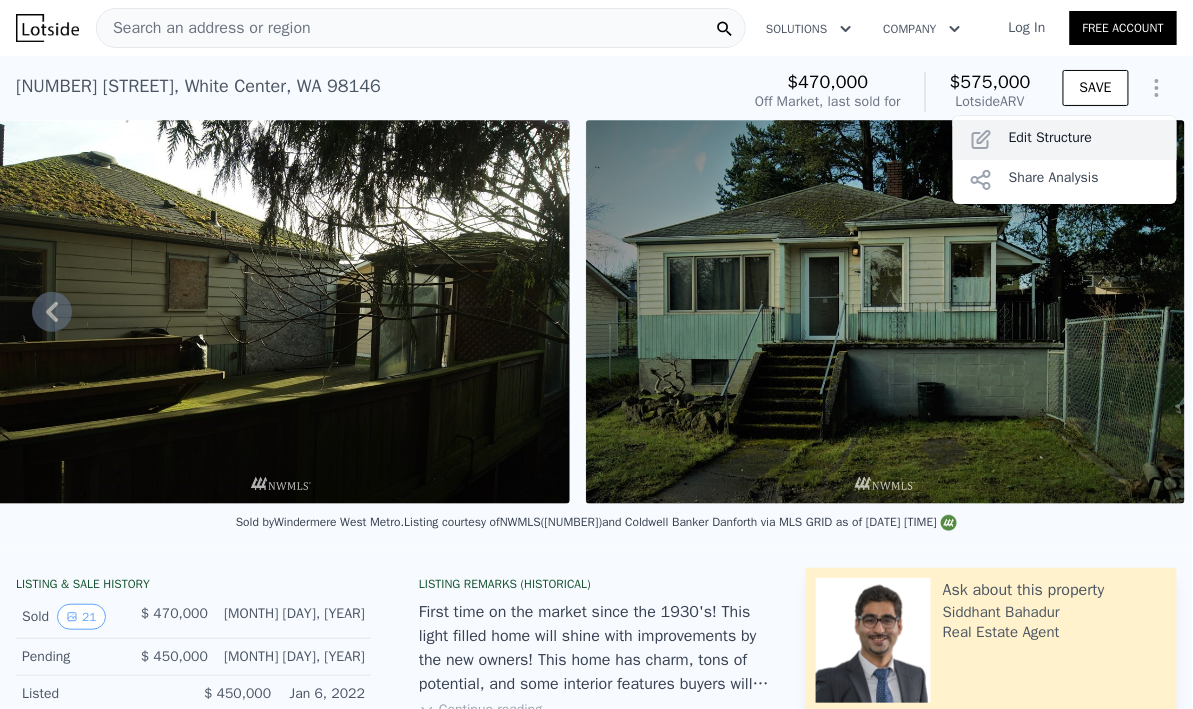 click on "Edit Structure" at bounding box center (1065, 140) 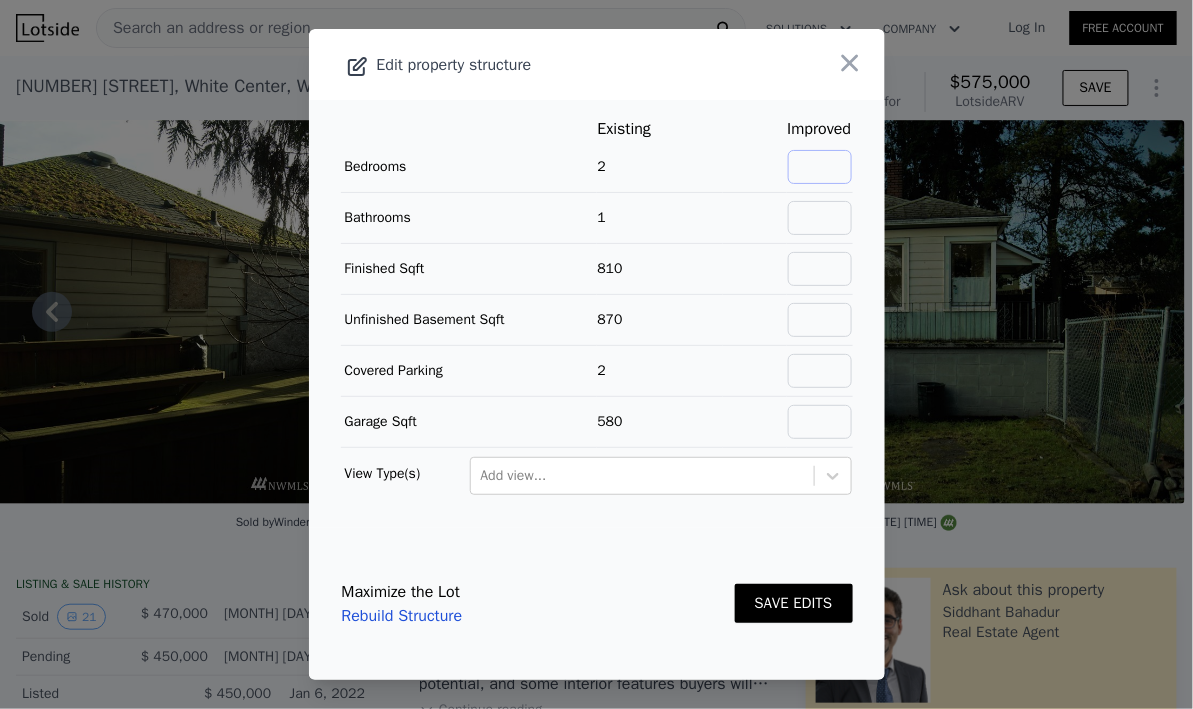 click at bounding box center [820, 167] 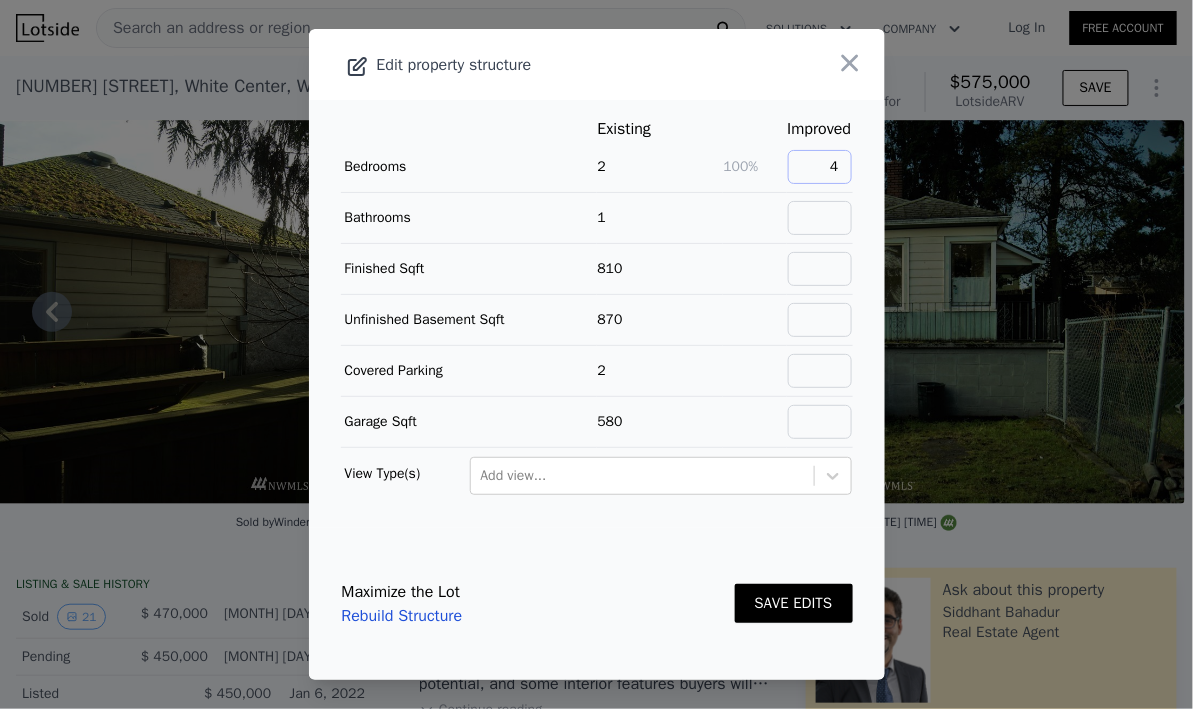 type on "4" 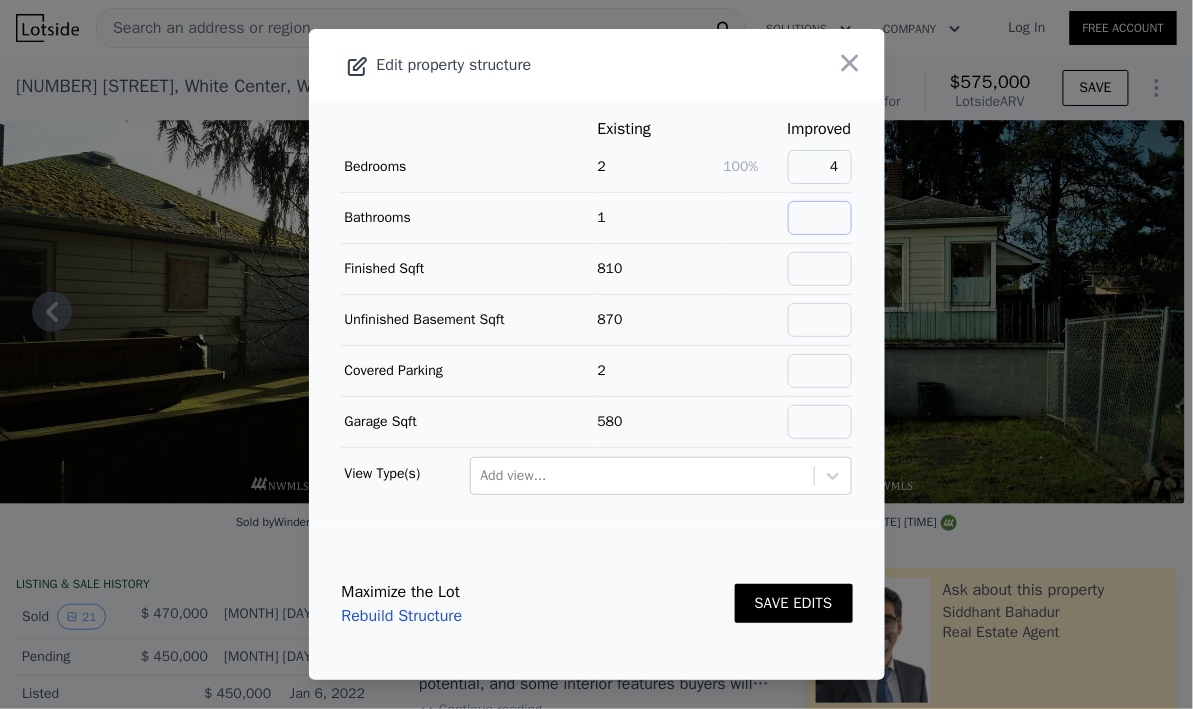 click at bounding box center (820, 218) 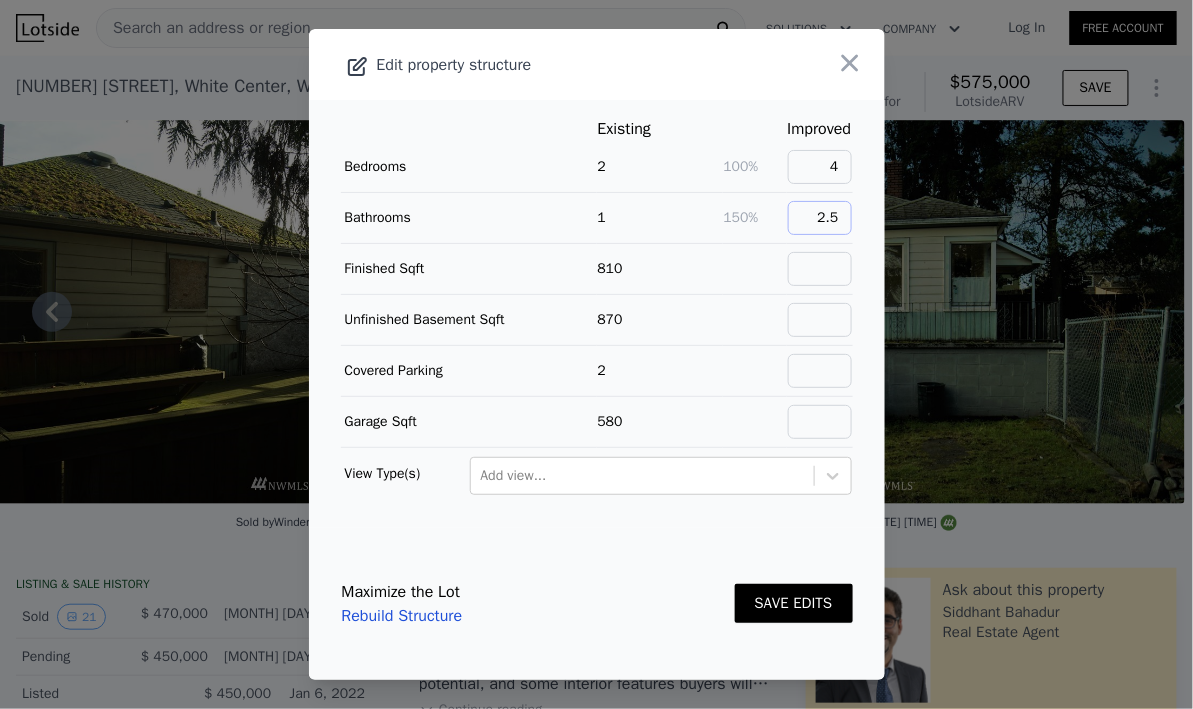 type on "2.5" 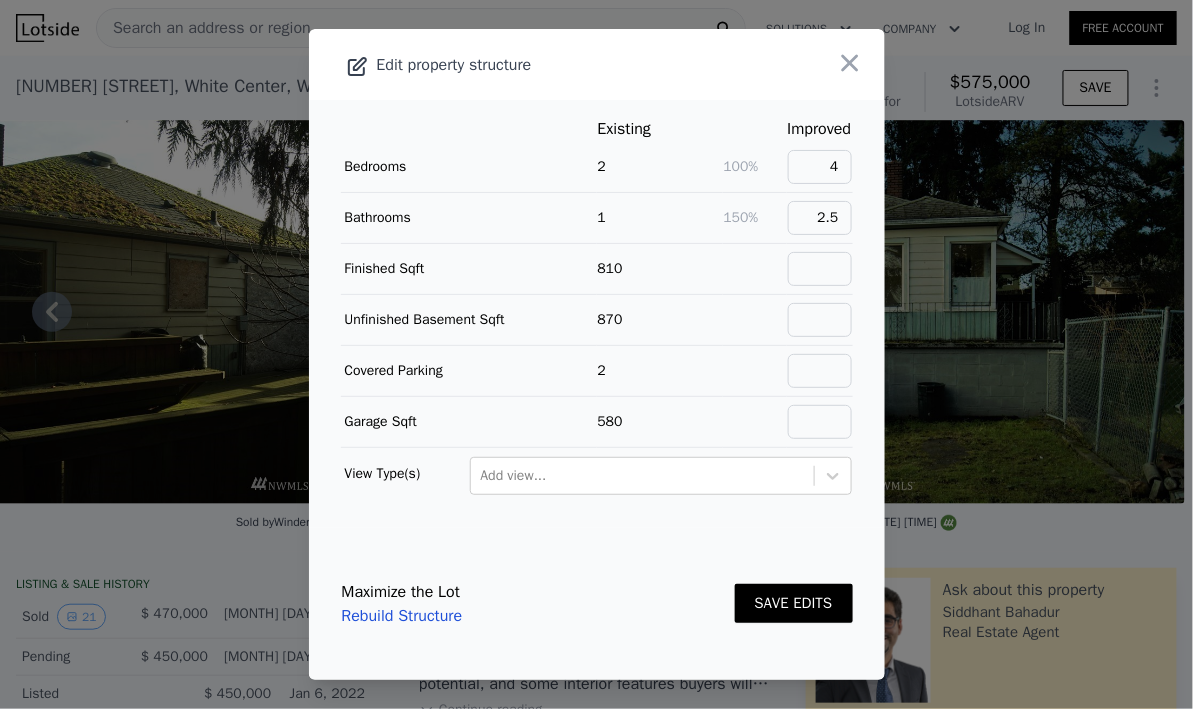 click on "150%" at bounding box center [741, 217] 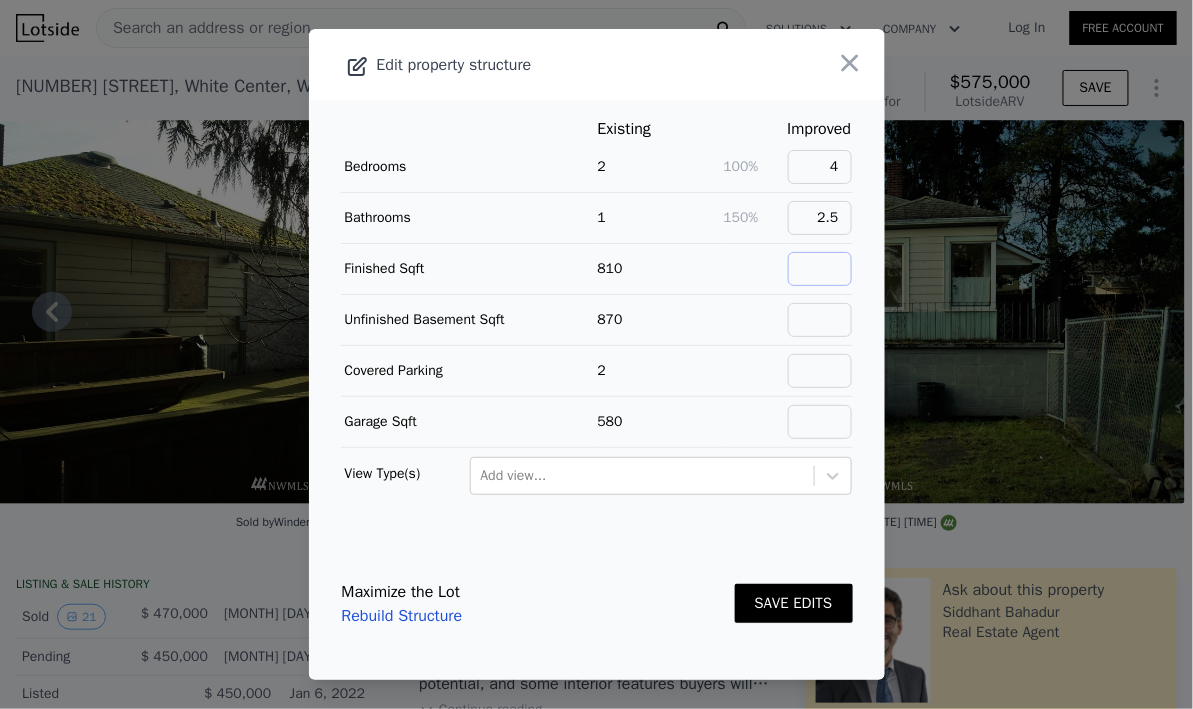 click at bounding box center (820, 269) 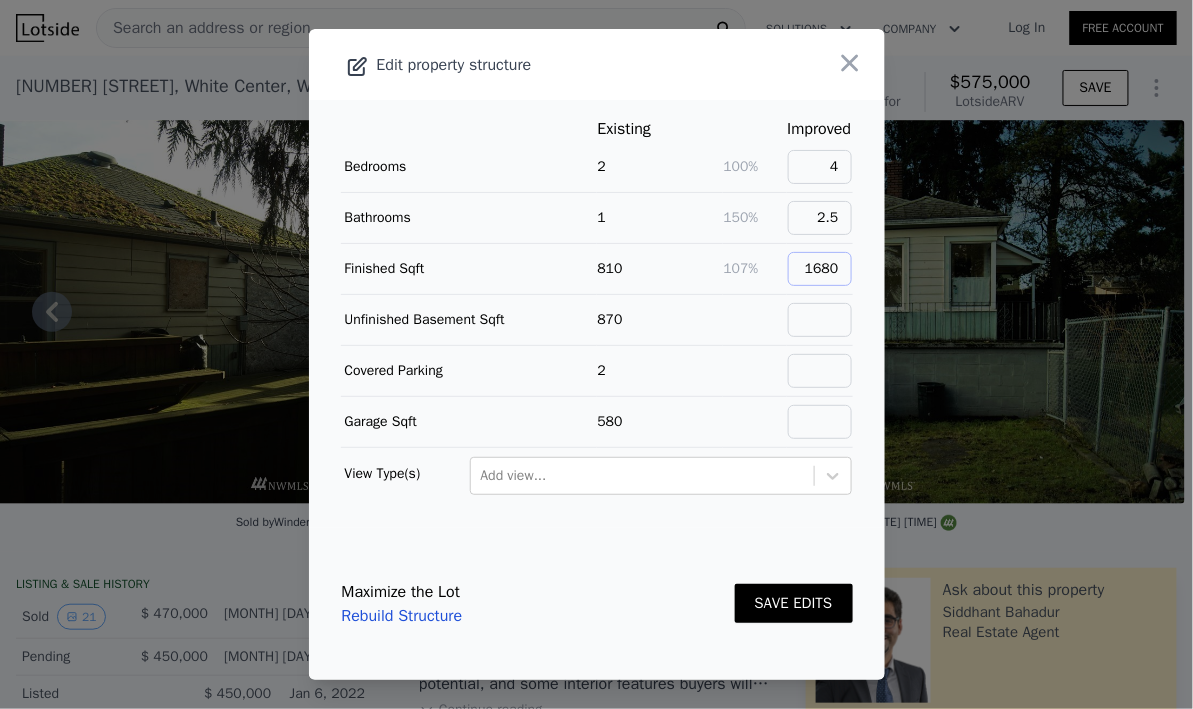 type on "1680" 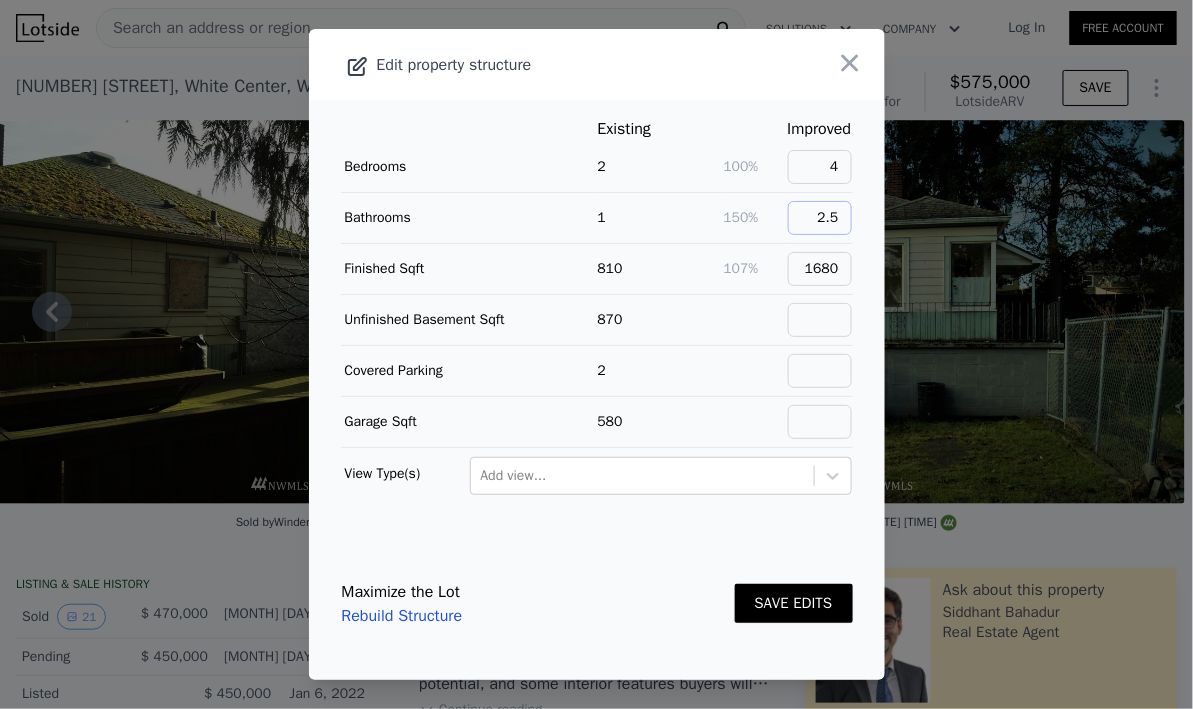 click on "2.5" at bounding box center (820, 218) 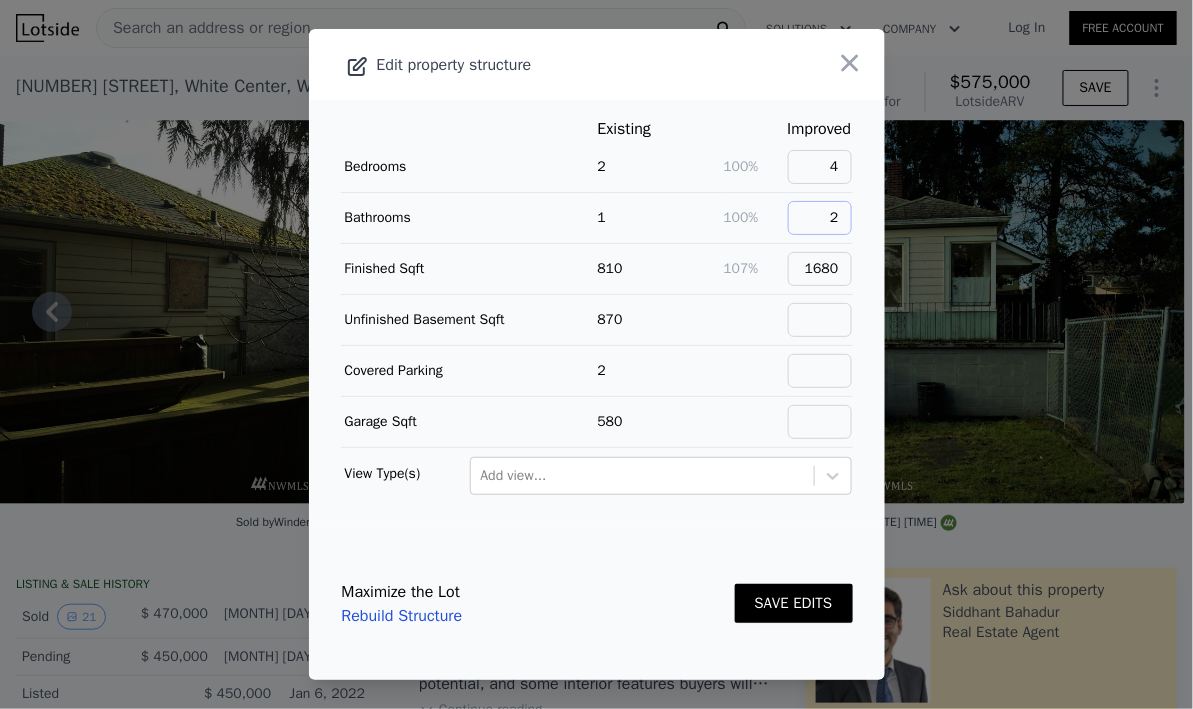 type on "2" 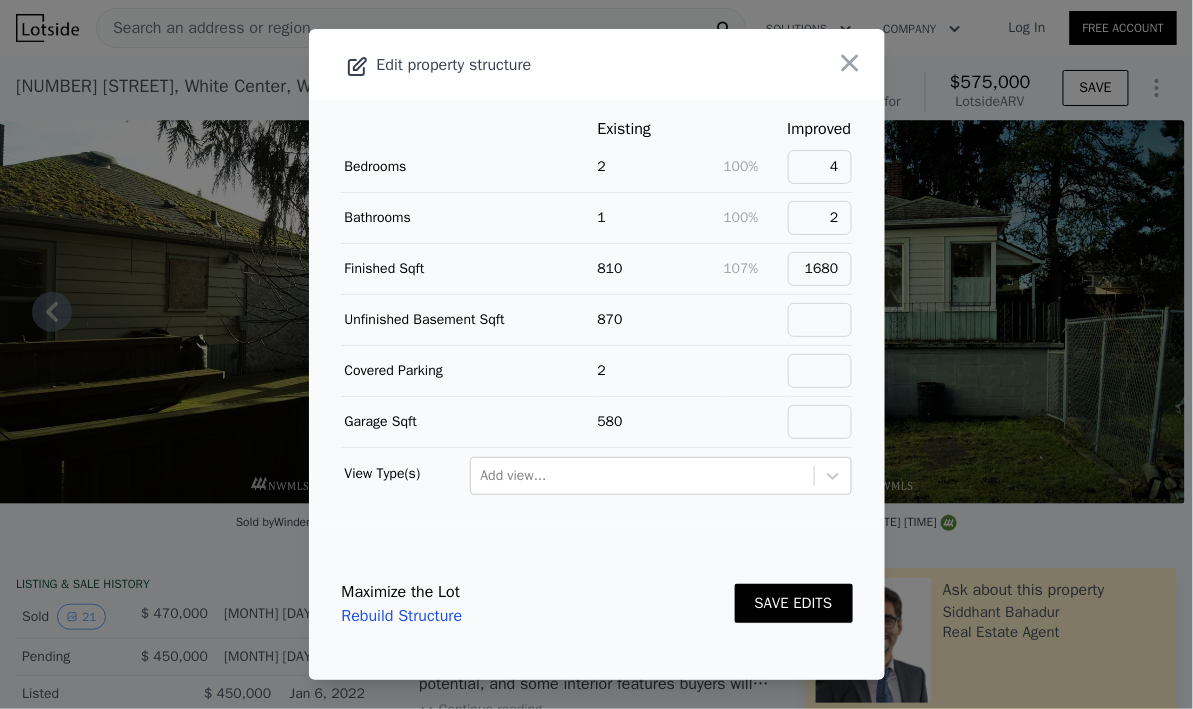 click on "Existing Improved Bedrooms 2 100% 4 Bathrooms 1 100% 2 Finished Sqft 810 107% 1680 Unfinished Basement Sqft 870 Covered Parking 2 Garage Sqft 580 View Type(s) Add view..." at bounding box center (597, 314) 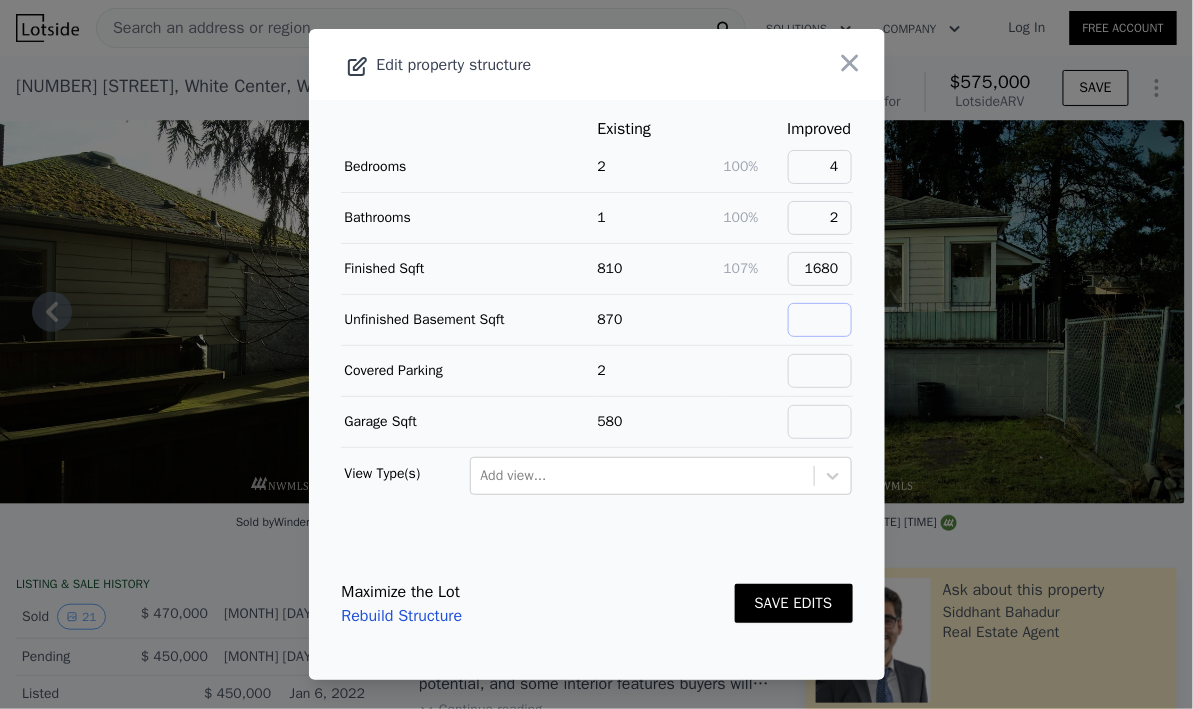 click at bounding box center [820, 320] 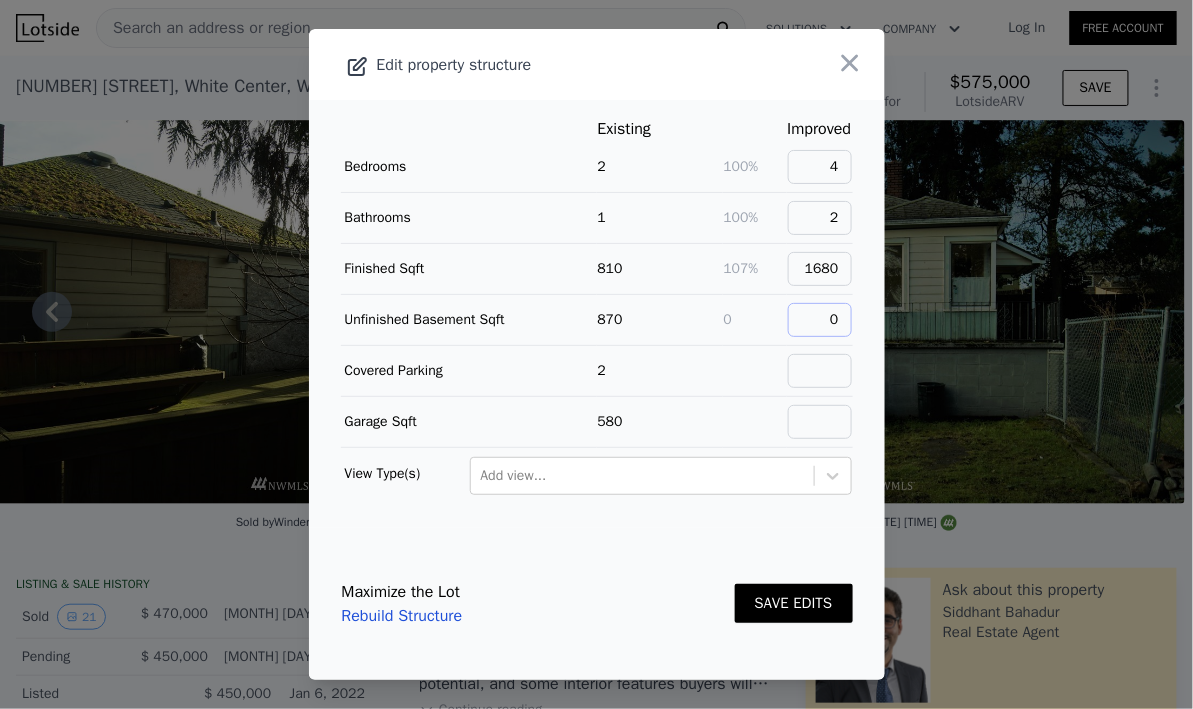 type on "0" 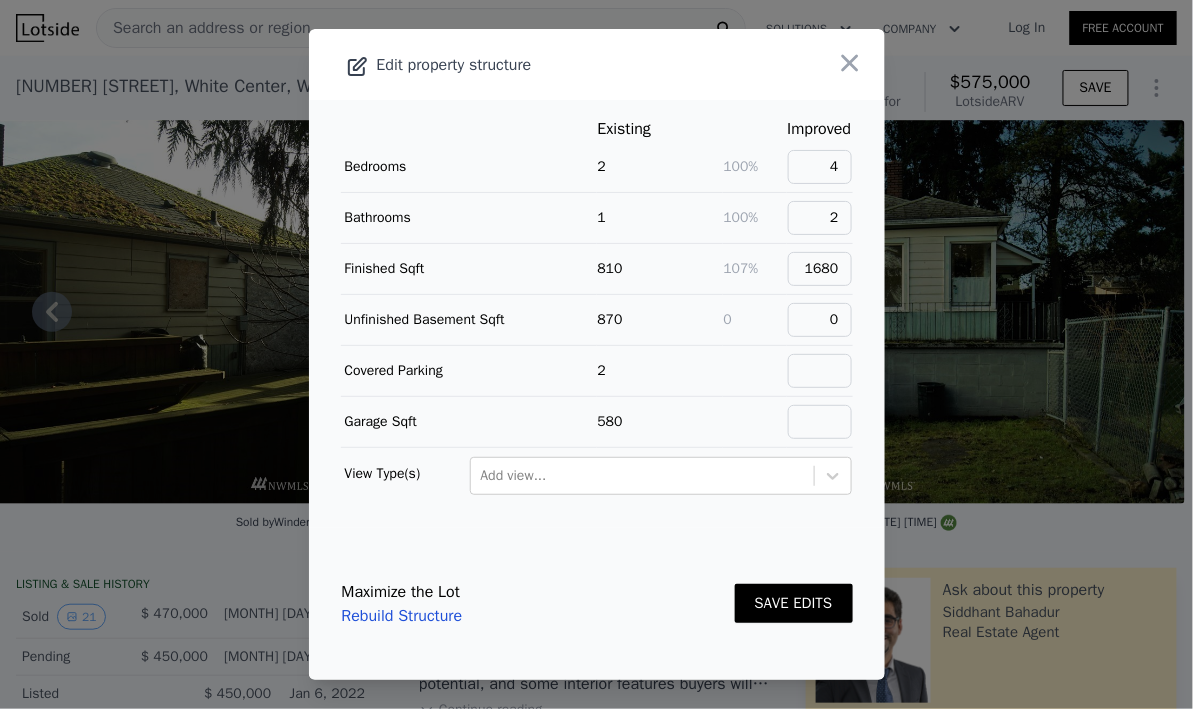 click on "0" at bounding box center (820, 320) 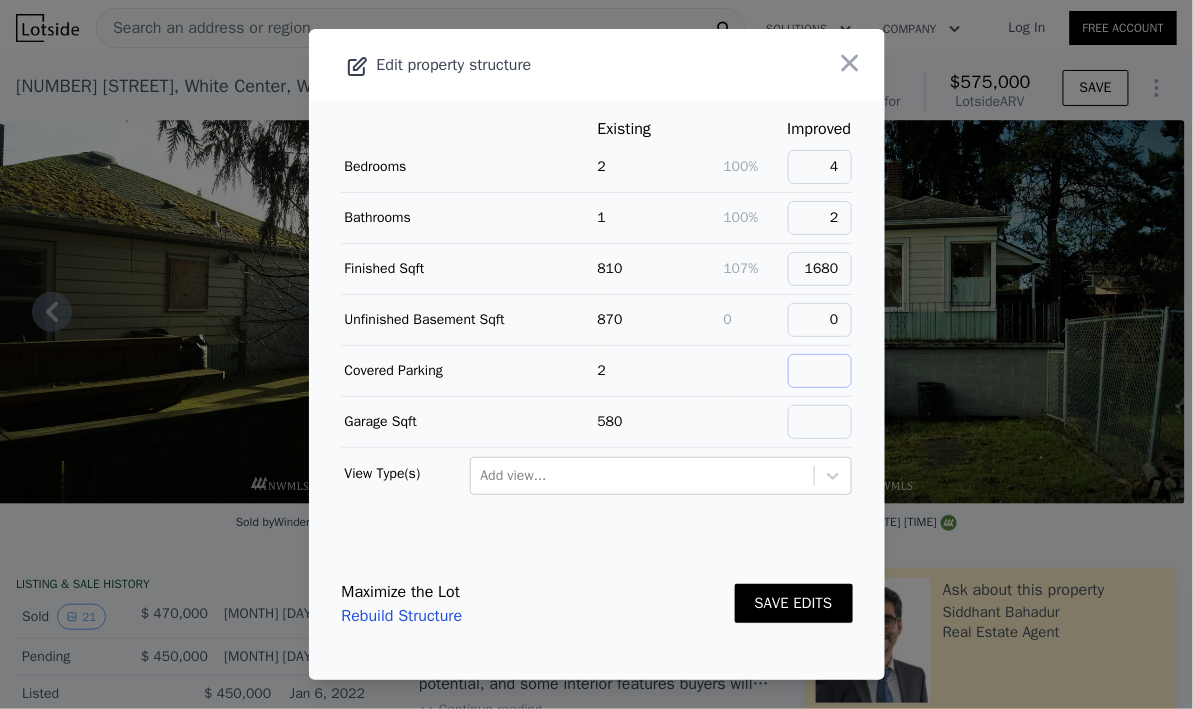 click at bounding box center (820, 371) 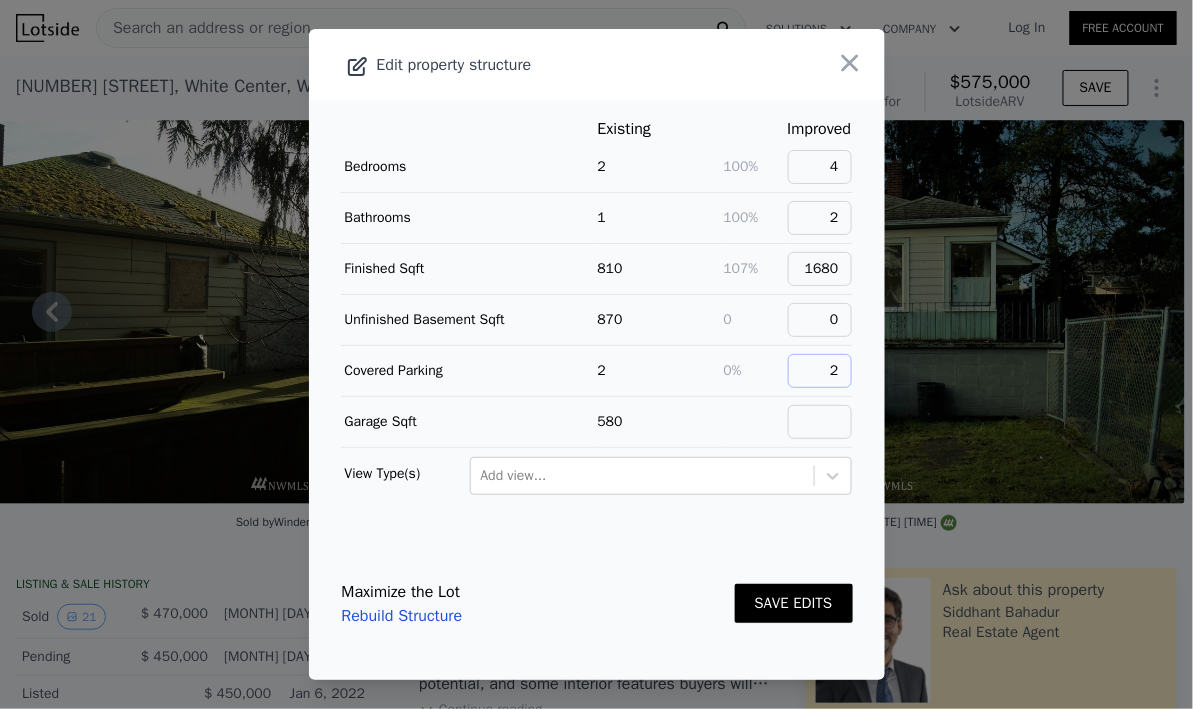 type on "2" 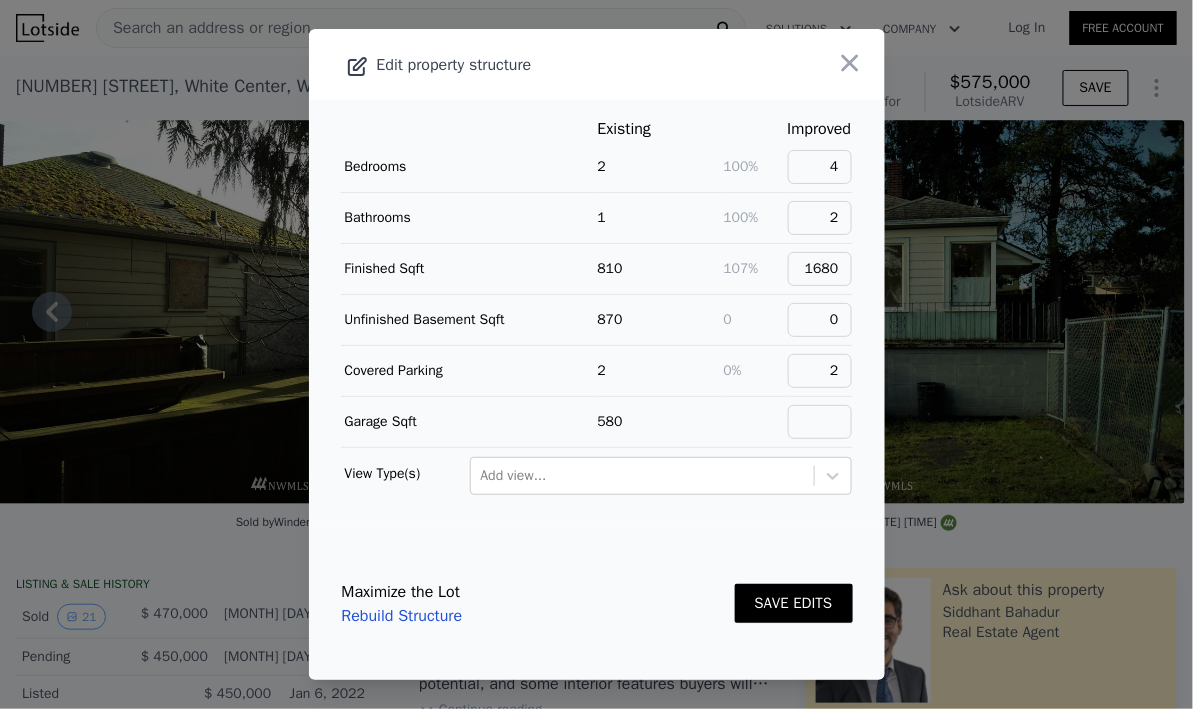 click on "2" at bounding box center (660, 371) 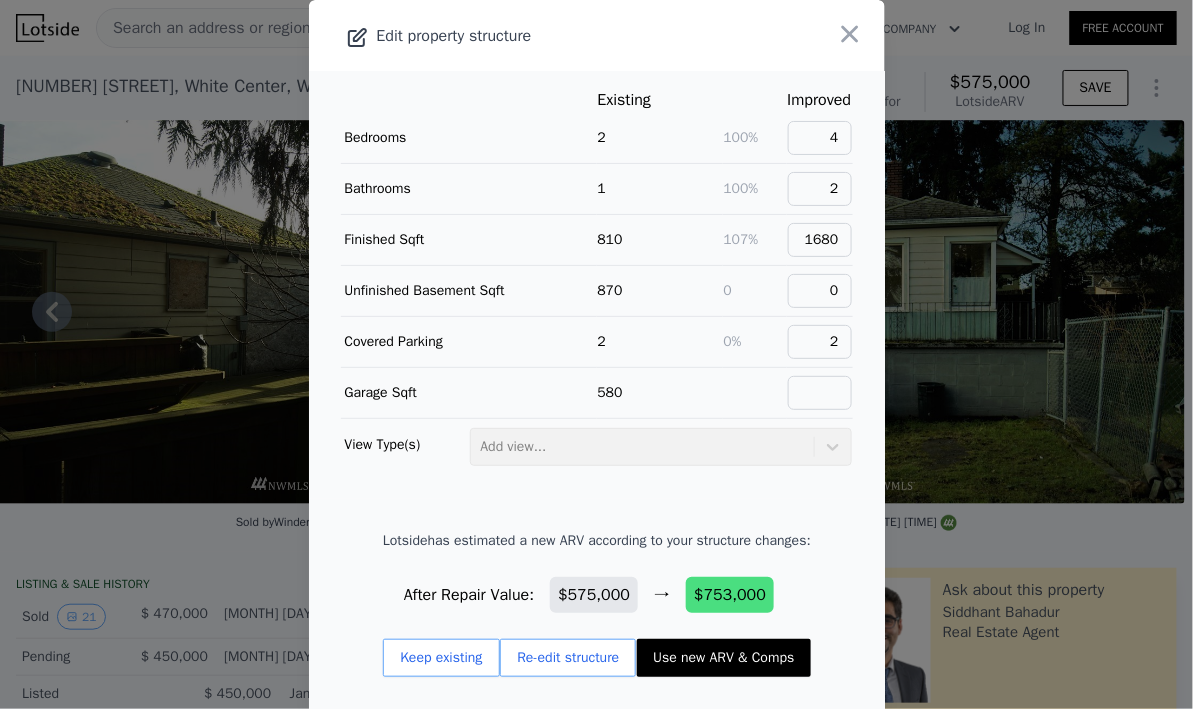 click on "Use new ARV & Comps" at bounding box center (723, 658) 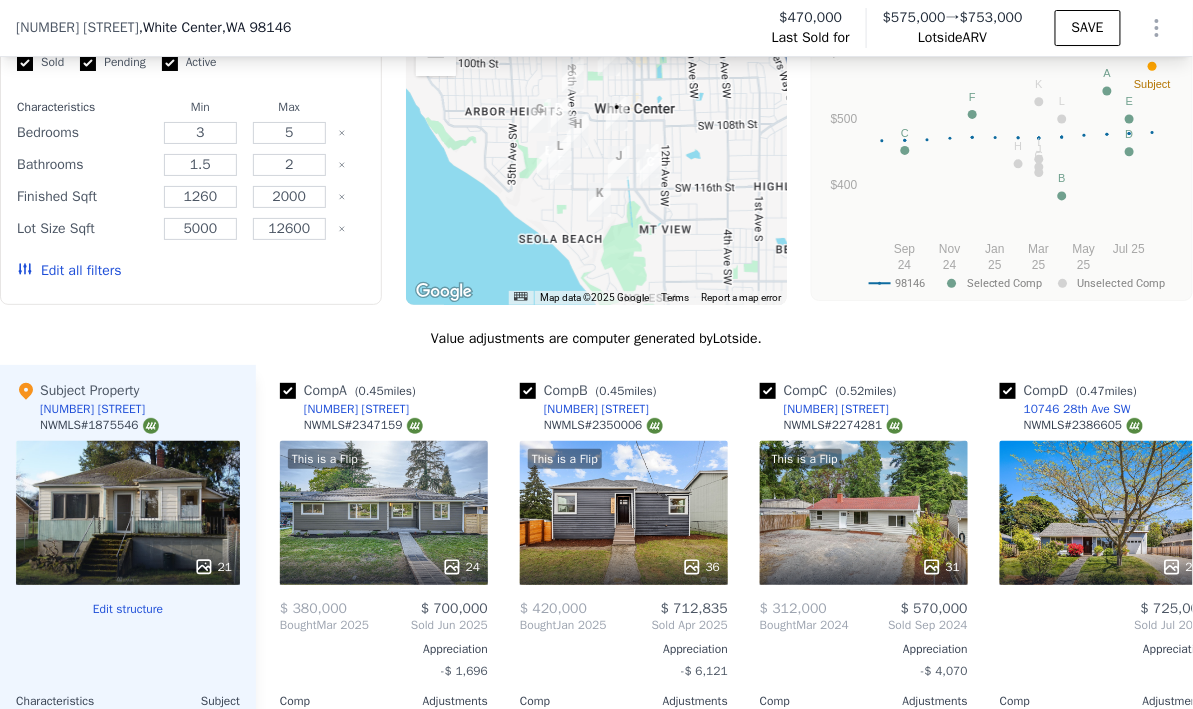 scroll, scrollTop: 1692, scrollLeft: 0, axis: vertical 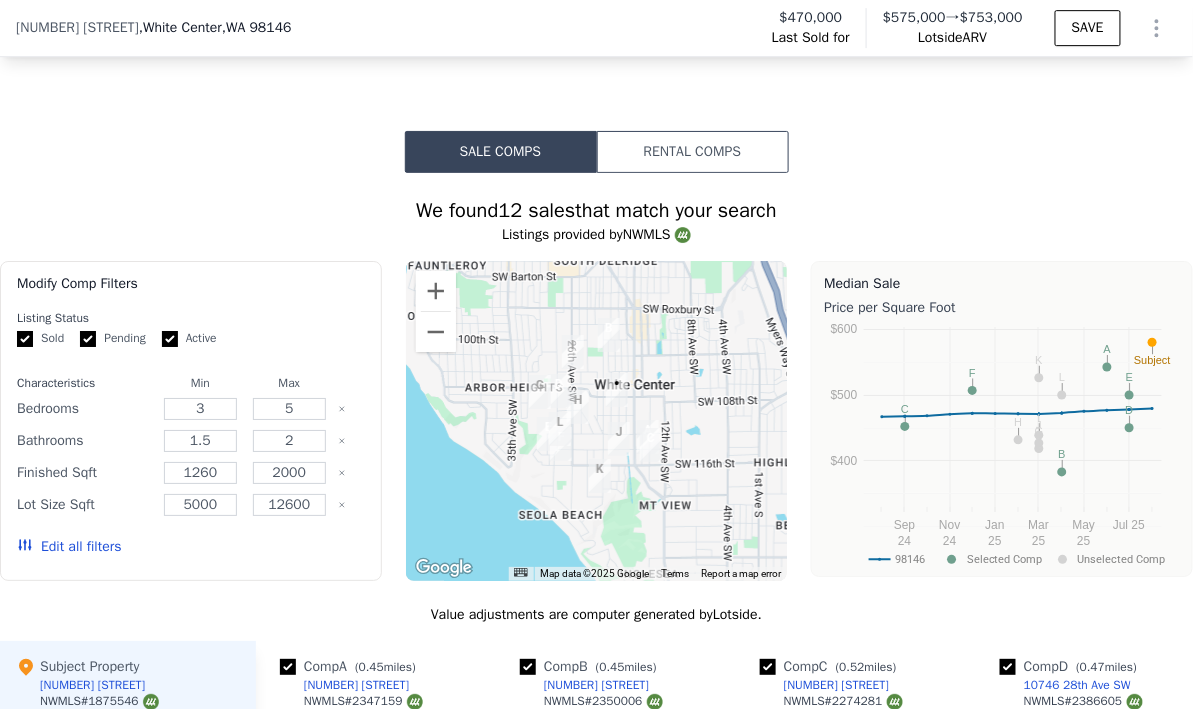 click at bounding box center [597, 421] 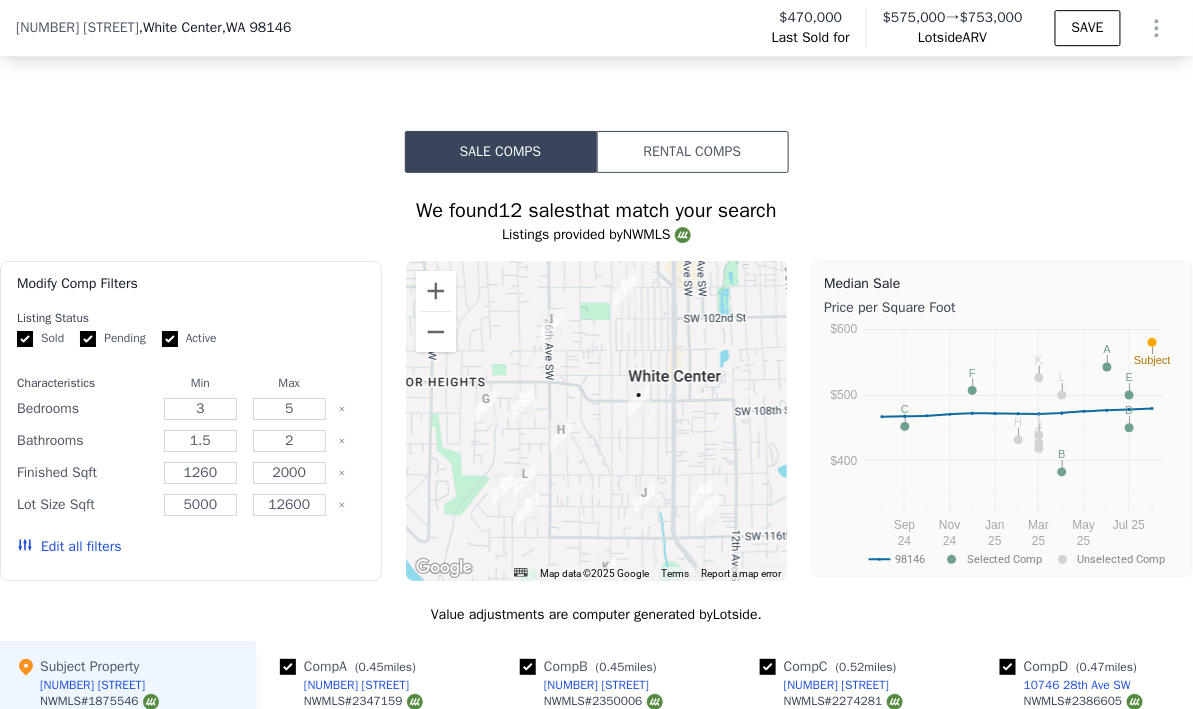 click at bounding box center (597, 421) 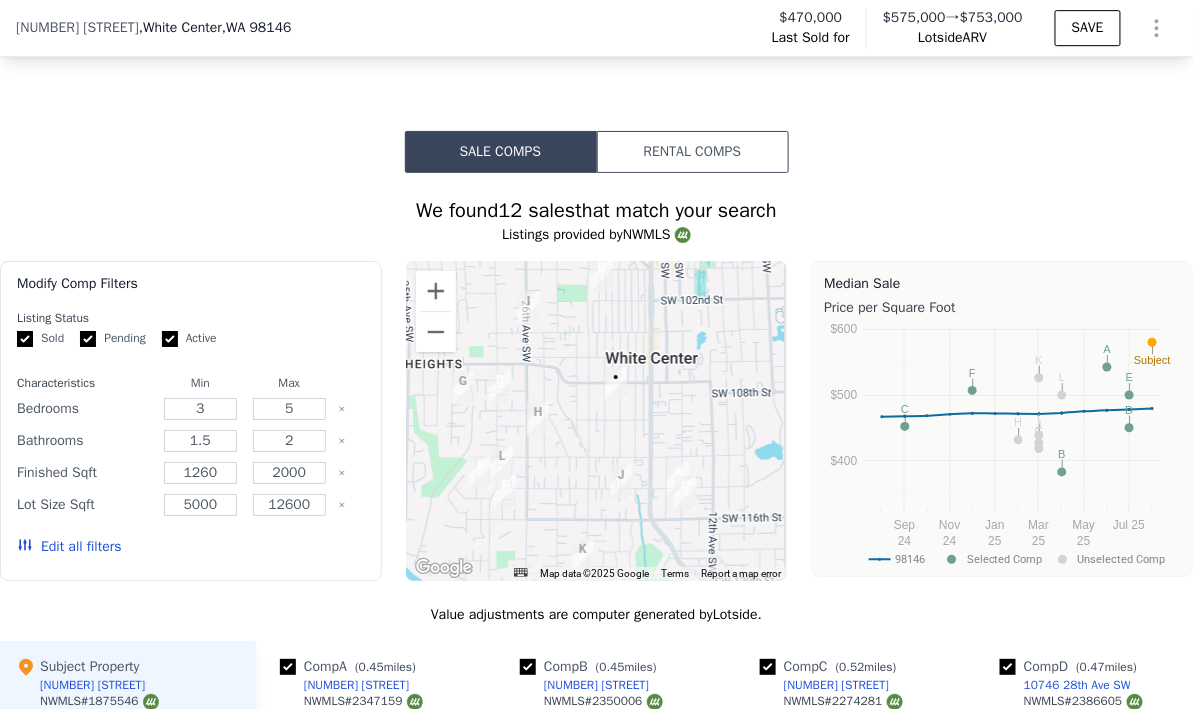 drag, startPoint x: 643, startPoint y: 447, endPoint x: 614, endPoint y: 420, distance: 39.623226 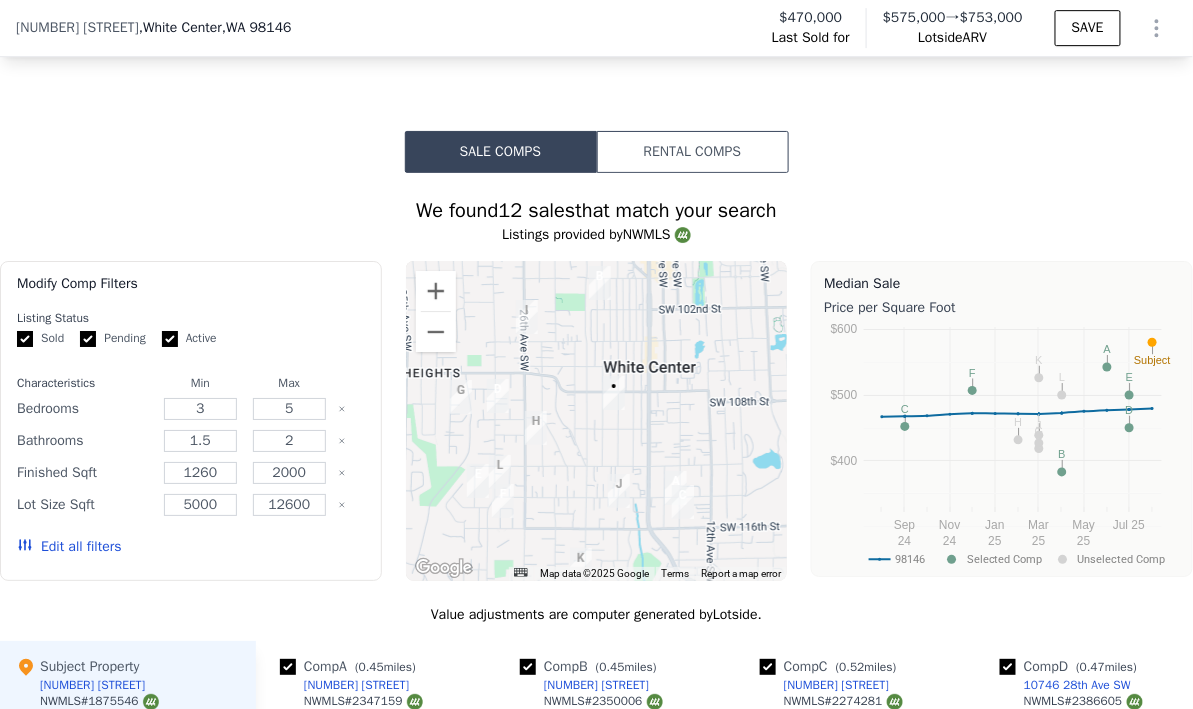 drag, startPoint x: 530, startPoint y: 392, endPoint x: 536, endPoint y: 417, distance: 25.70992 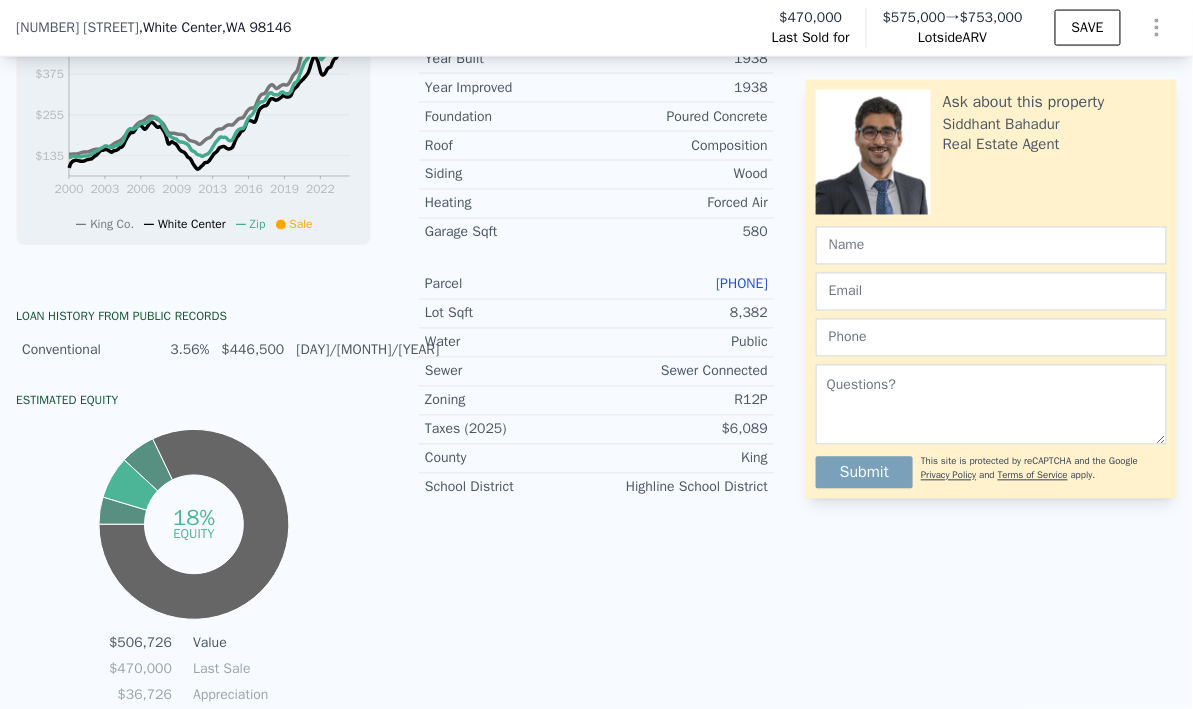 scroll, scrollTop: 842, scrollLeft: 0, axis: vertical 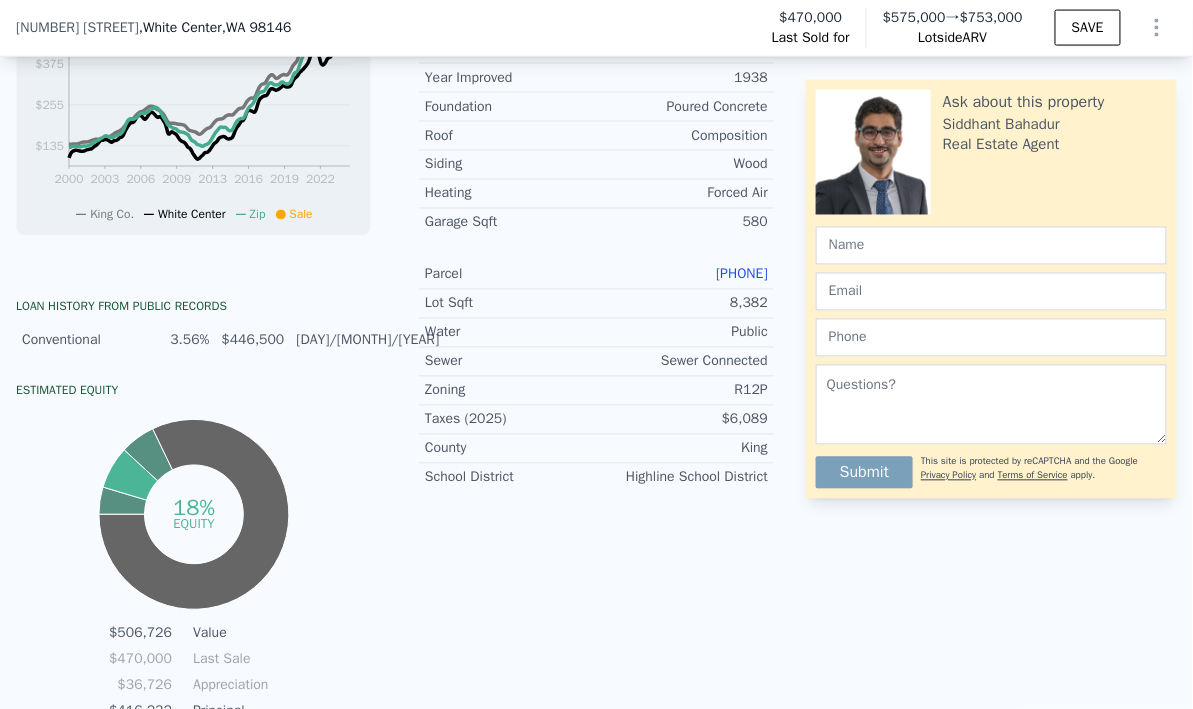 click on "[PHONE]" at bounding box center [742, 274] 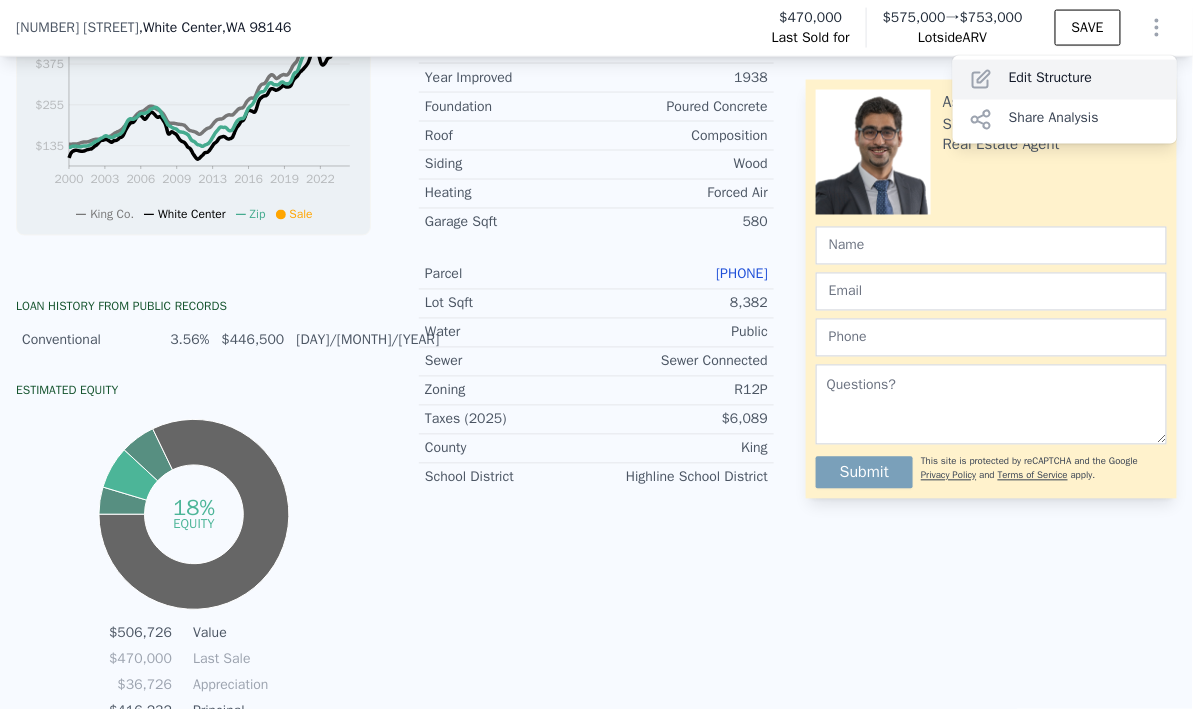 type on "2" 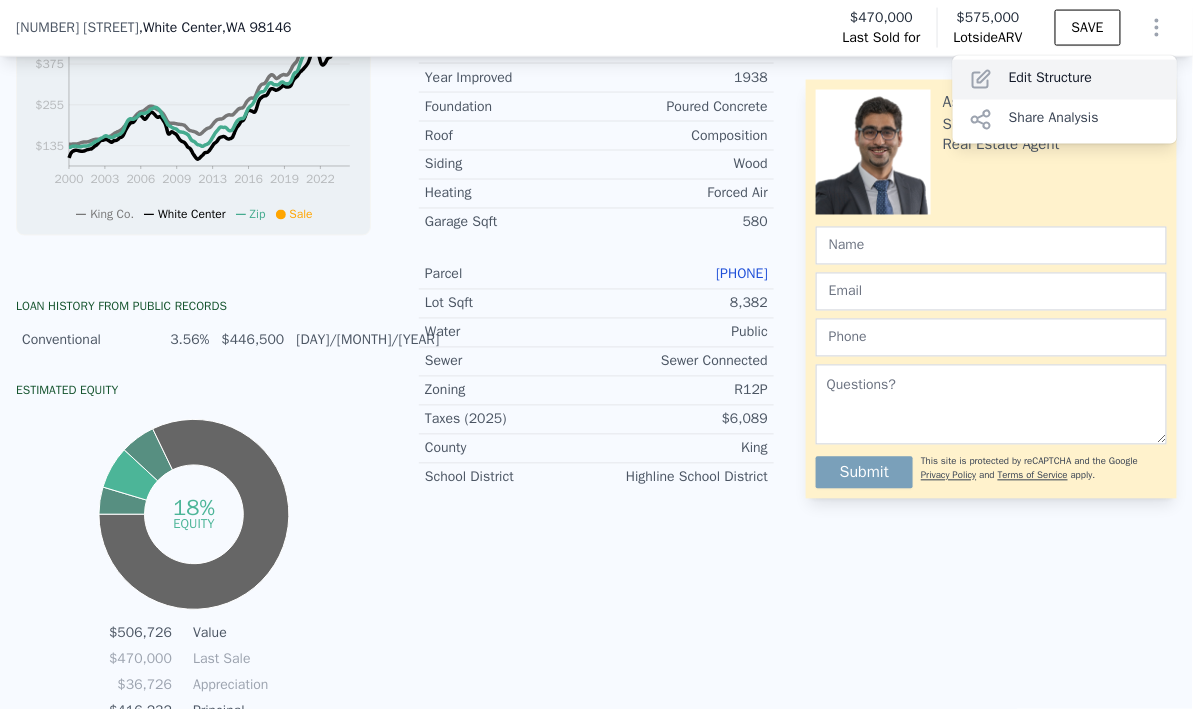 click on "Edit Structure" at bounding box center (1065, 80) 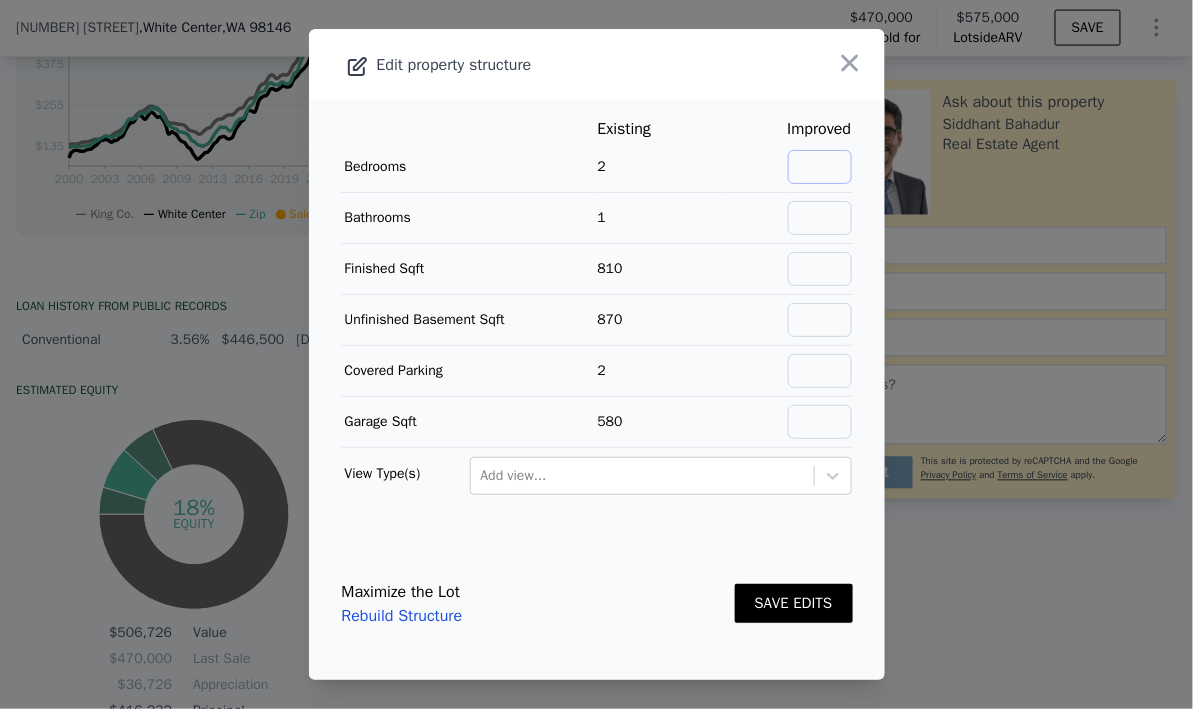 click at bounding box center [820, 167] 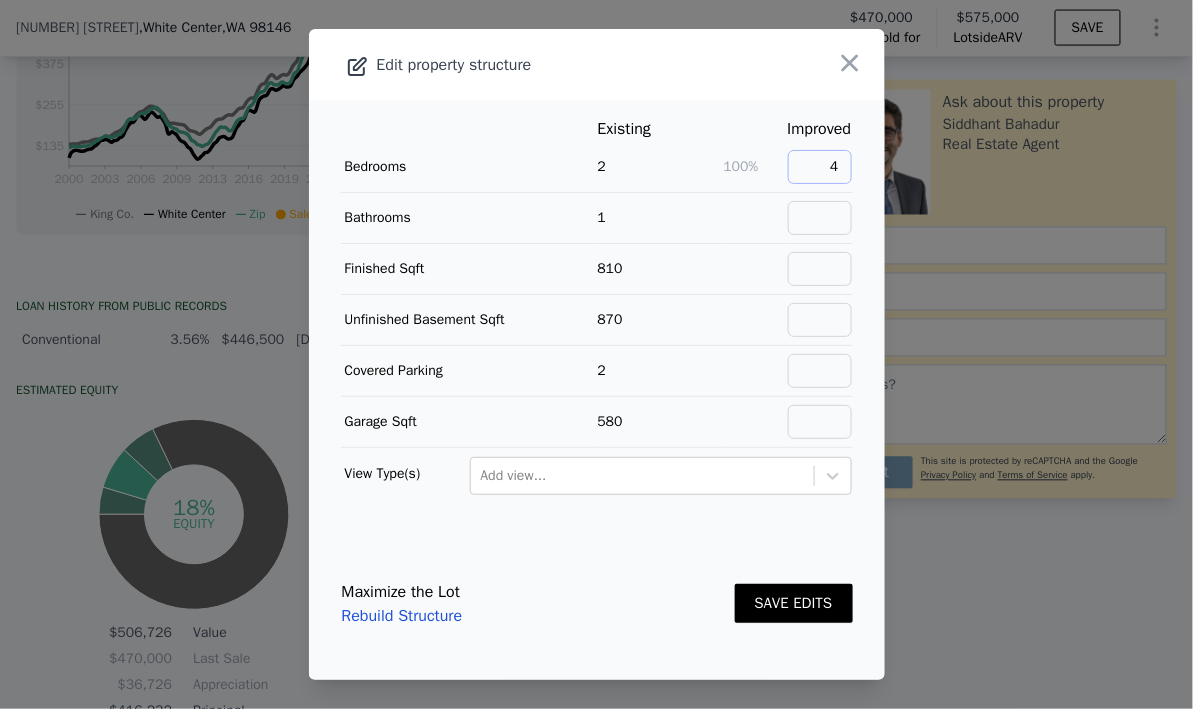 type on "4" 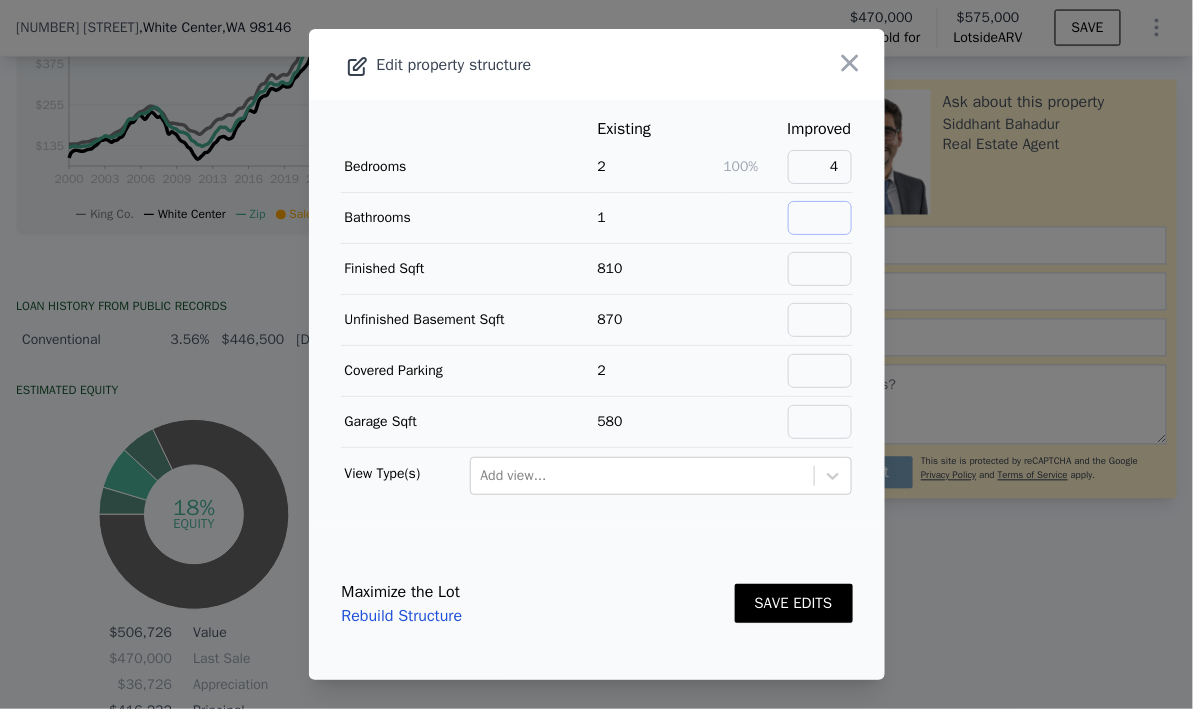 click at bounding box center [820, 218] 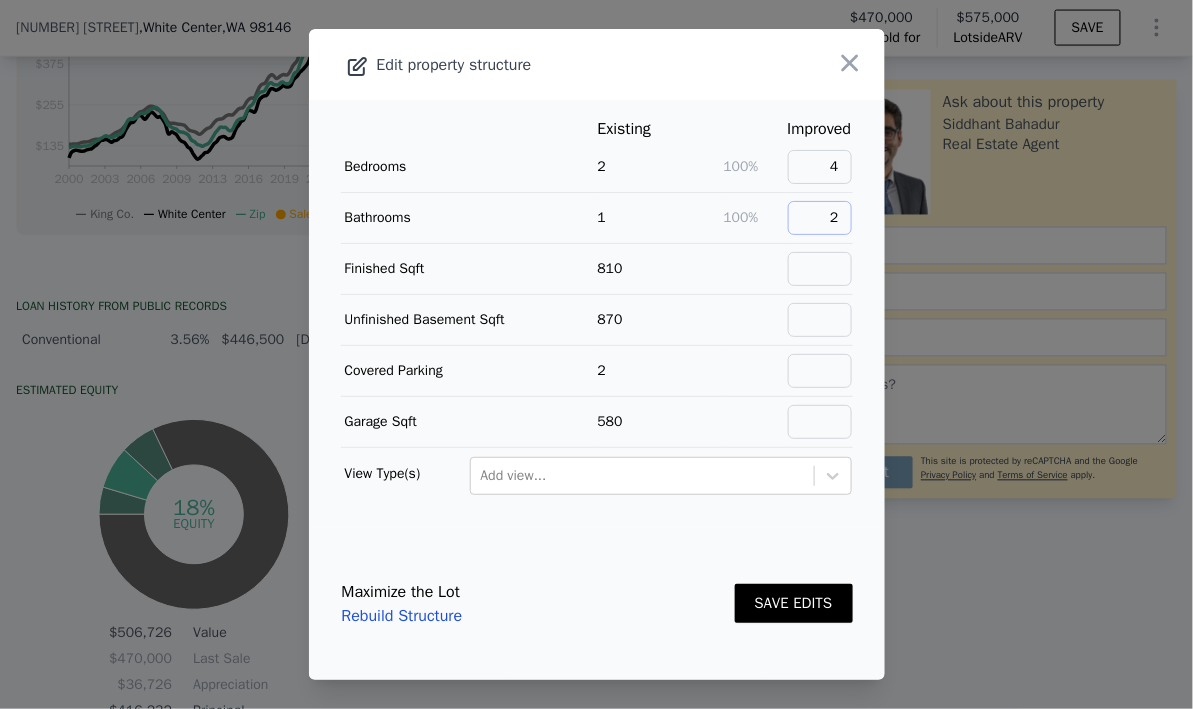 type on "2" 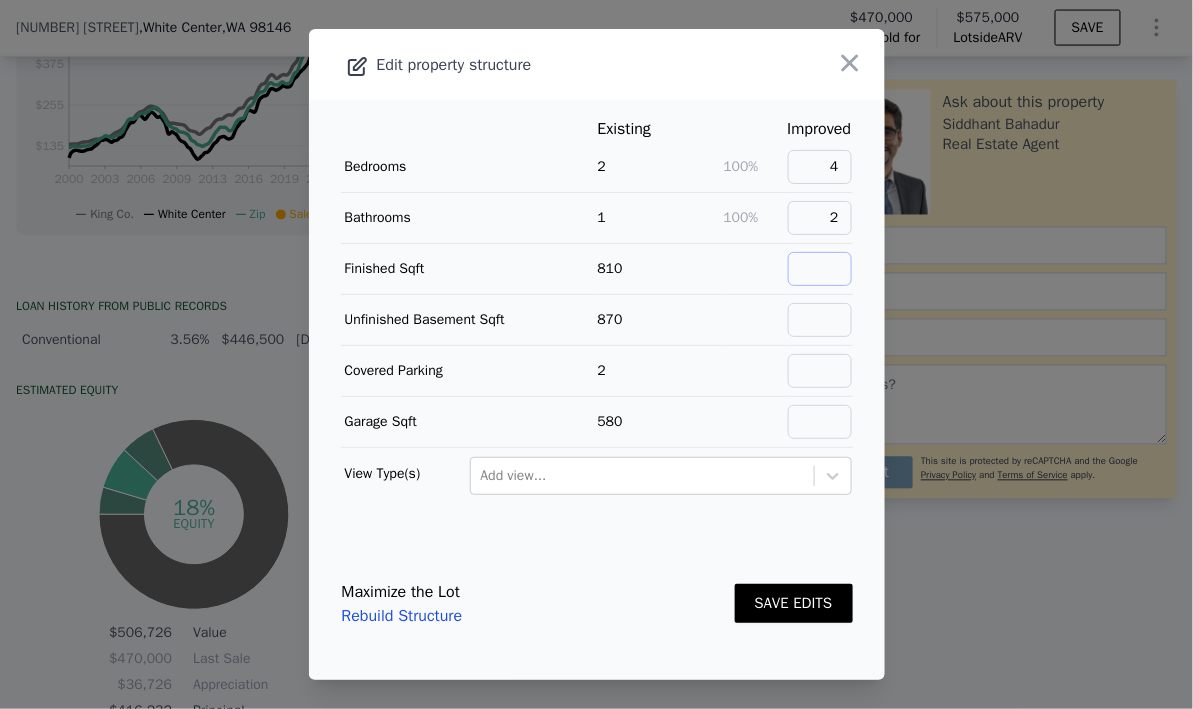 click at bounding box center [820, 269] 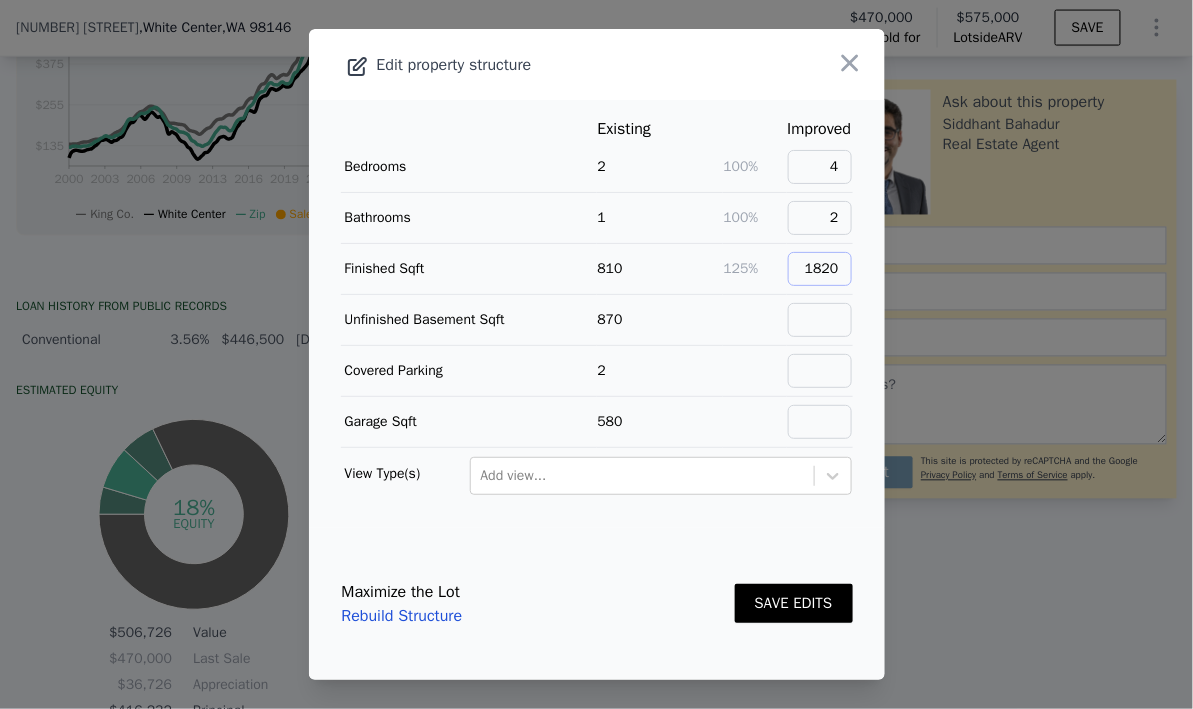 type on "1820" 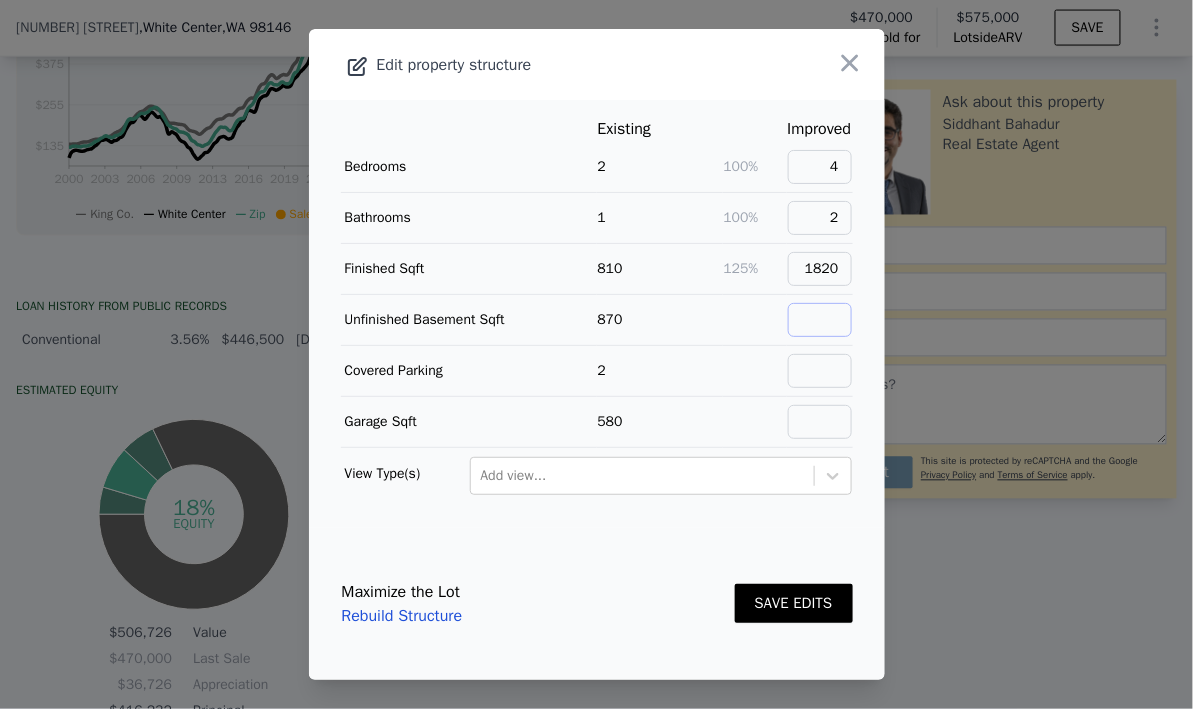 click at bounding box center (820, 320) 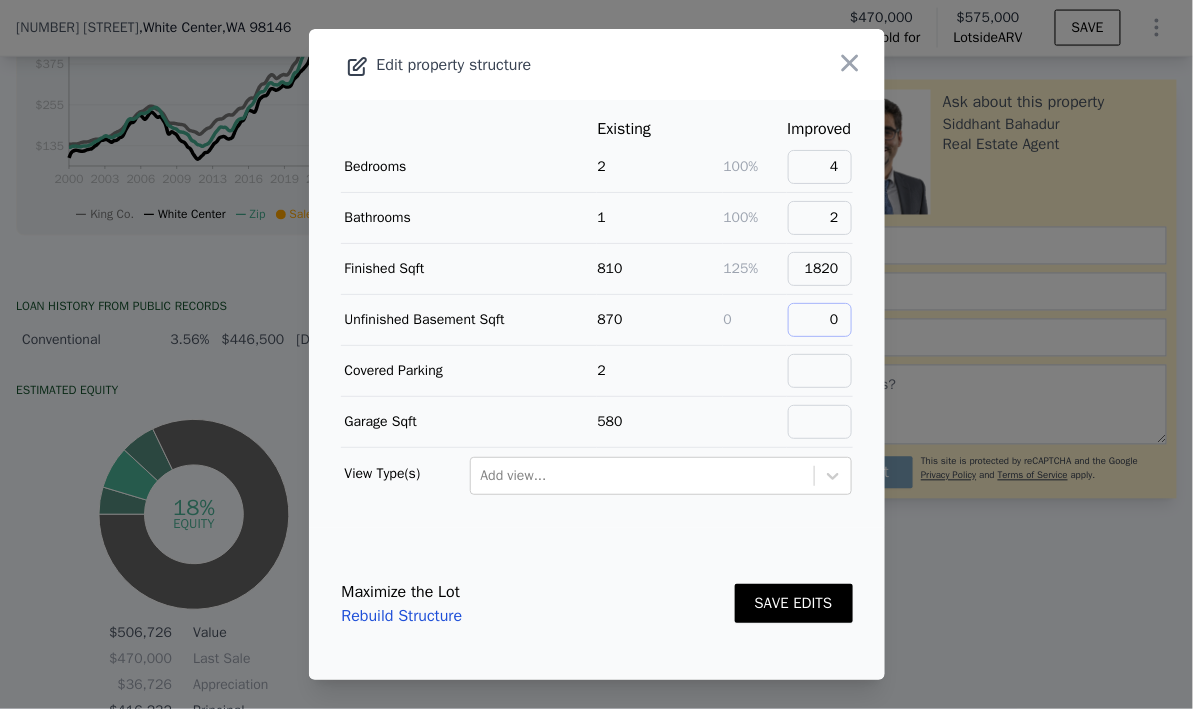 type on "0" 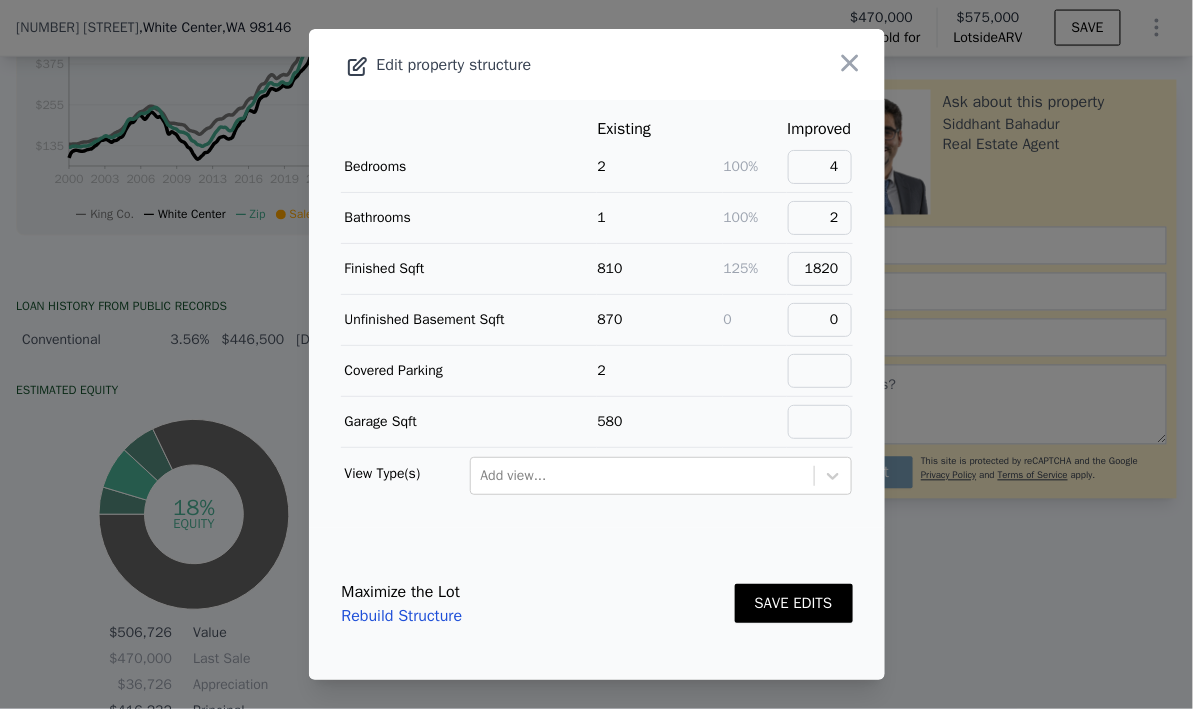 click at bounding box center [755, 371] 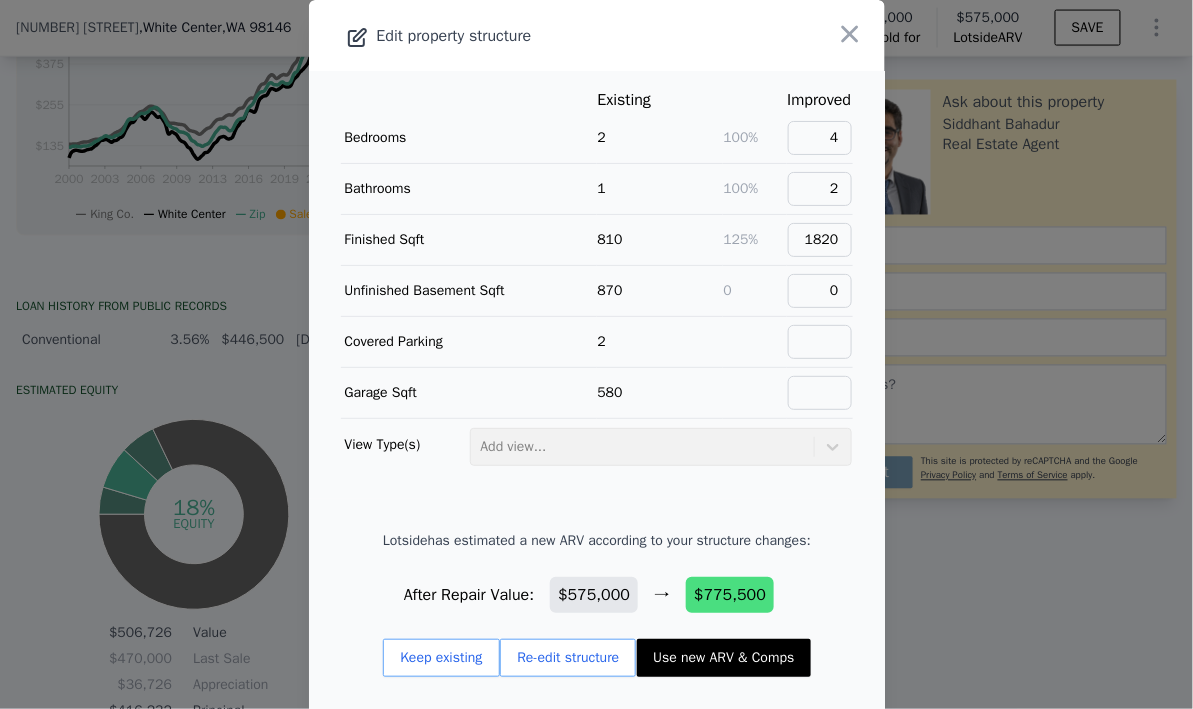 click on "Use new ARV & Comps" at bounding box center [723, 658] 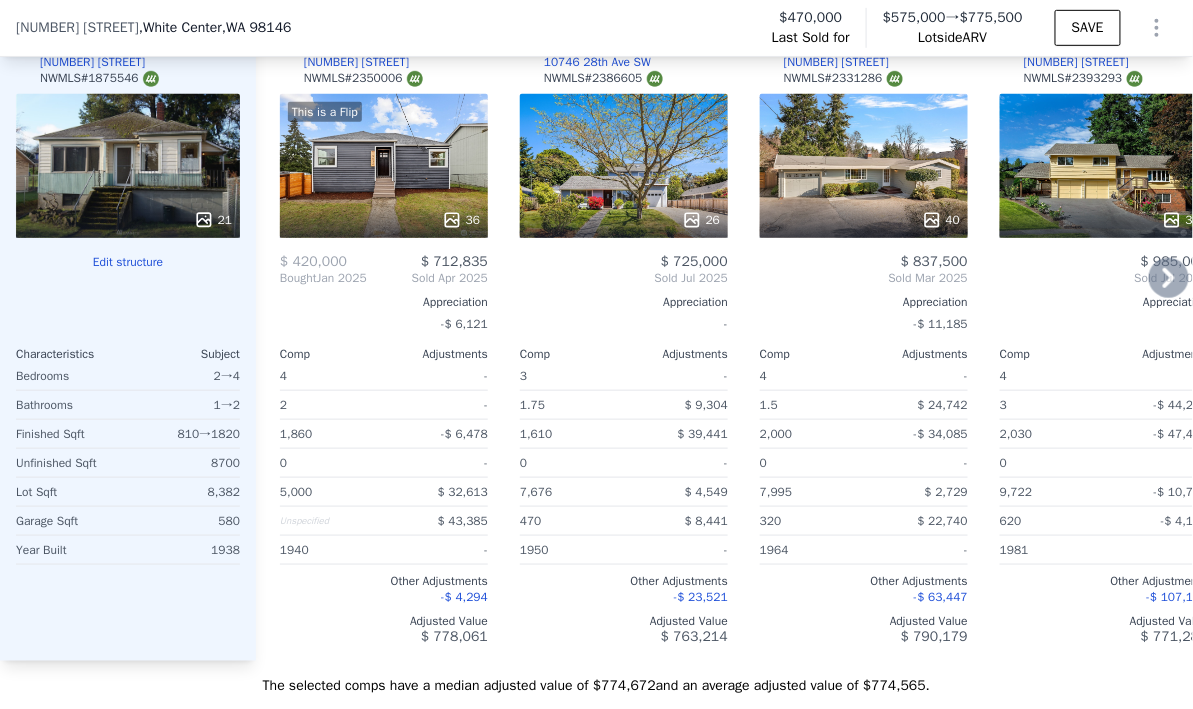 scroll, scrollTop: 2295, scrollLeft: 0, axis: vertical 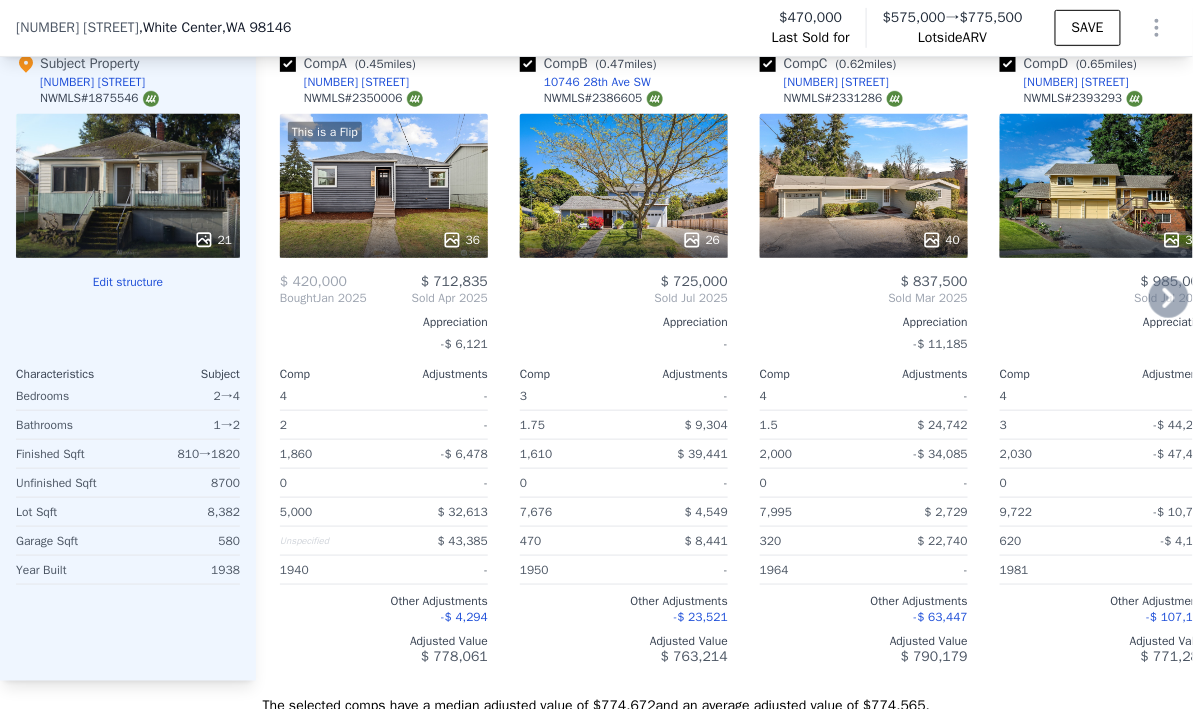 click on "This is a Flip 36" at bounding box center (384, 186) 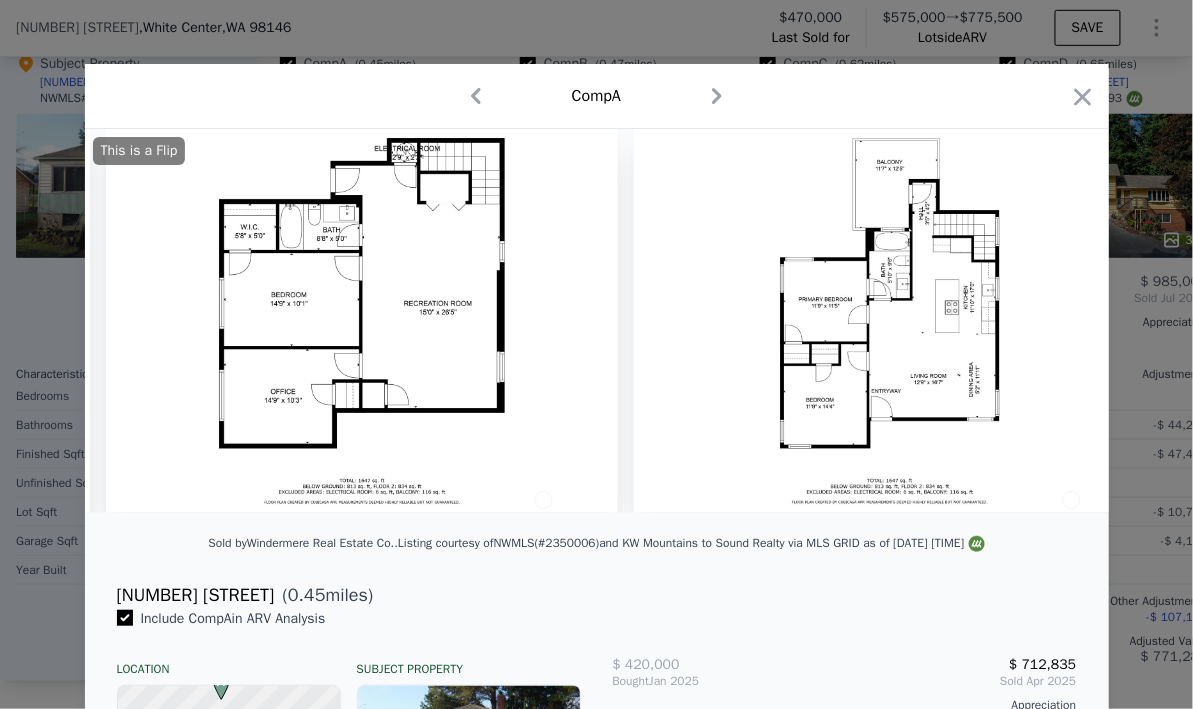 scroll, scrollTop: 0, scrollLeft: 20063, axis: horizontal 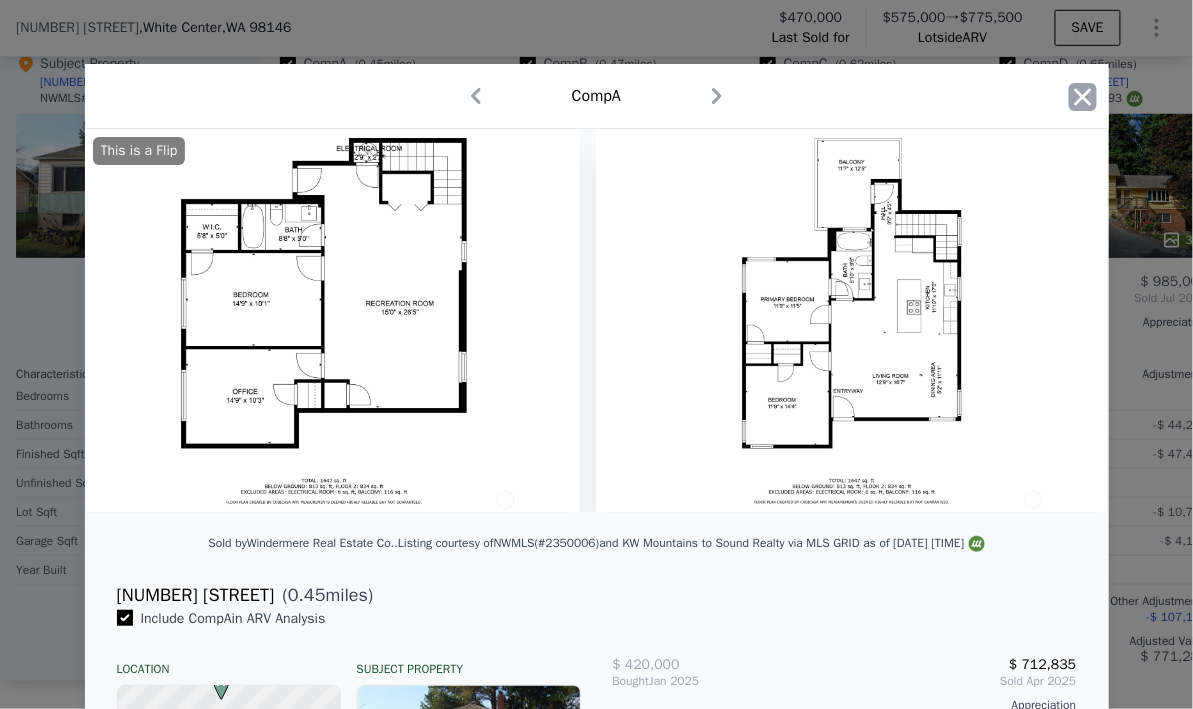 click 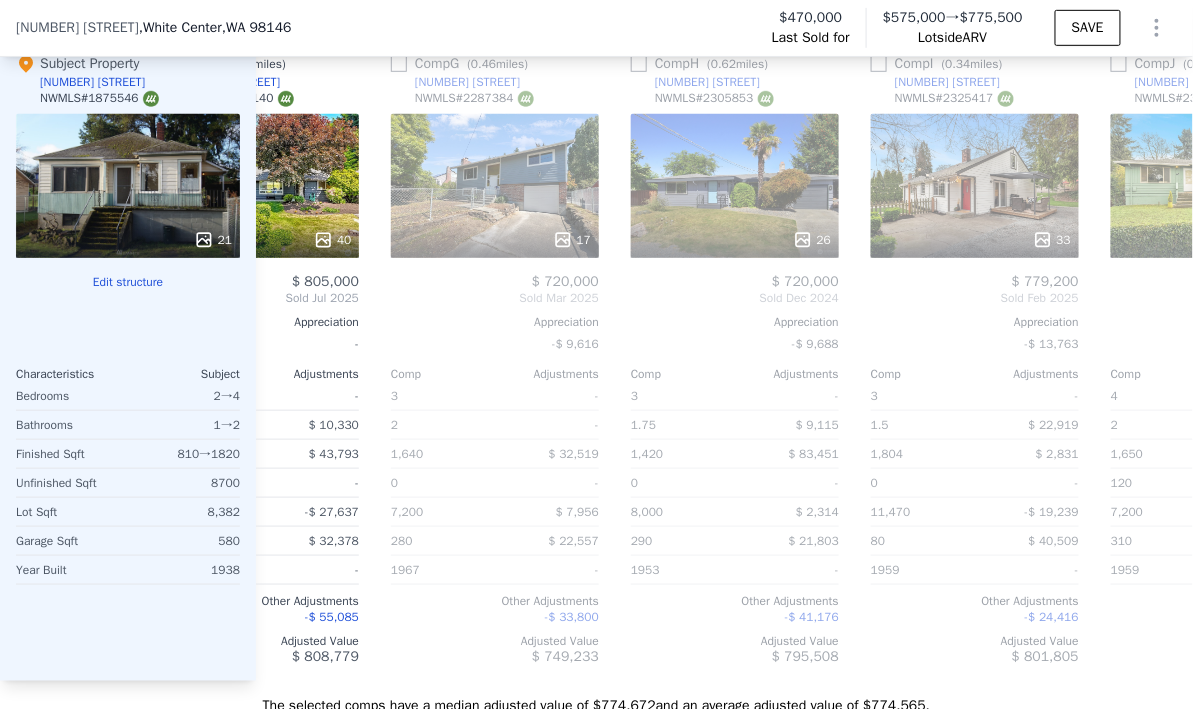 scroll, scrollTop: 0, scrollLeft: 1530, axis: horizontal 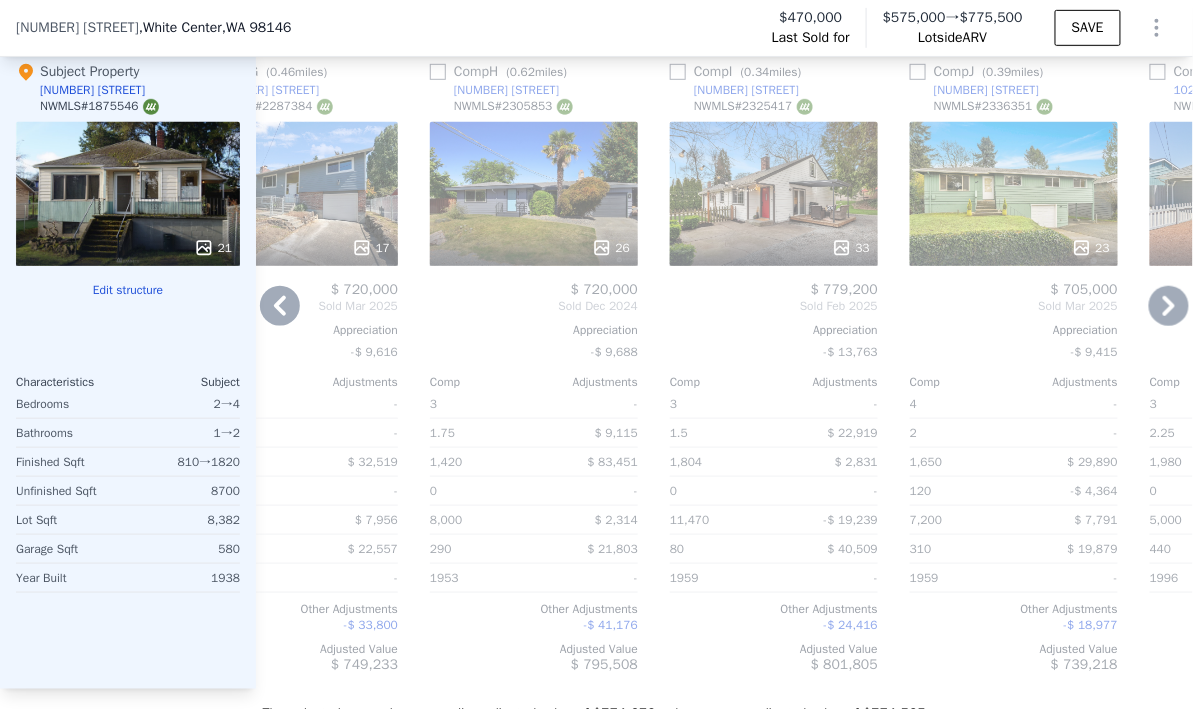 click on "33" at bounding box center (774, 194) 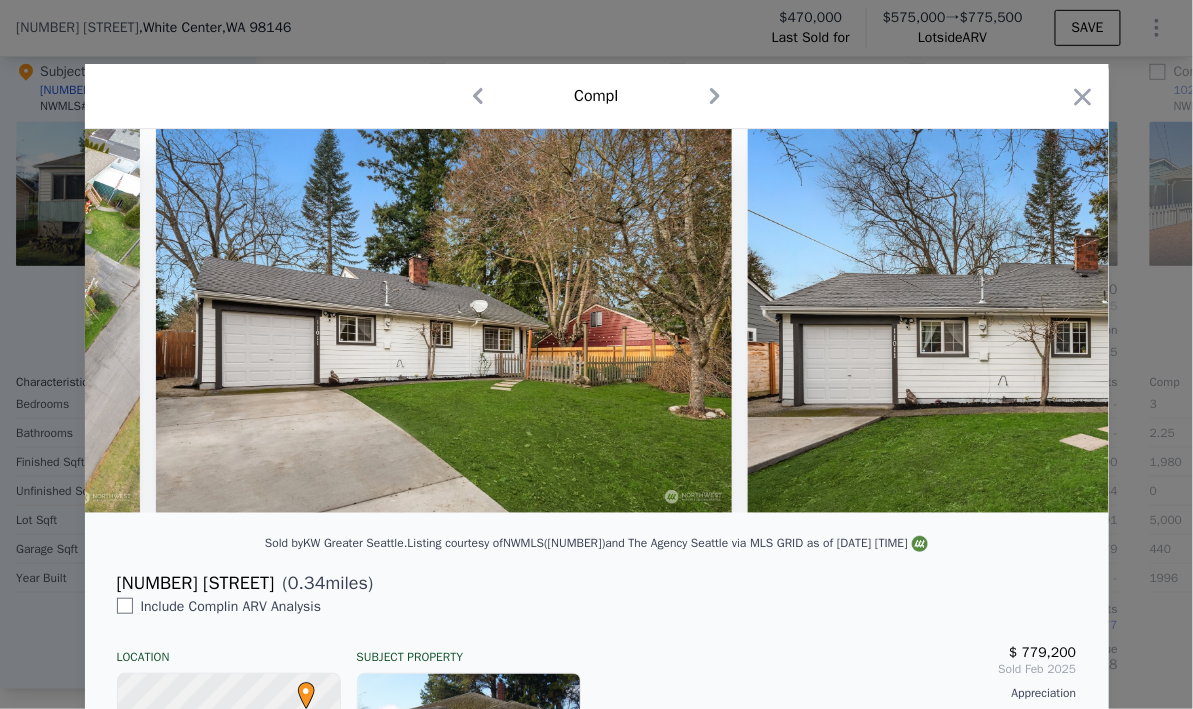 scroll, scrollTop: 0, scrollLeft: 17903, axis: horizontal 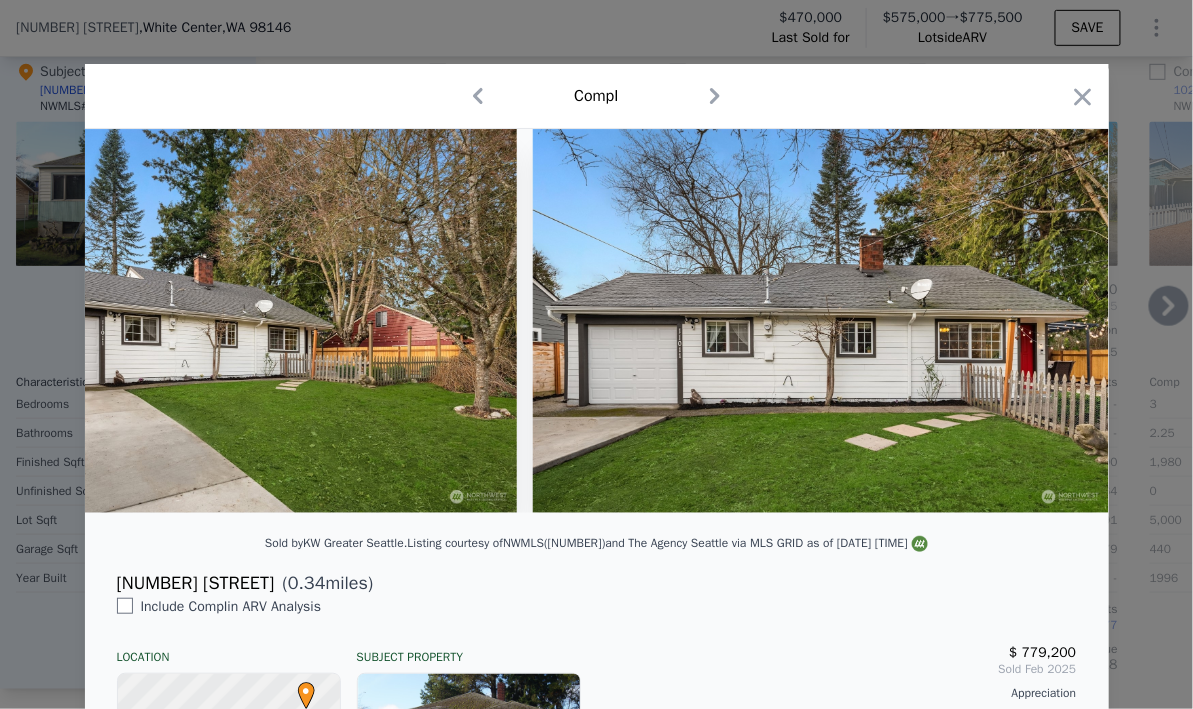 drag, startPoint x: 1079, startPoint y: 95, endPoint x: 1032, endPoint y: 186, distance: 102.4207 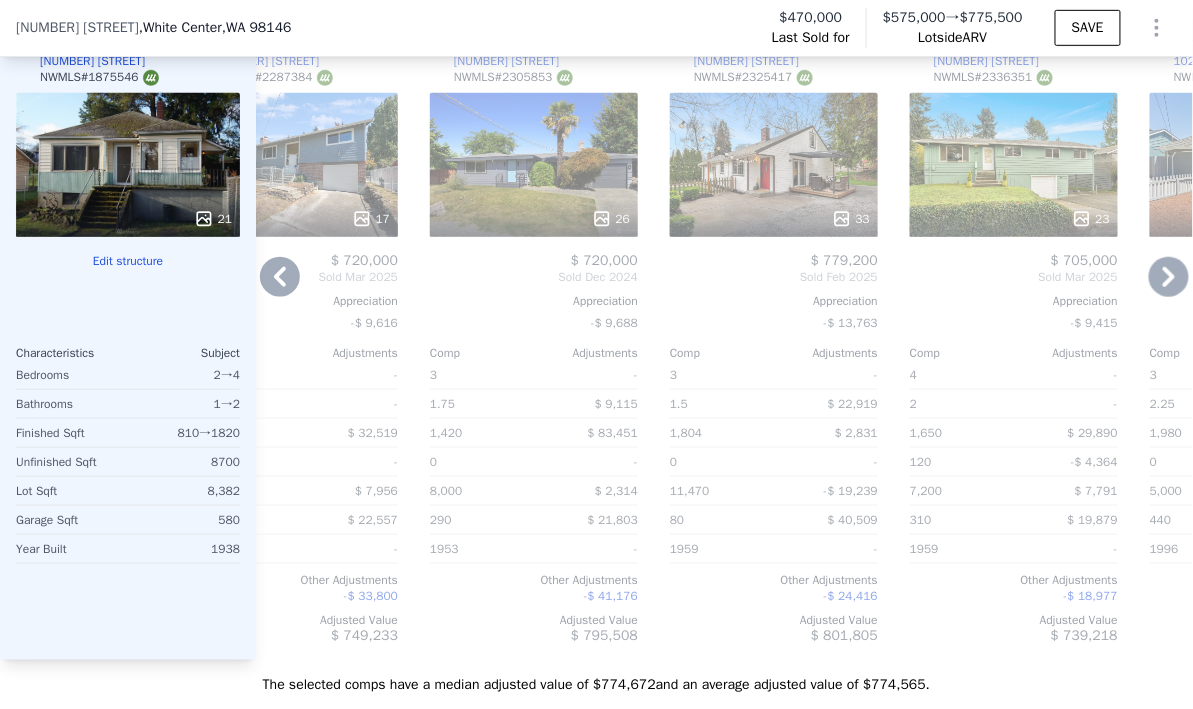 scroll, scrollTop: 2389, scrollLeft: 0, axis: vertical 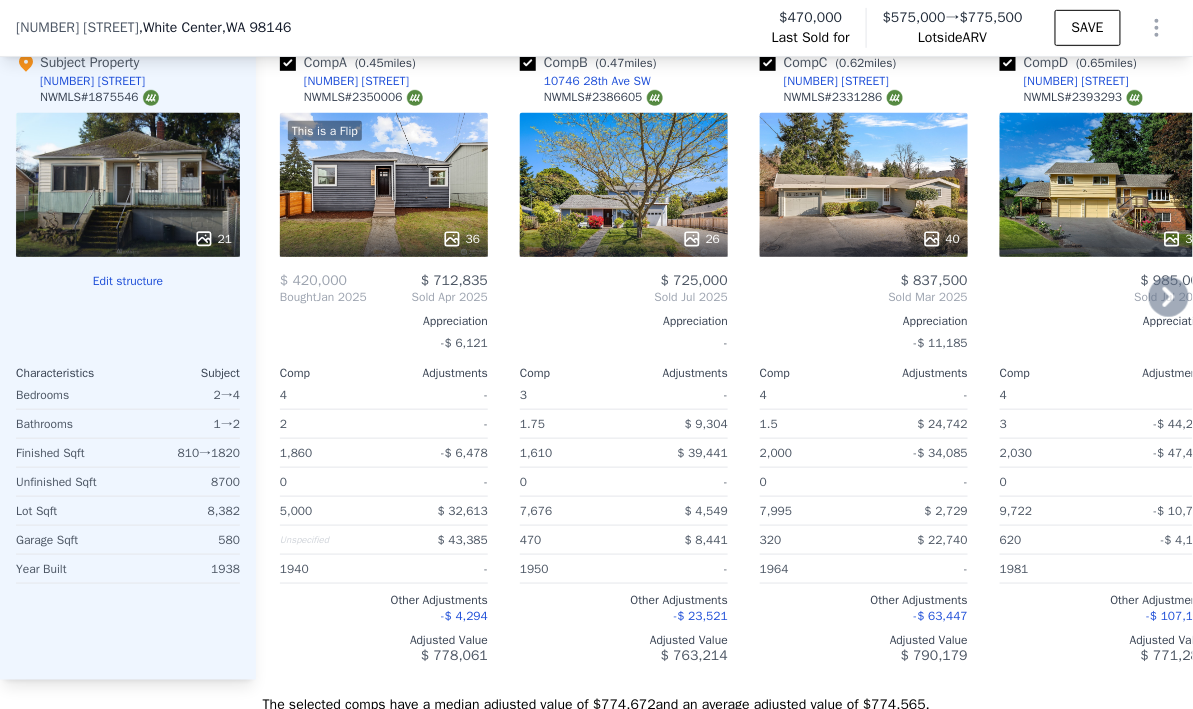 click on "This is a Flip 36" at bounding box center [384, 185] 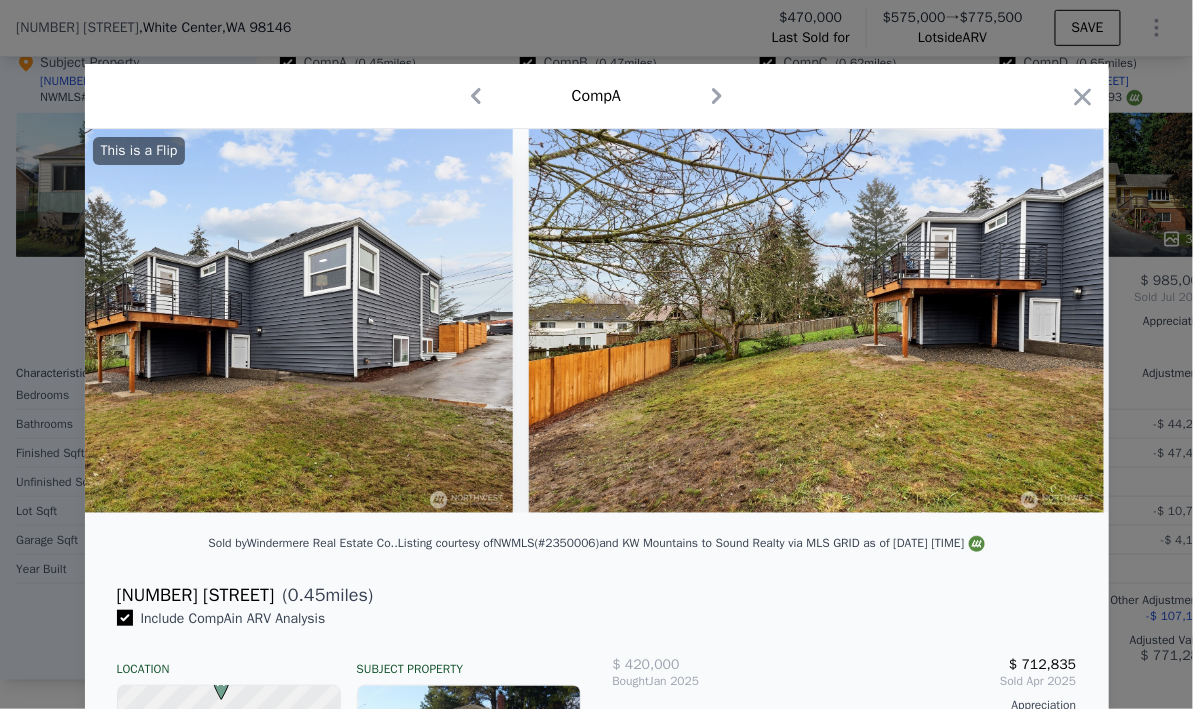 scroll, scrollTop: 0, scrollLeft: 20063, axis: horizontal 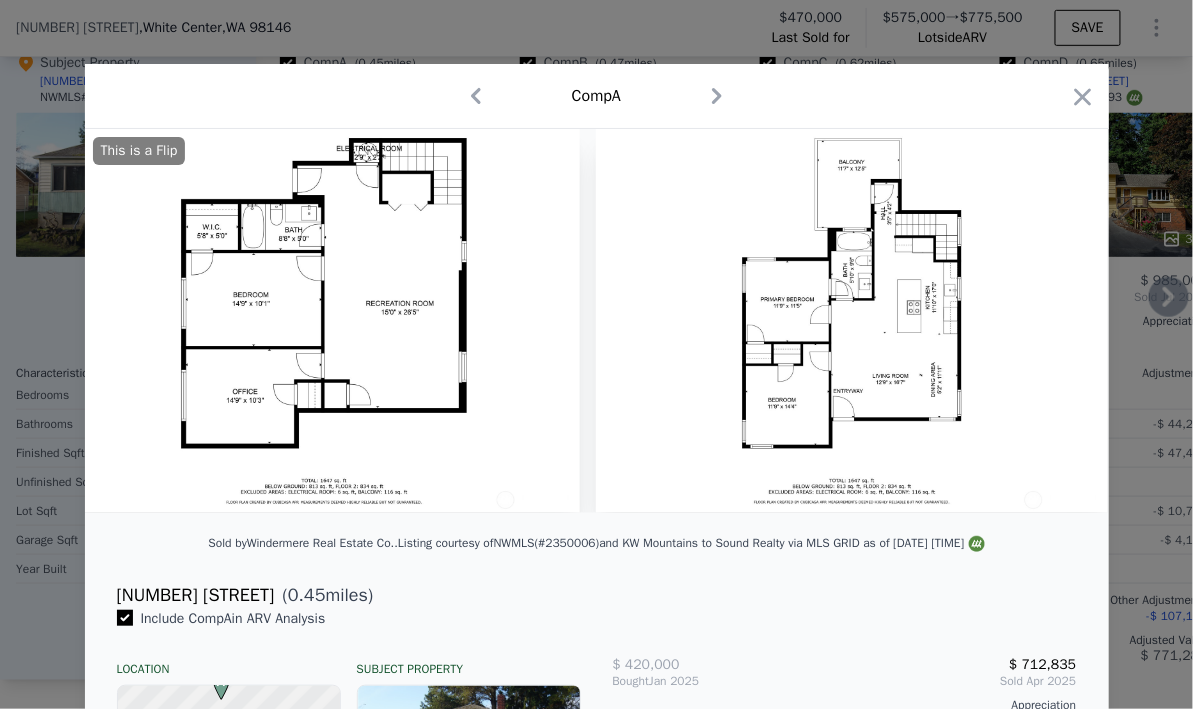 click 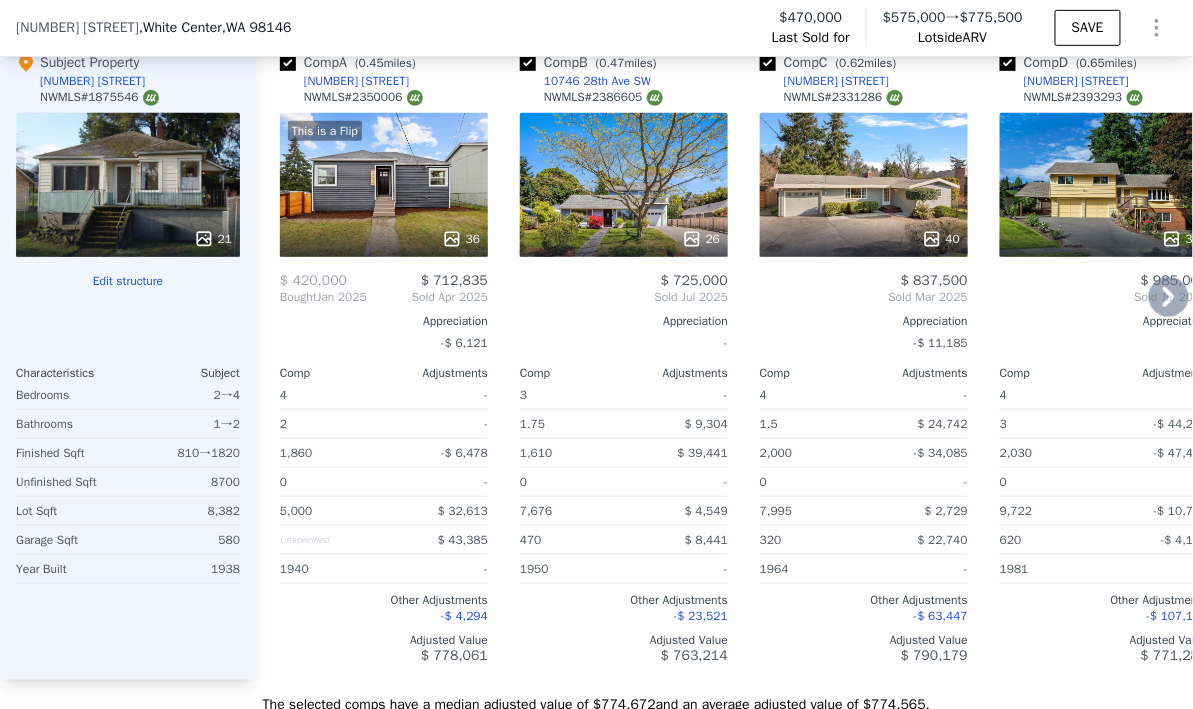 scroll, scrollTop: 2275, scrollLeft: 0, axis: vertical 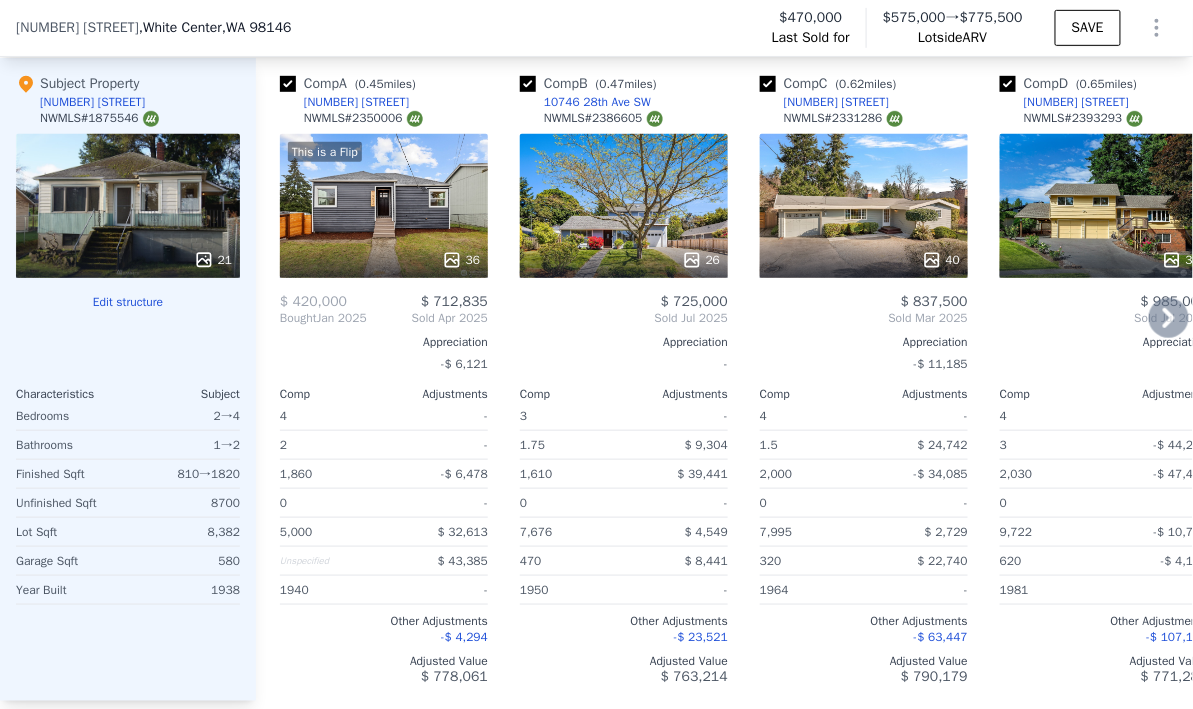 click on "Comp A (0.45 miles) [NUMBER] [STREET] NWMLS # [NUMBER]" at bounding box center (384, 104) 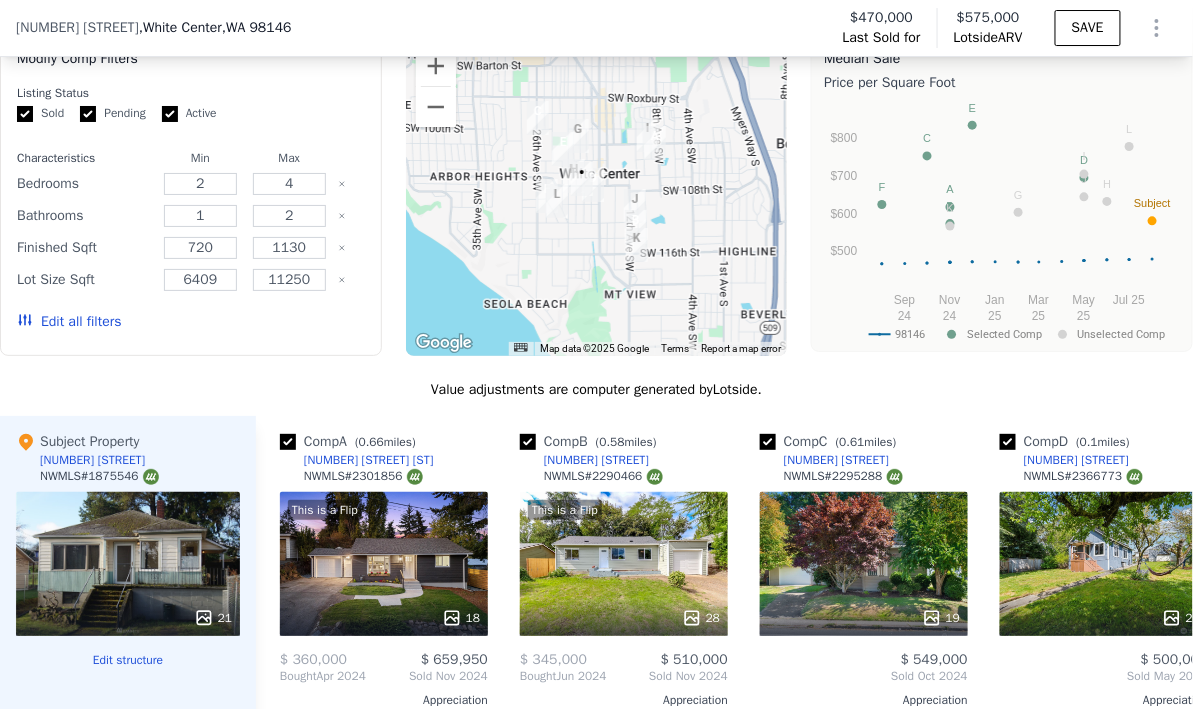 scroll, scrollTop: 2338, scrollLeft: 0, axis: vertical 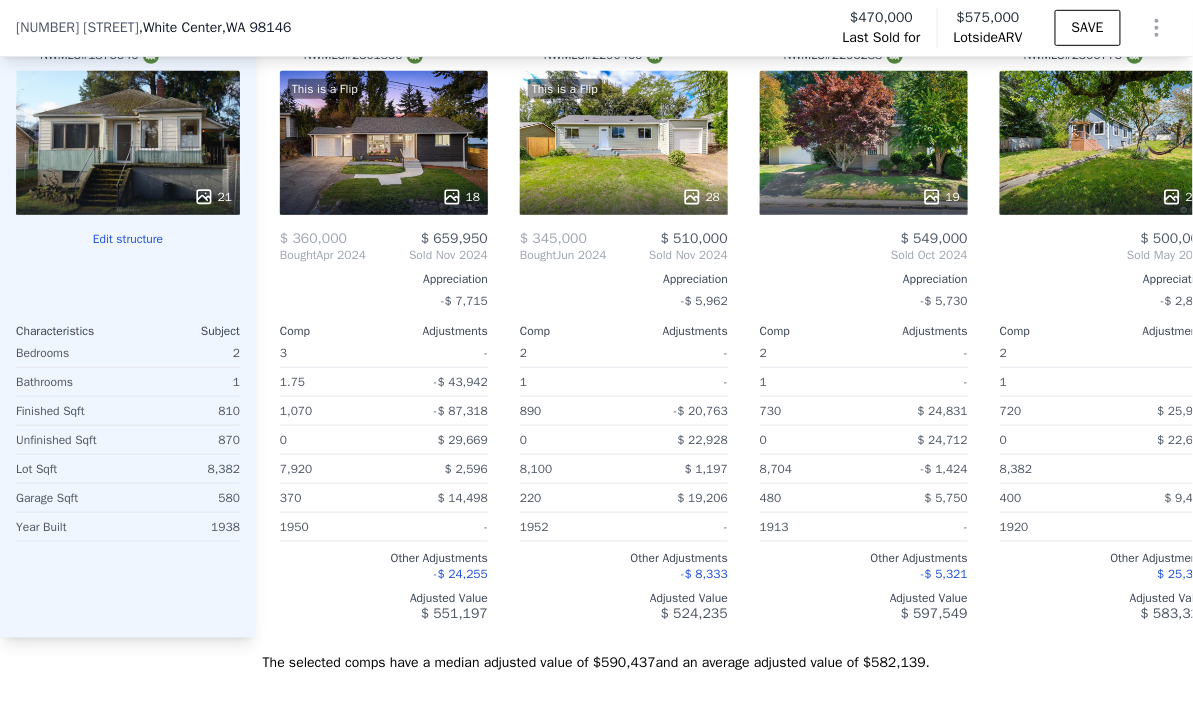 click 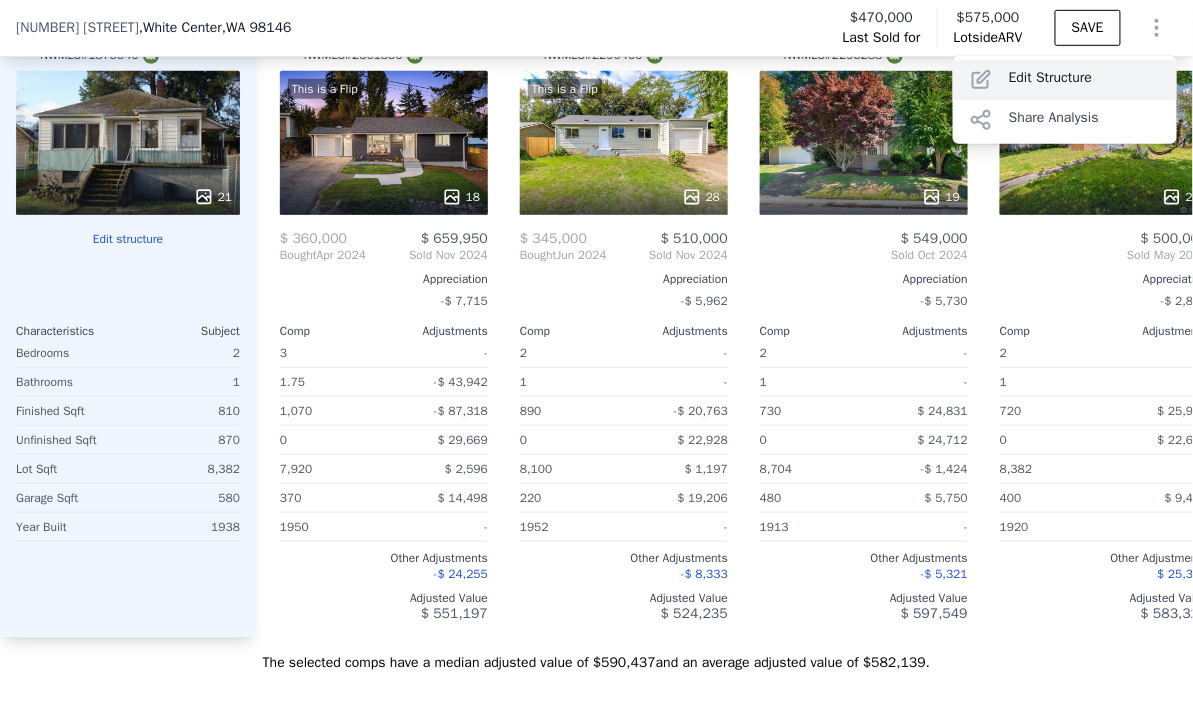 click on "Save Edit Structure Share Analysis" at bounding box center (1065, 100) 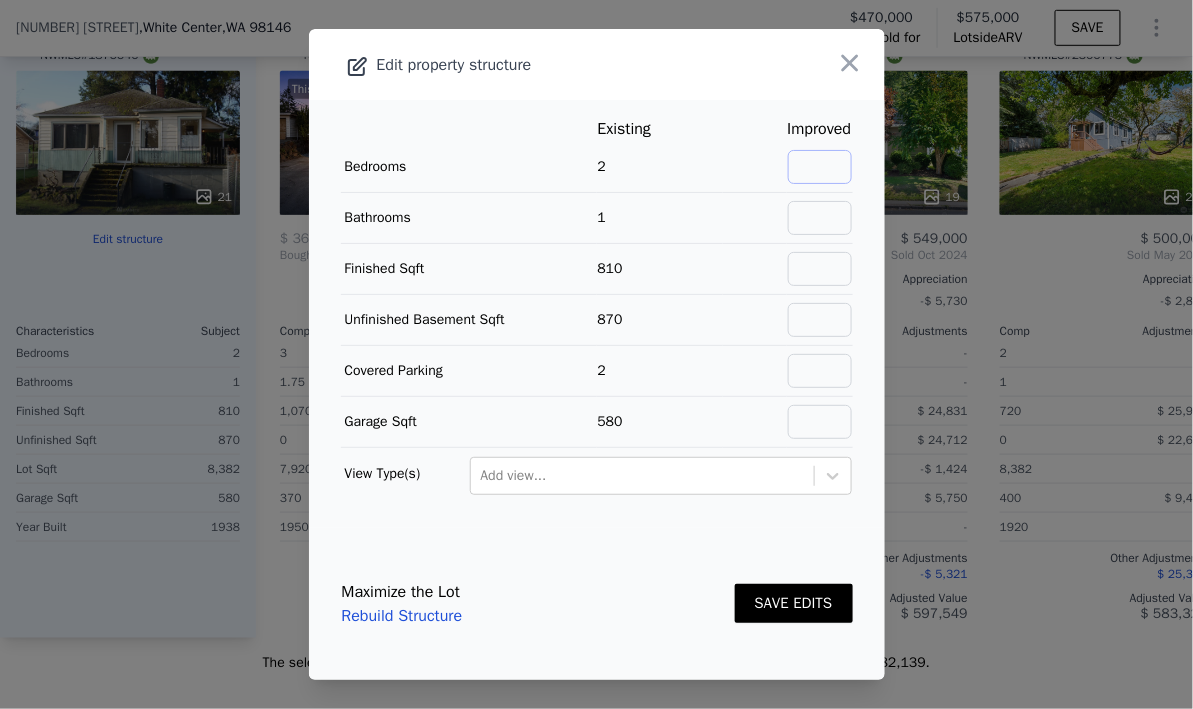 click at bounding box center [820, 167] 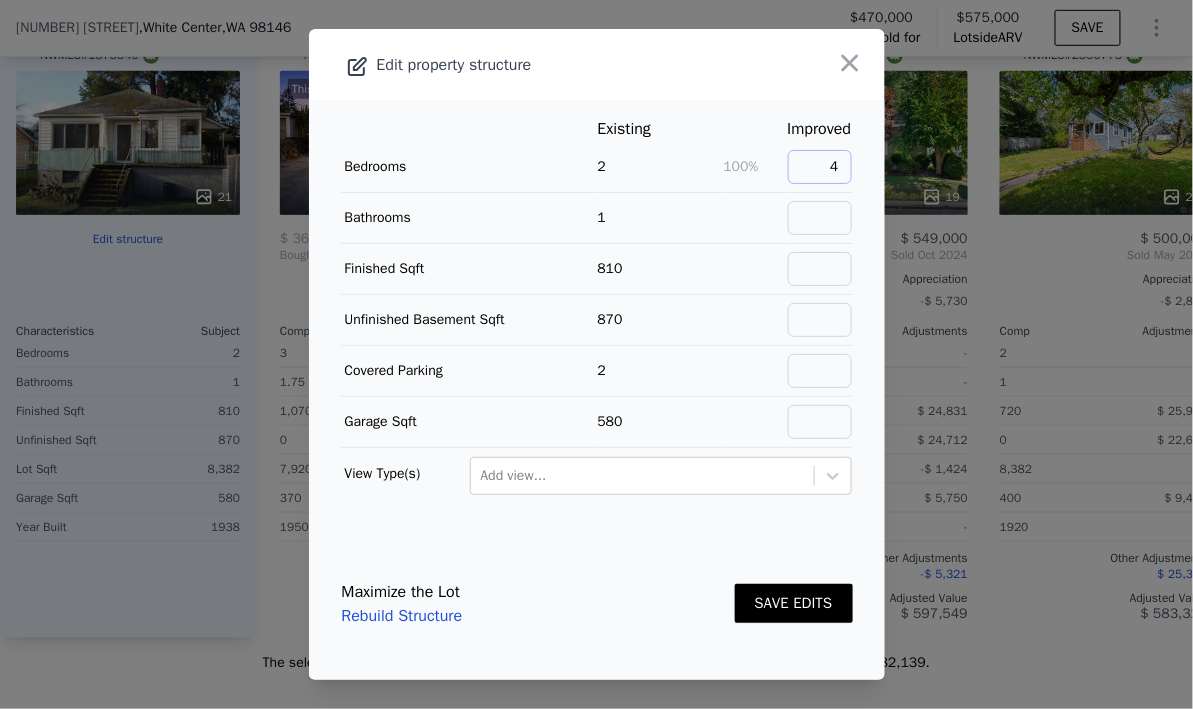 type on "4" 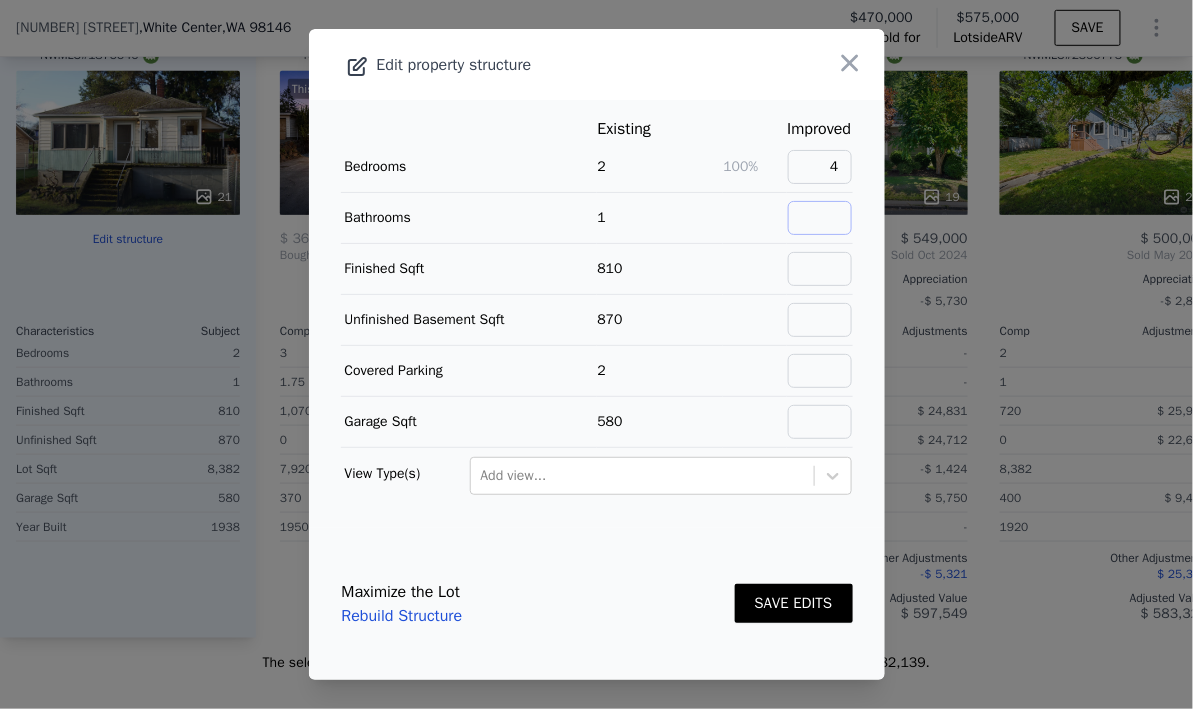 click at bounding box center [820, 218] 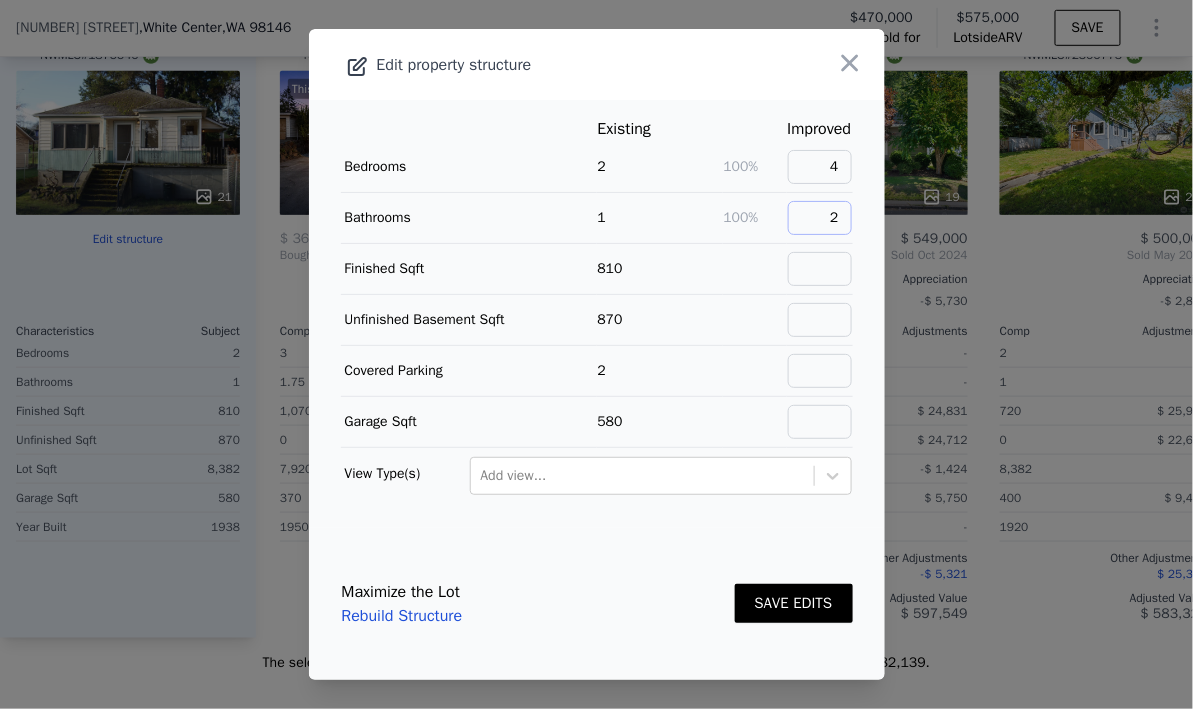 type on "2" 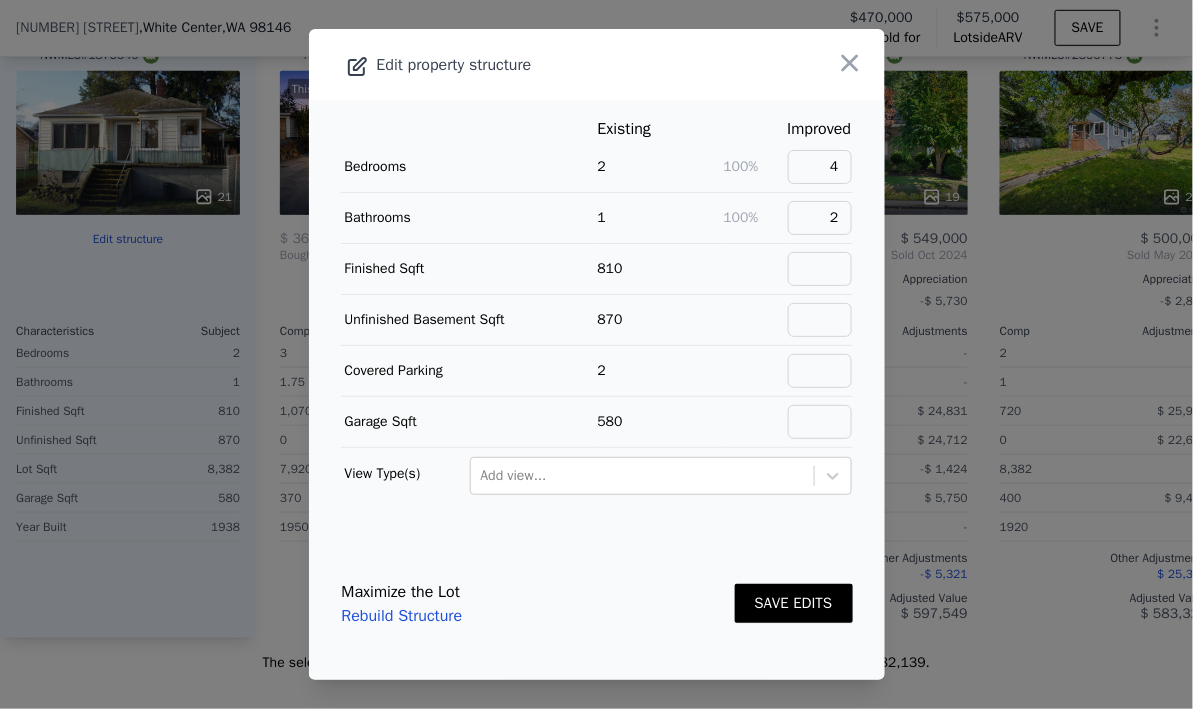 click at bounding box center (820, 269) 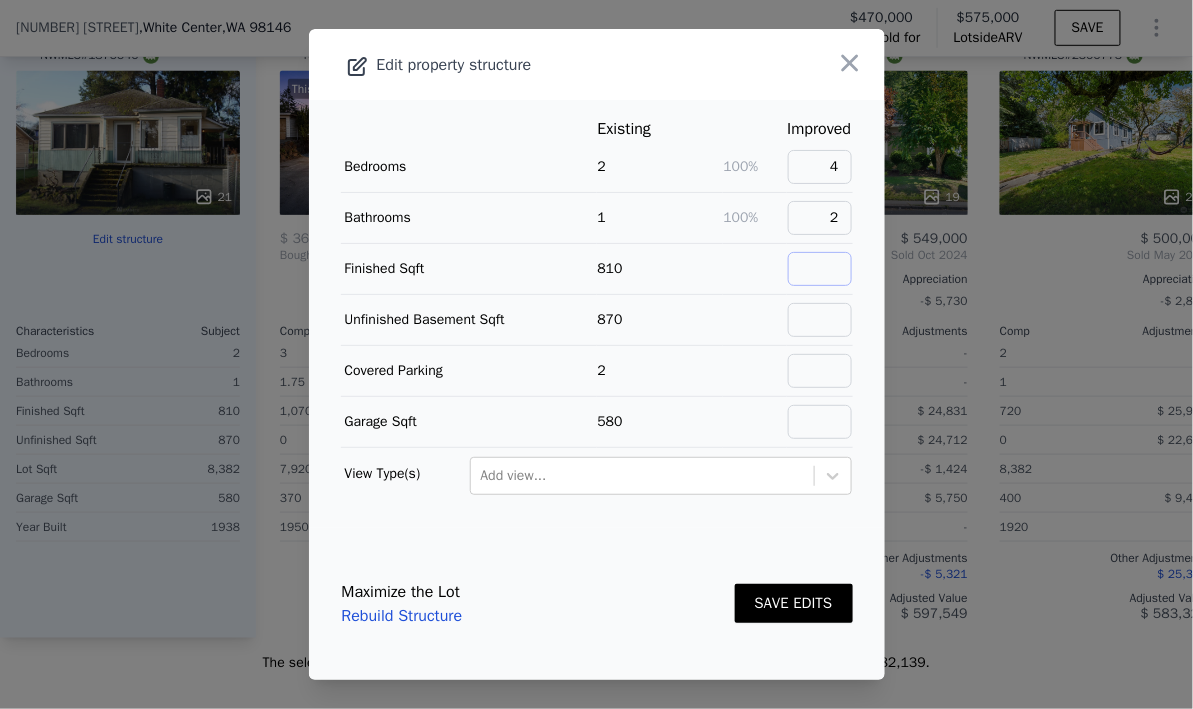 click at bounding box center (820, 269) 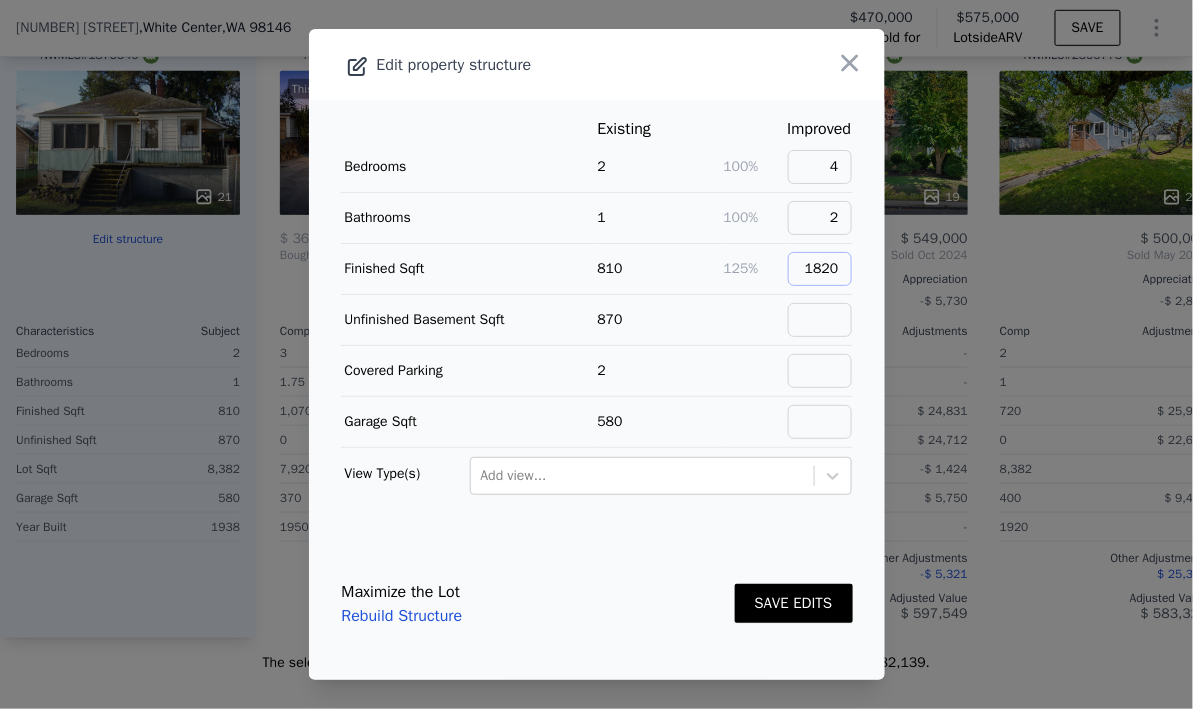 type on "1820" 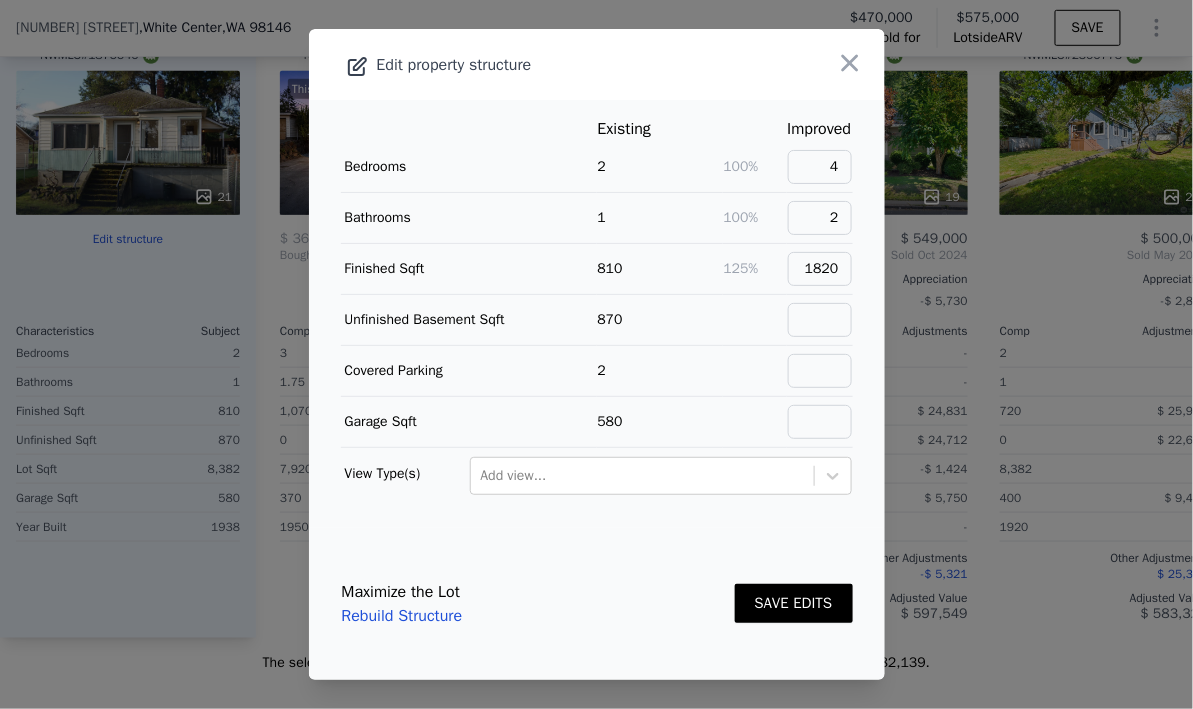 click at bounding box center (755, 371) 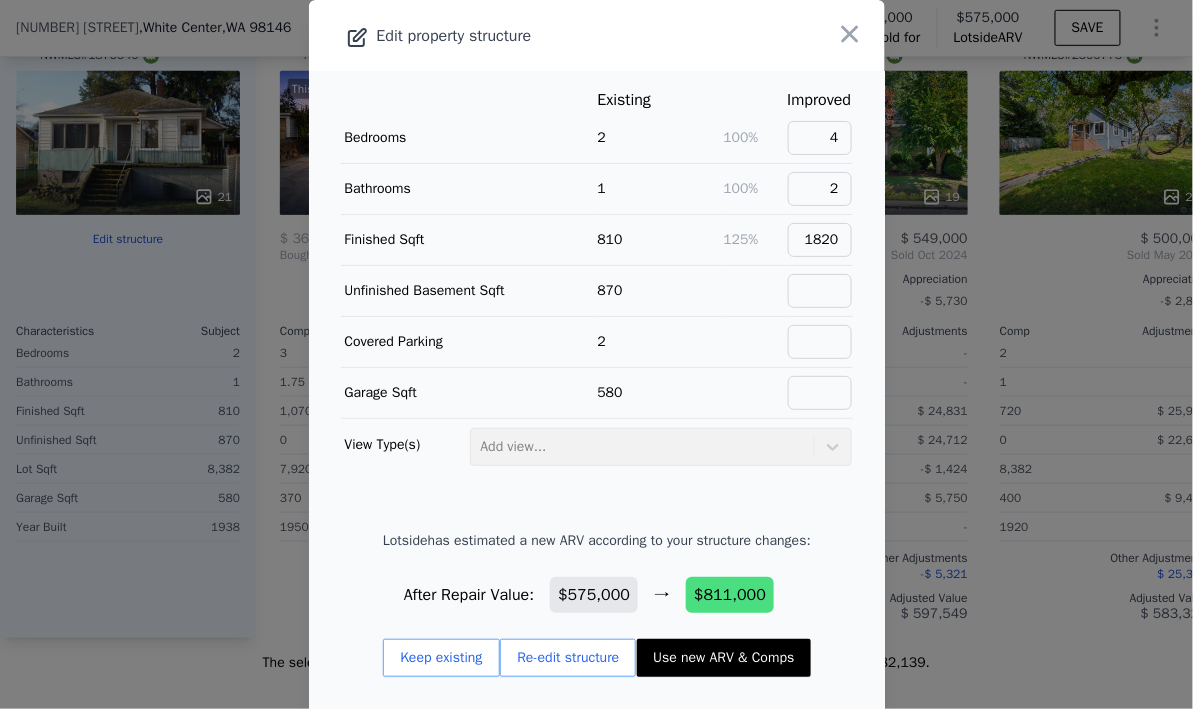 click on "Use new ARV & Comps" at bounding box center [723, 658] 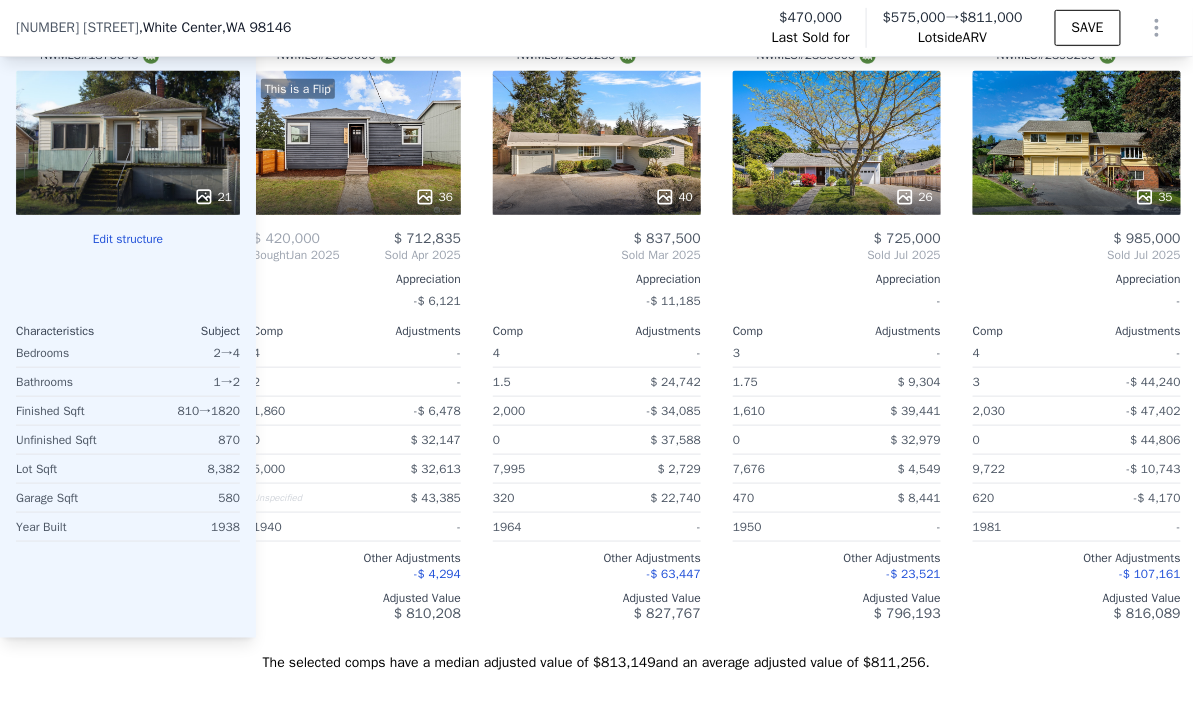 scroll, scrollTop: 0, scrollLeft: 28, axis: horizontal 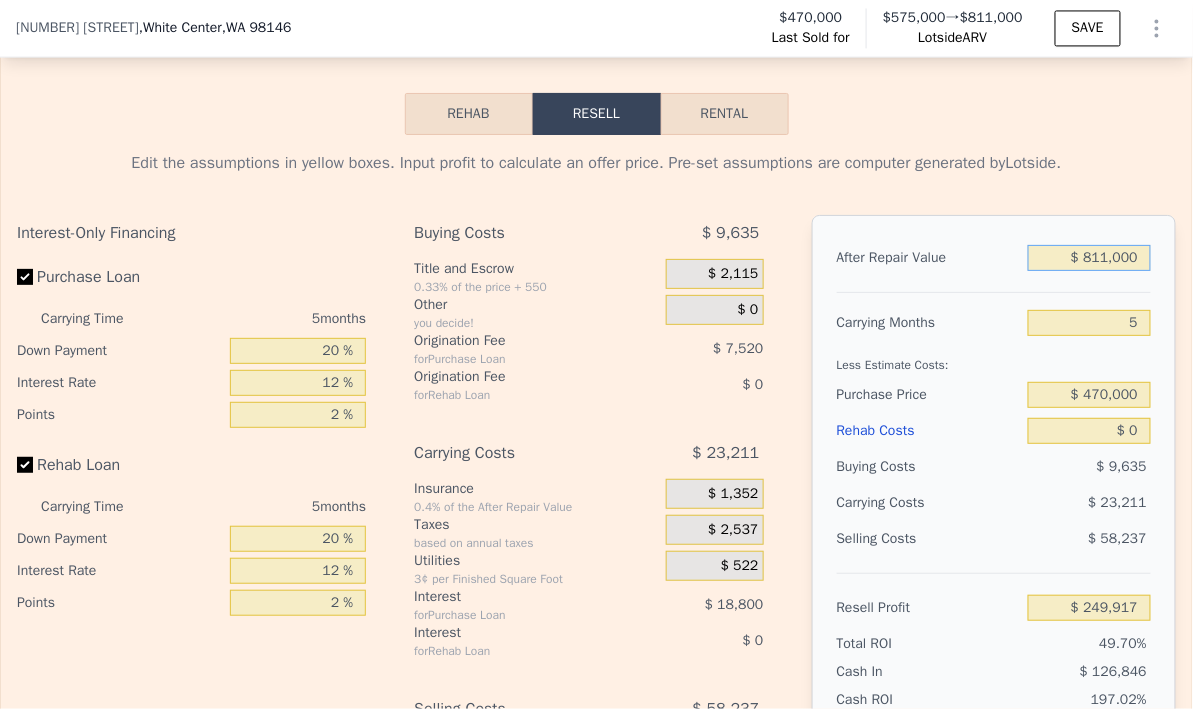 click on "$ 811,000" at bounding box center (1089, 258) 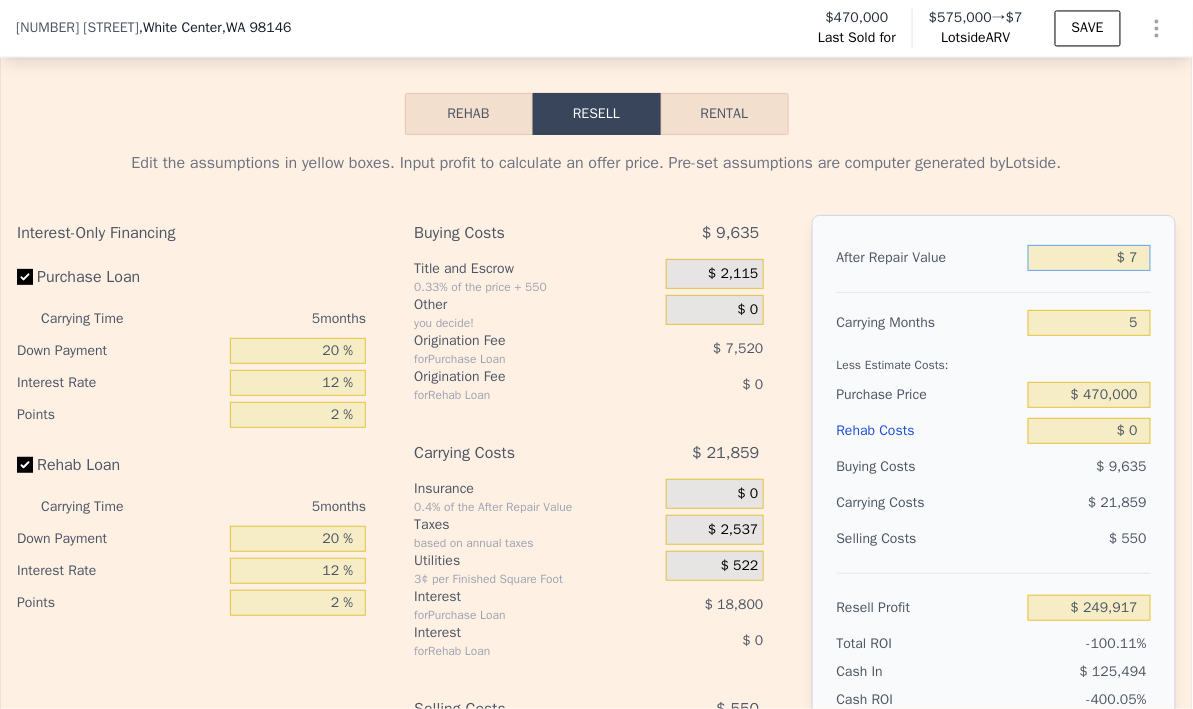 type on "-$ 502,037" 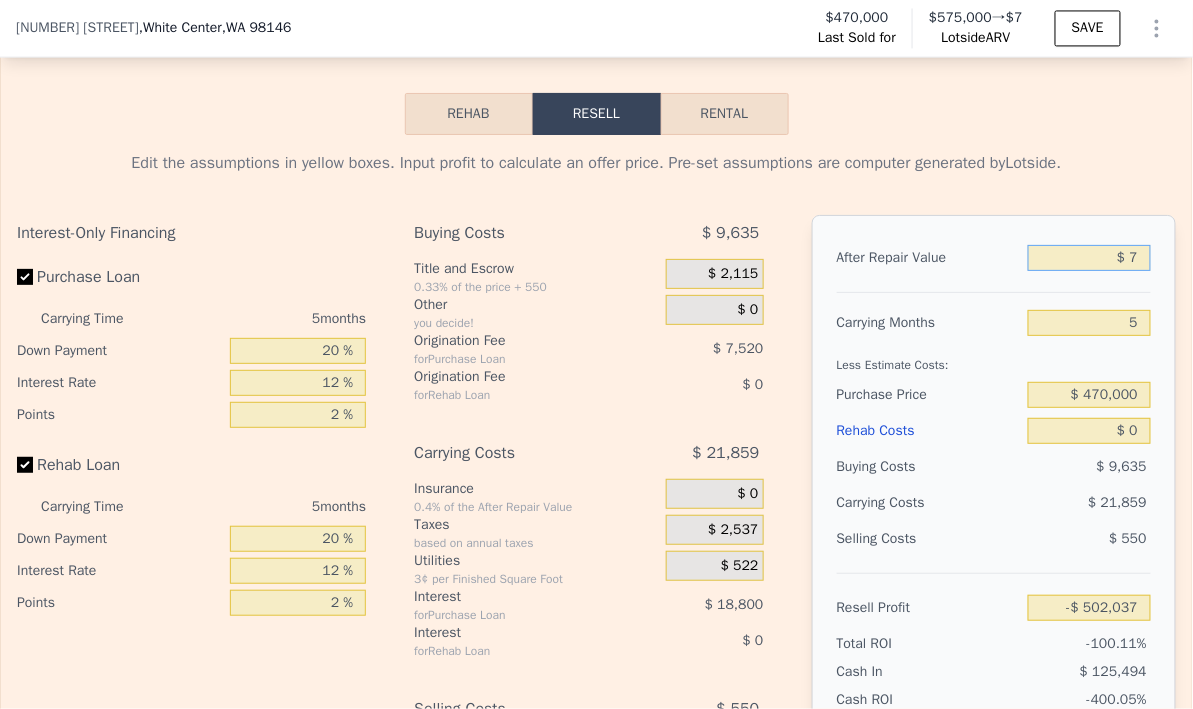 type on "$ 72" 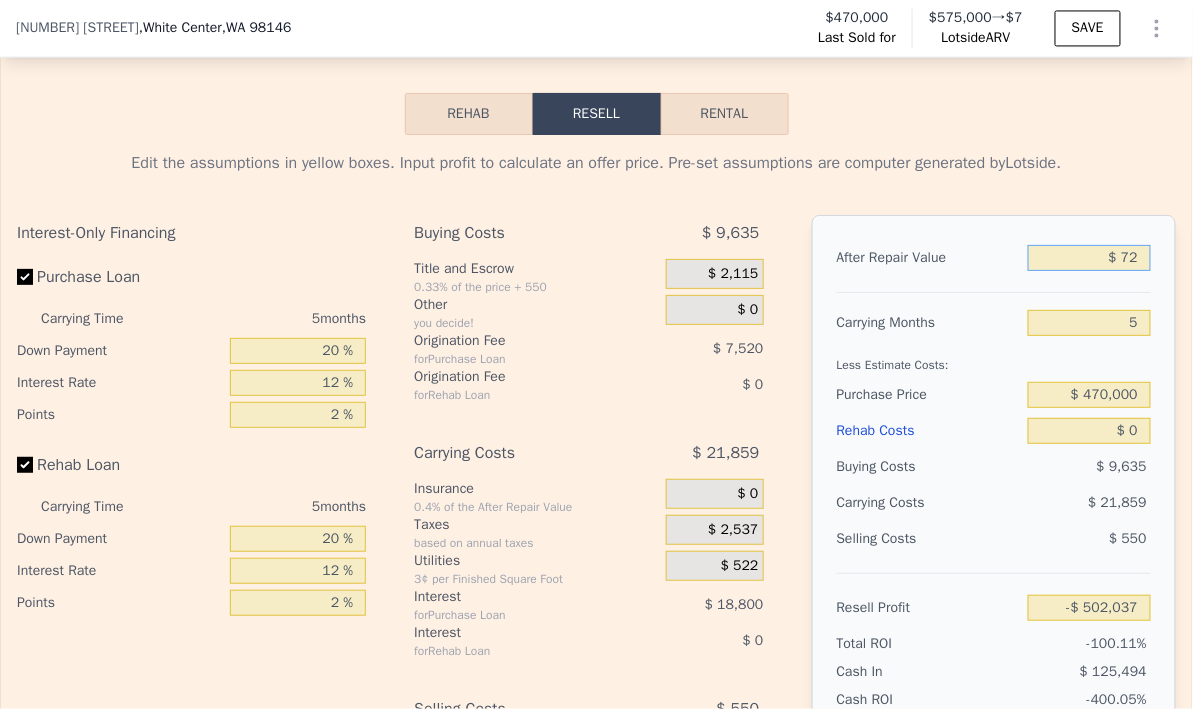 type on "-$ 501,977" 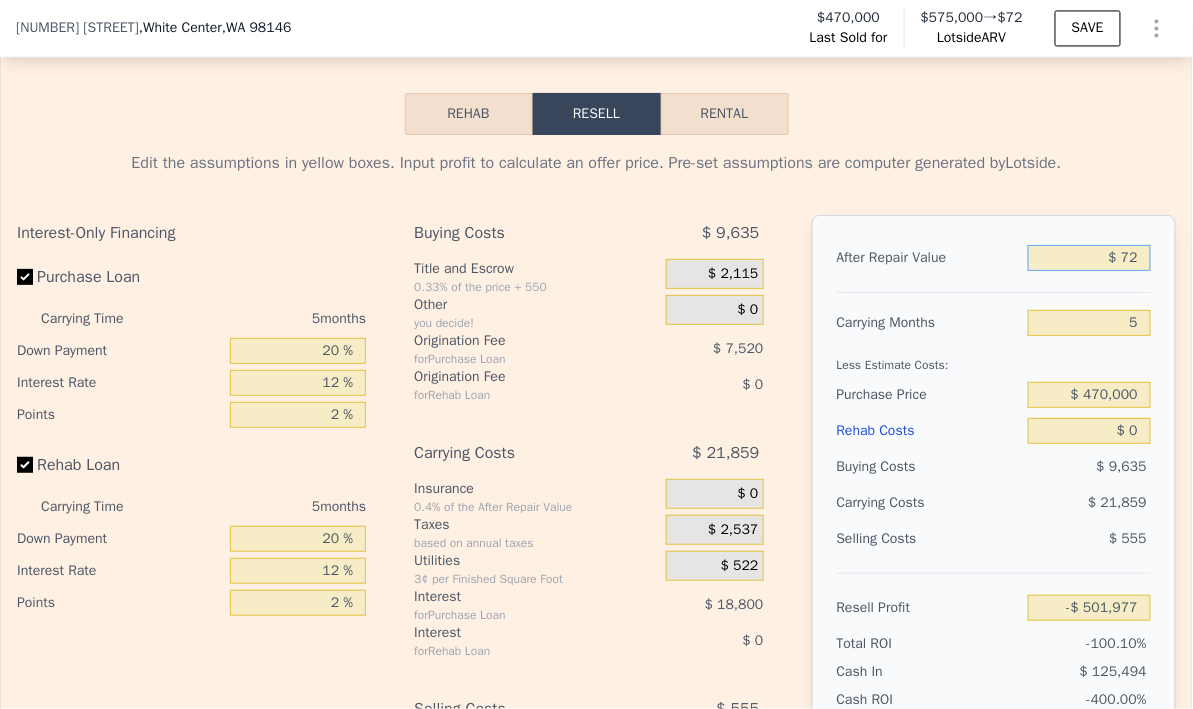 type on "$ 725" 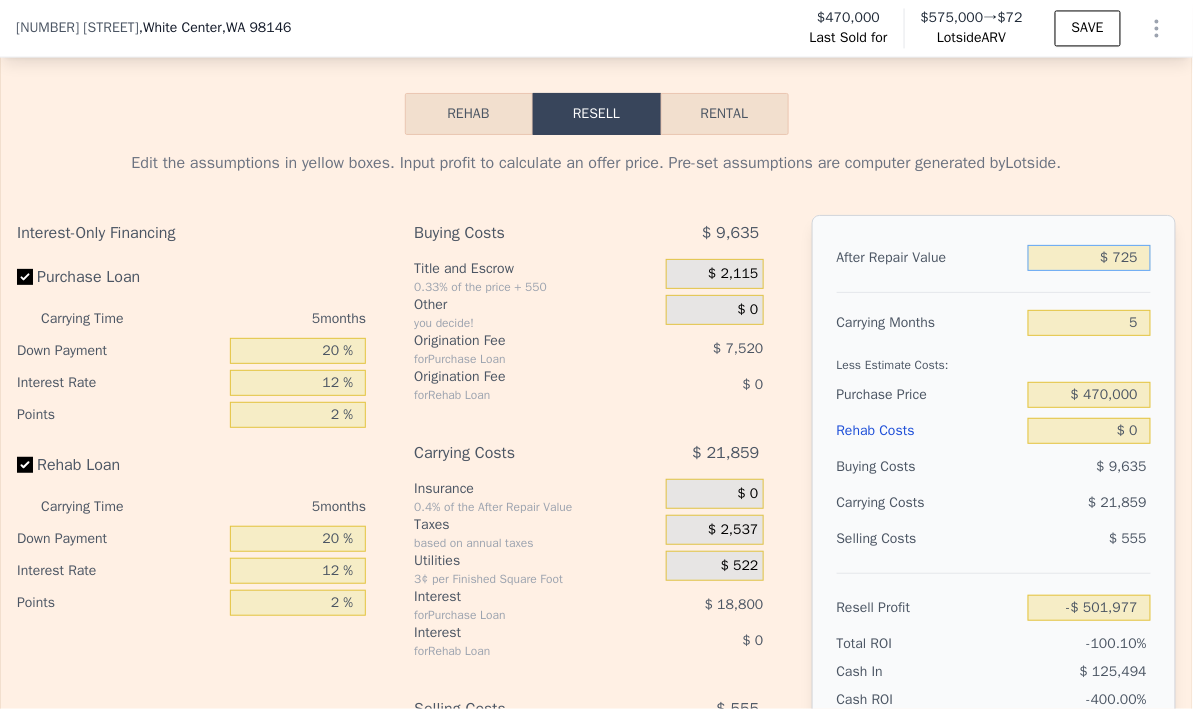 type on "-$ 501,371" 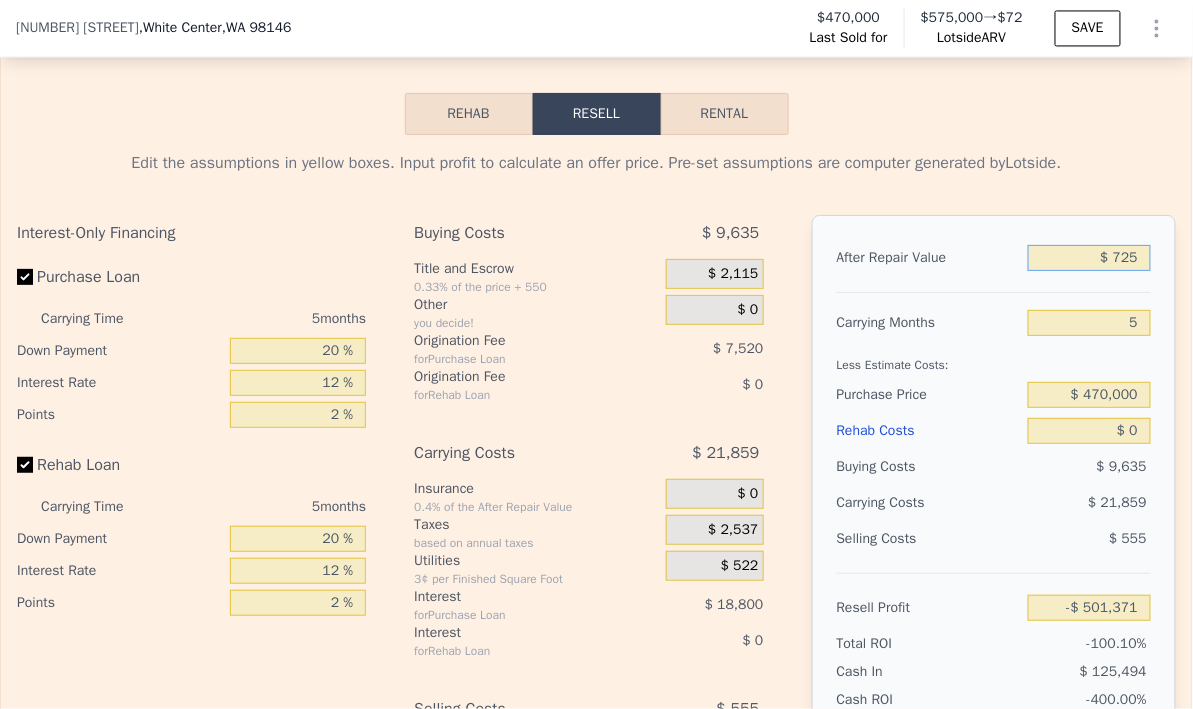 type on "$ 7,250" 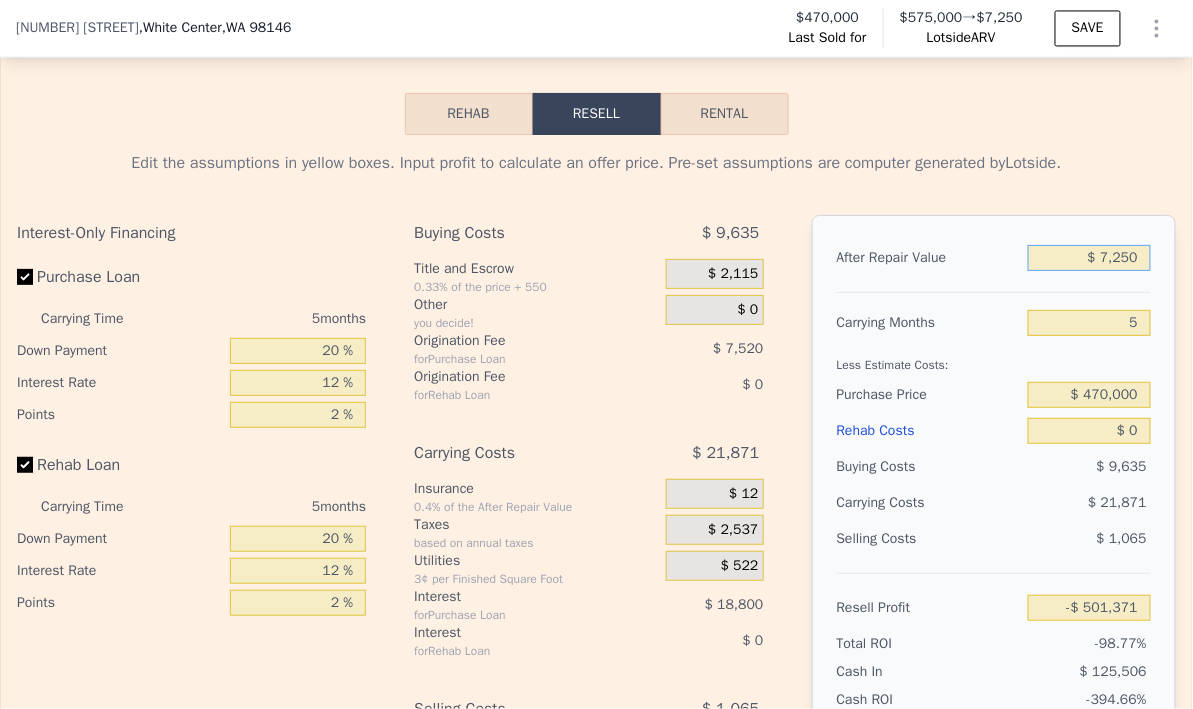 type on "-$ 495,321" 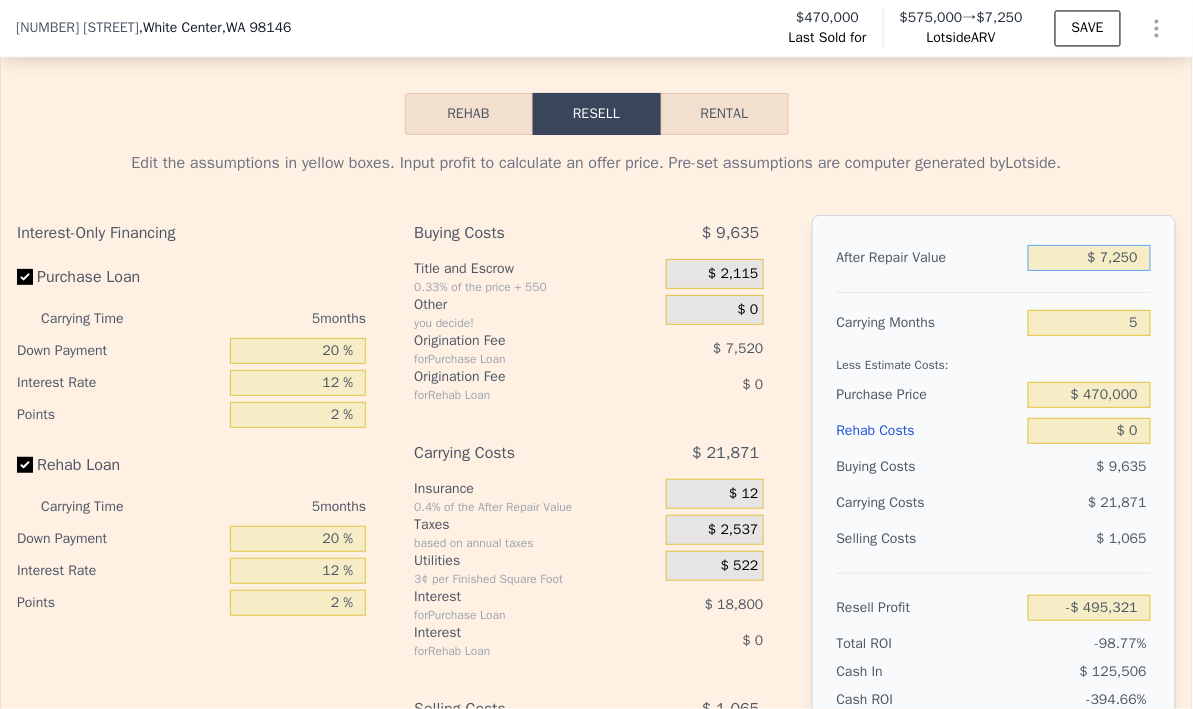 type on "$ 72,500" 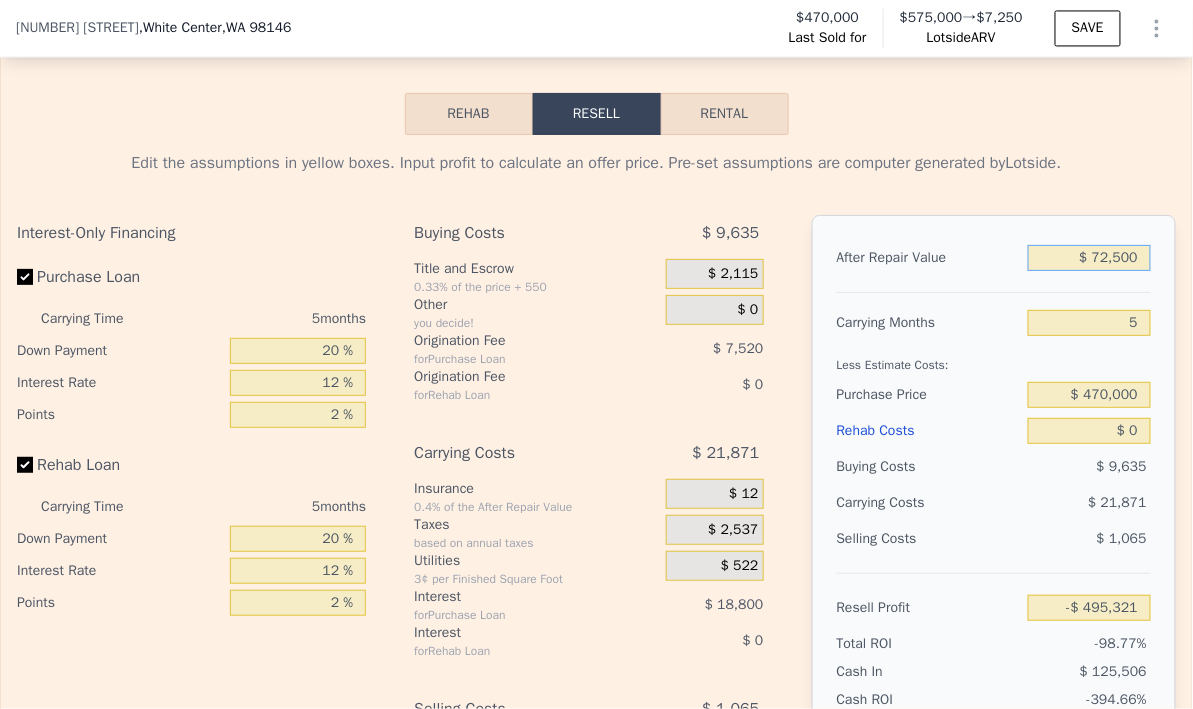 type on "-$ 434,823" 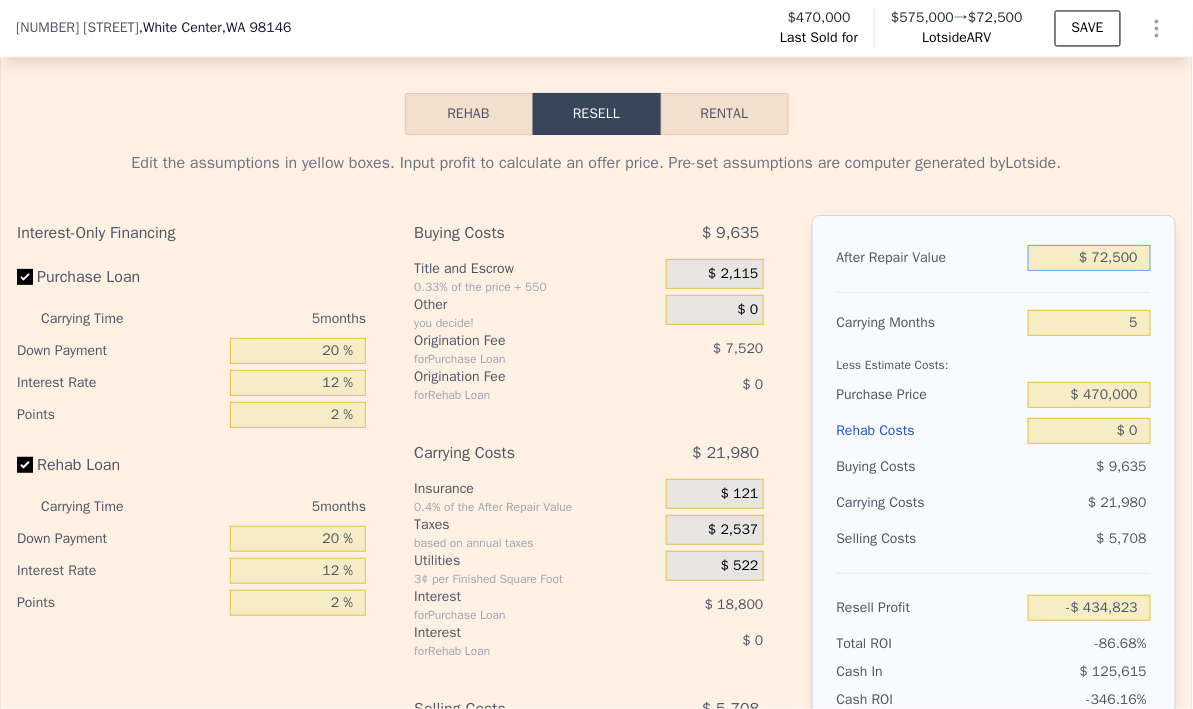 type on "$ 725,000" 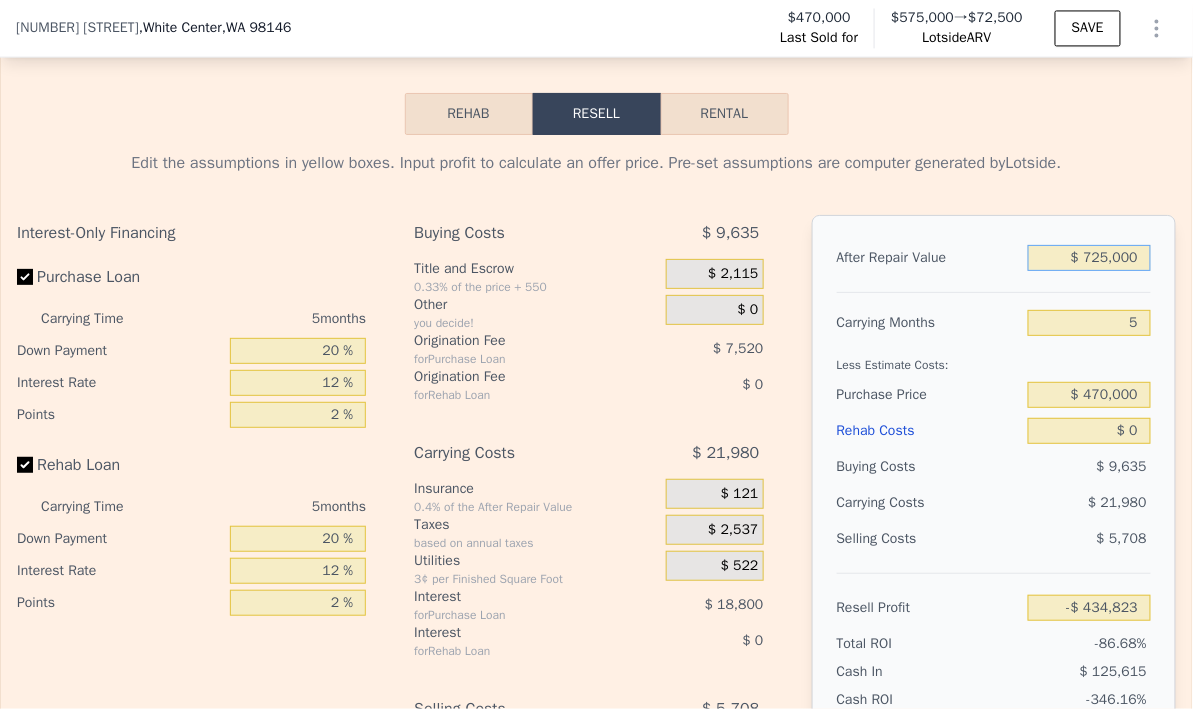 type on "$ 170,179" 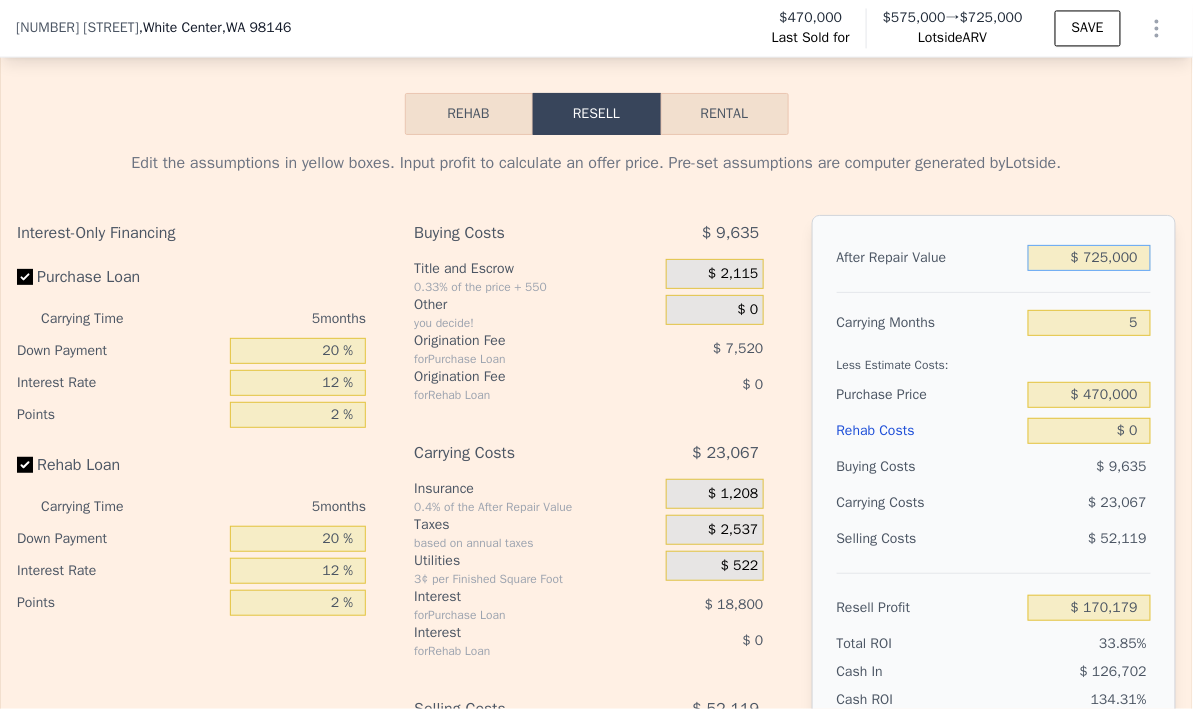 scroll, scrollTop: 3116, scrollLeft: 0, axis: vertical 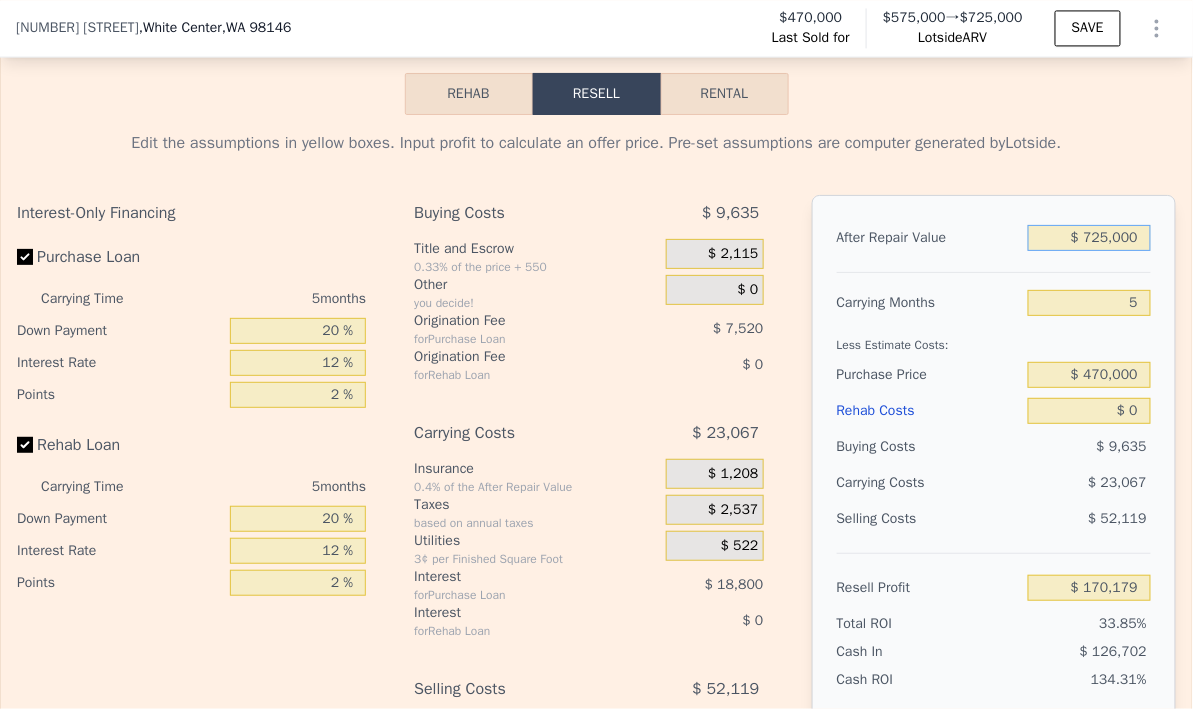 type on "$ 725,000" 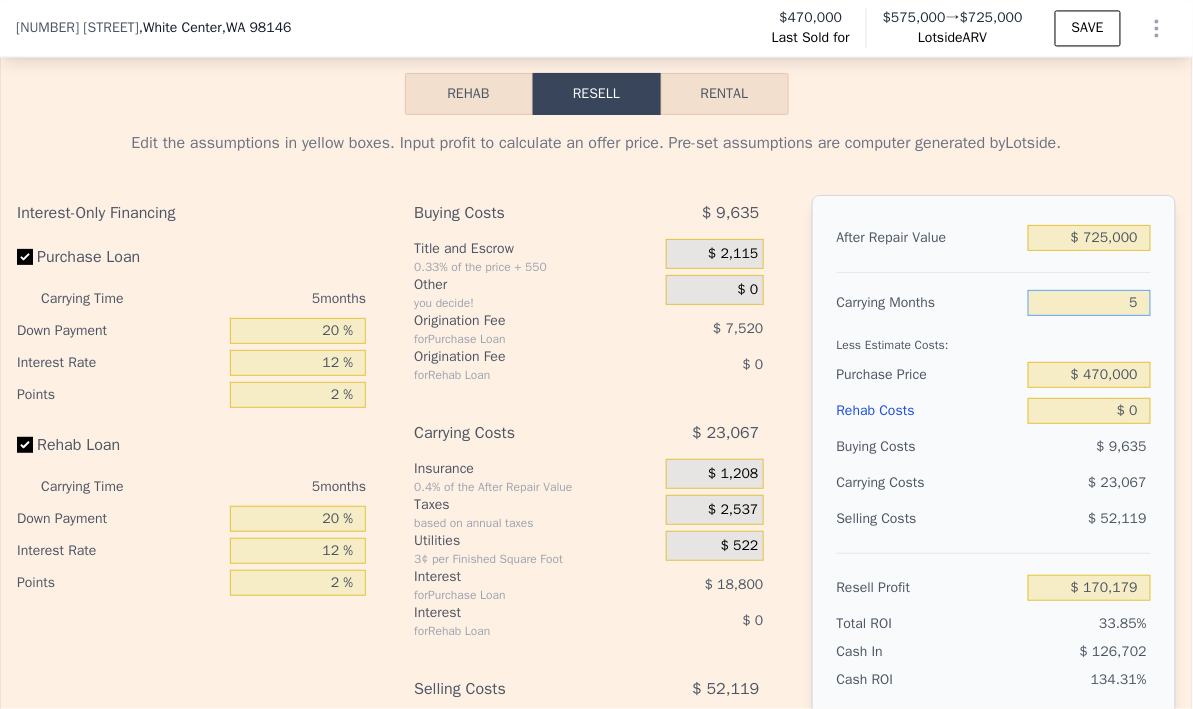 click on "5" at bounding box center [1089, 303] 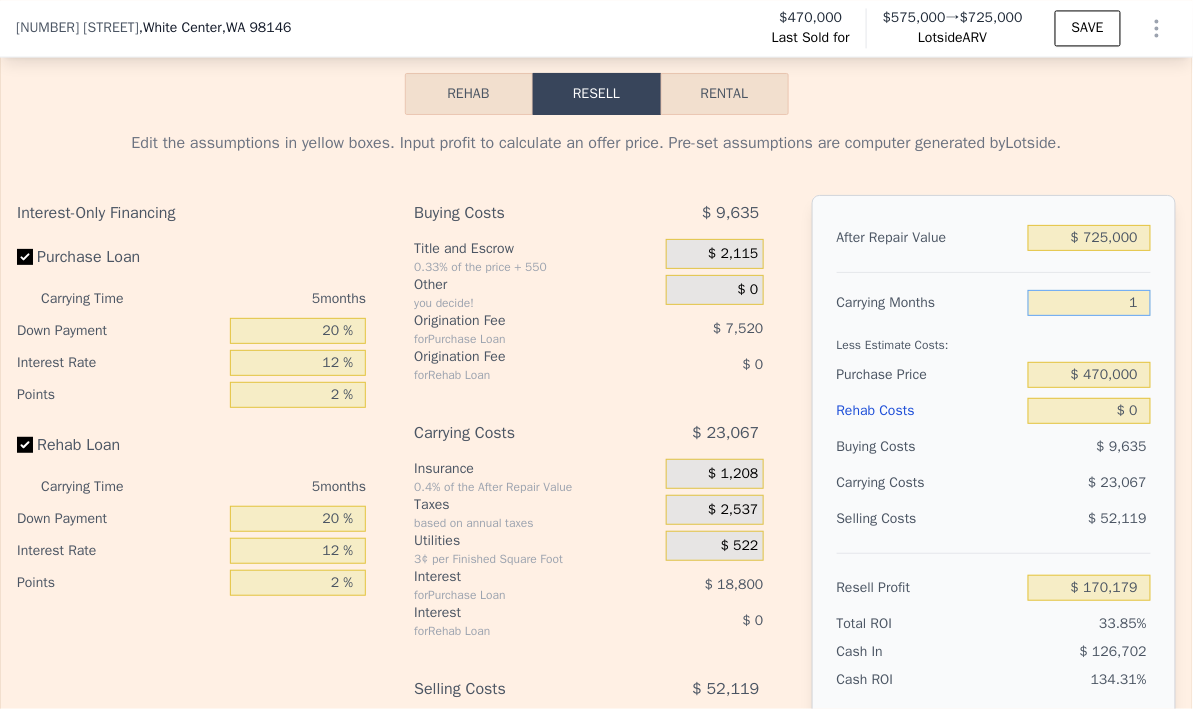 type on "10" 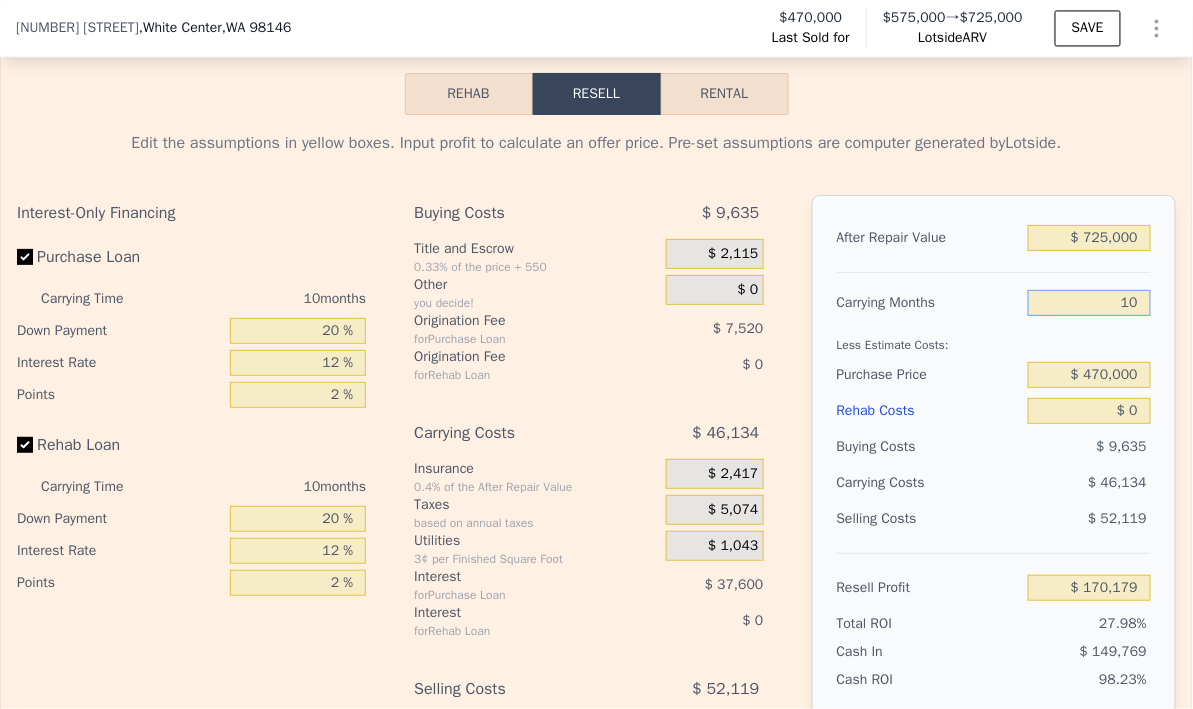 type on "$ 147,112" 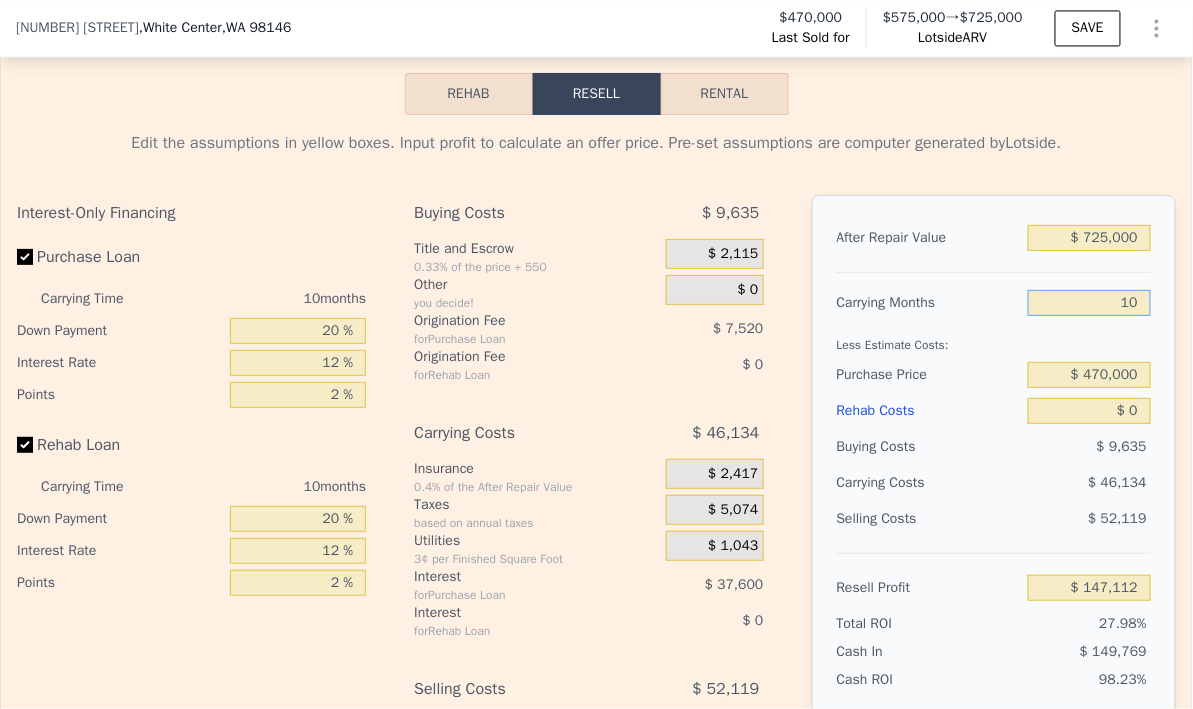 scroll, scrollTop: 3219, scrollLeft: 0, axis: vertical 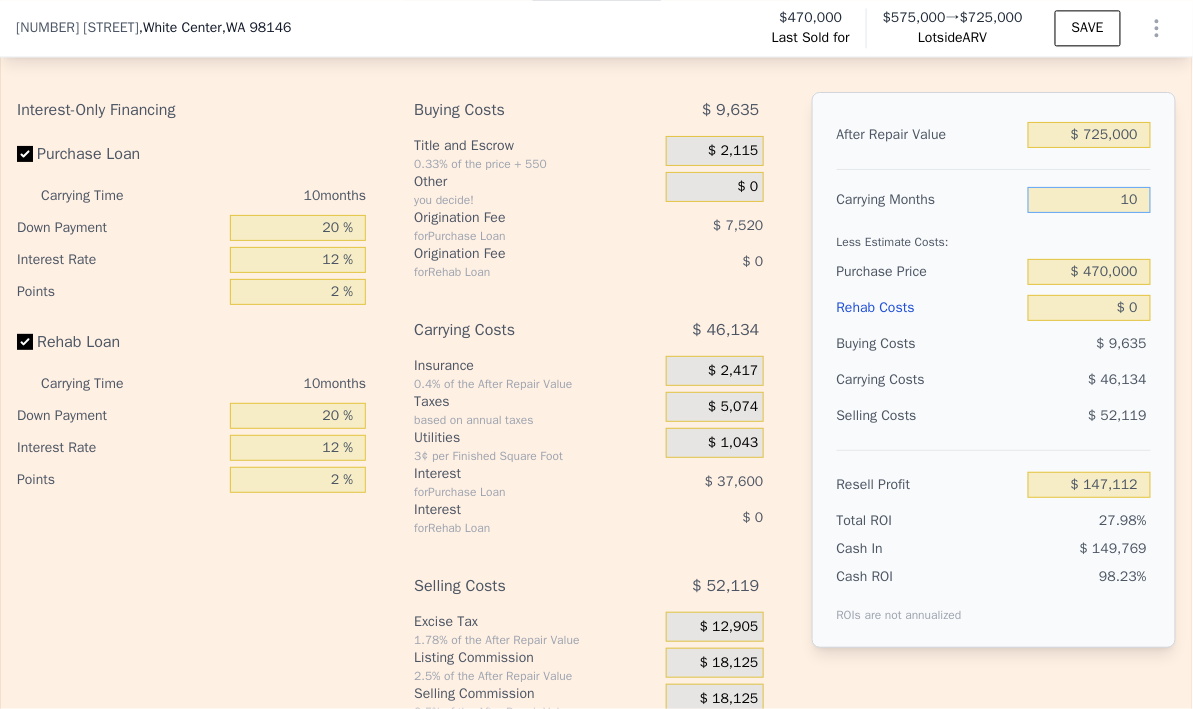 type on "10" 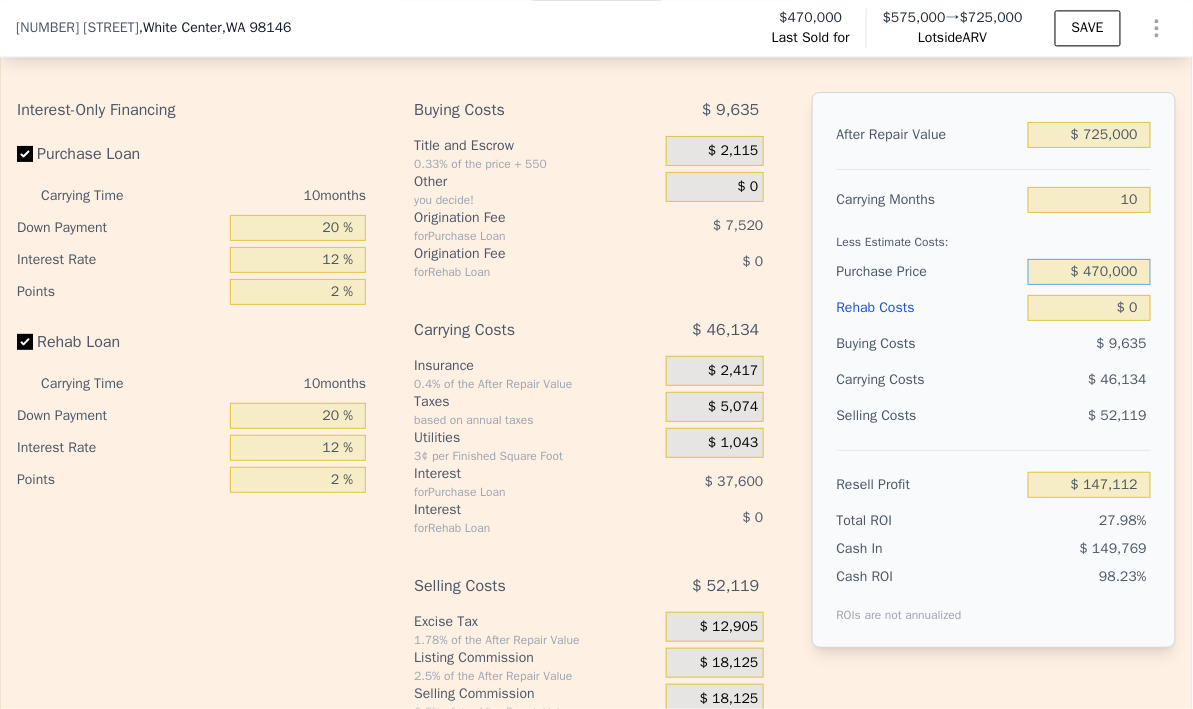 click on "$ 470,000" at bounding box center (1089, 272) 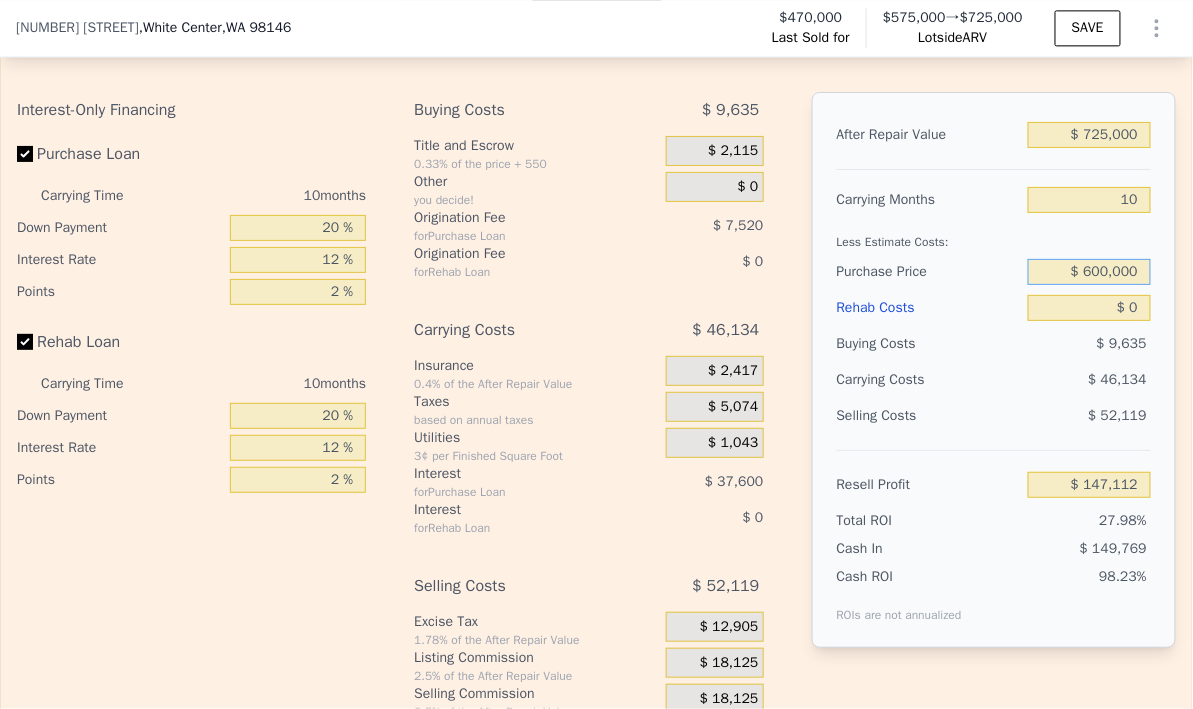 type on "$ 600,000" 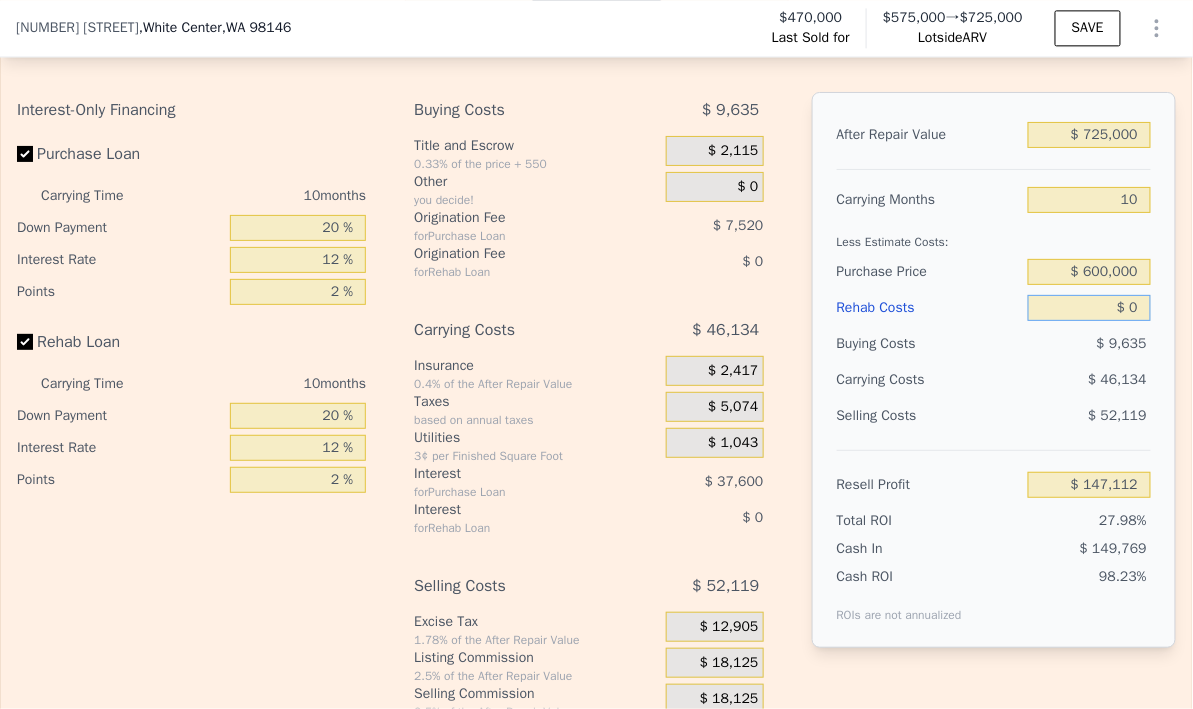 click on "$ 0" at bounding box center [1089, 308] 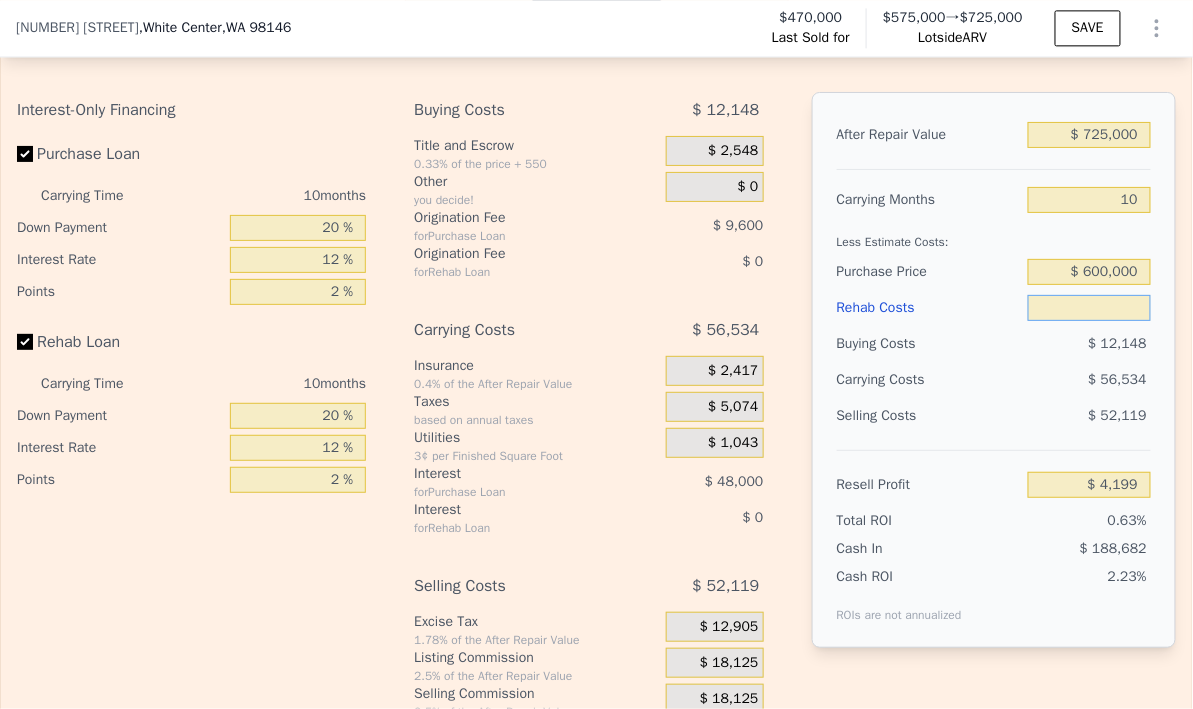 type on "$ 1" 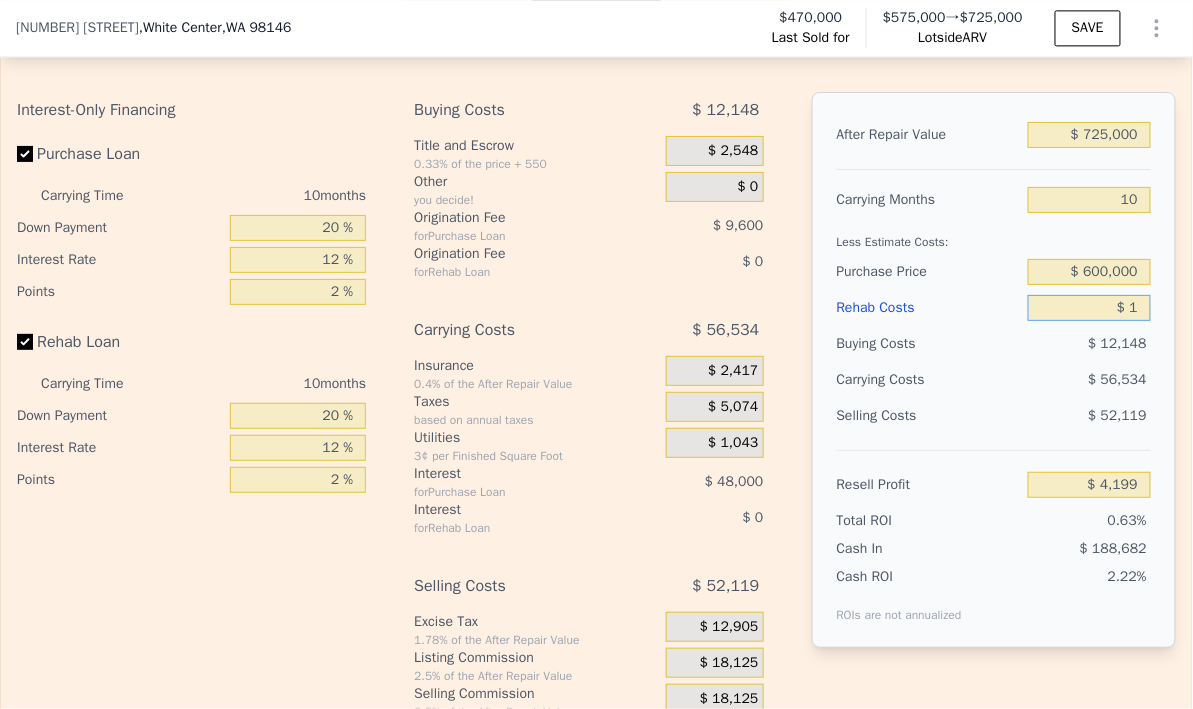 type on "$ 4,198" 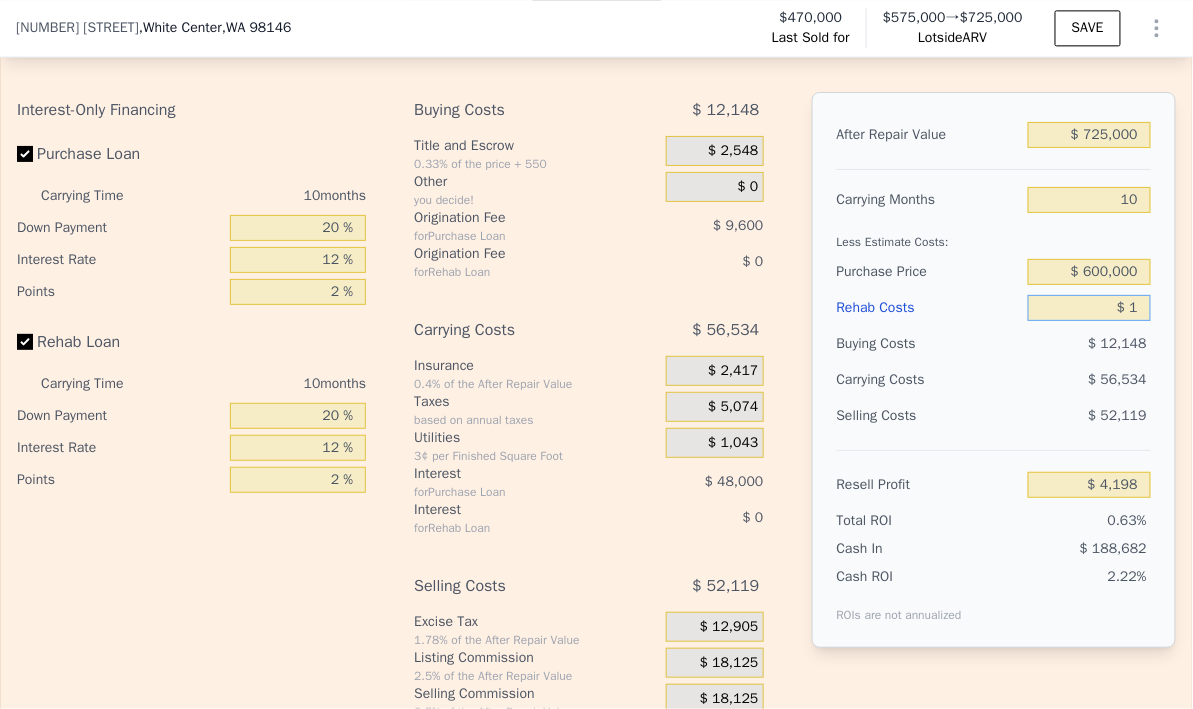 type on "$ 18" 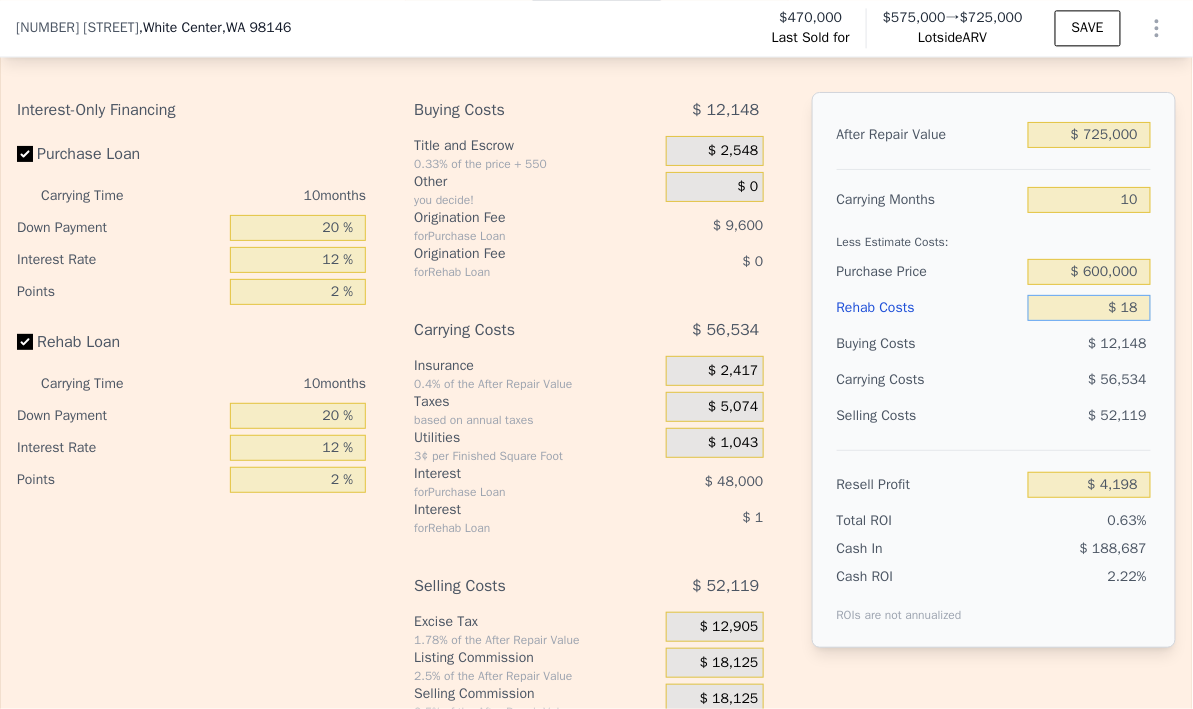 type on "$ 4,181" 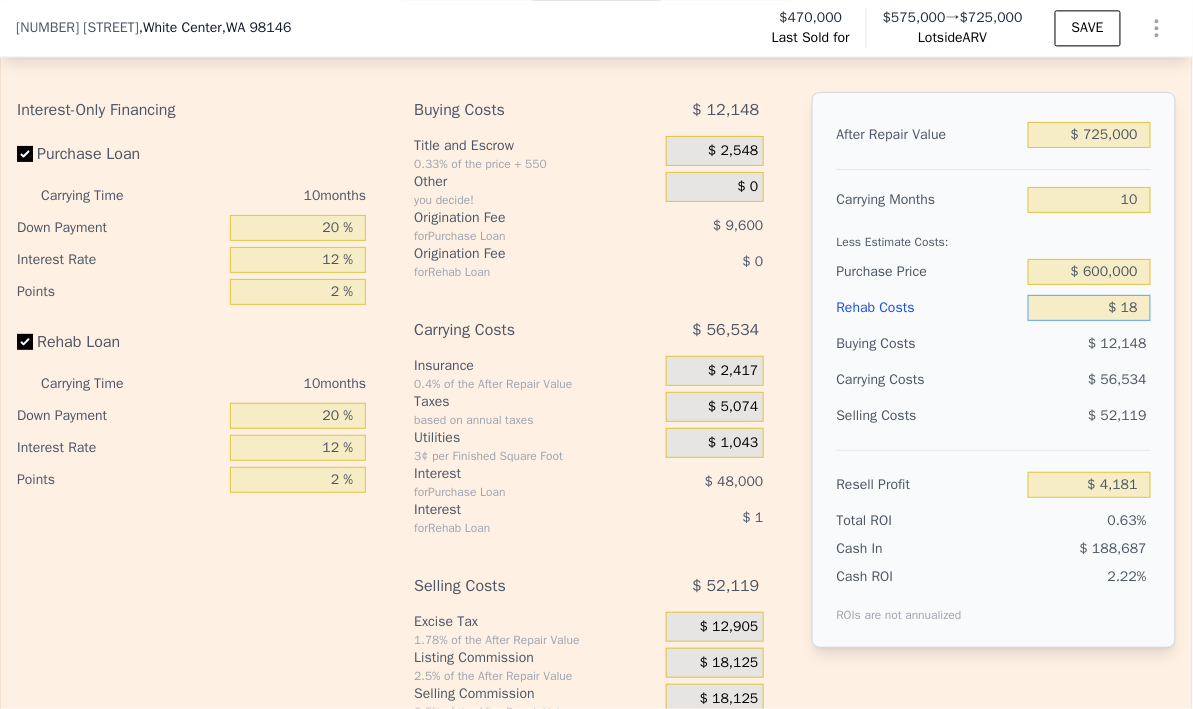 type on "$ 180" 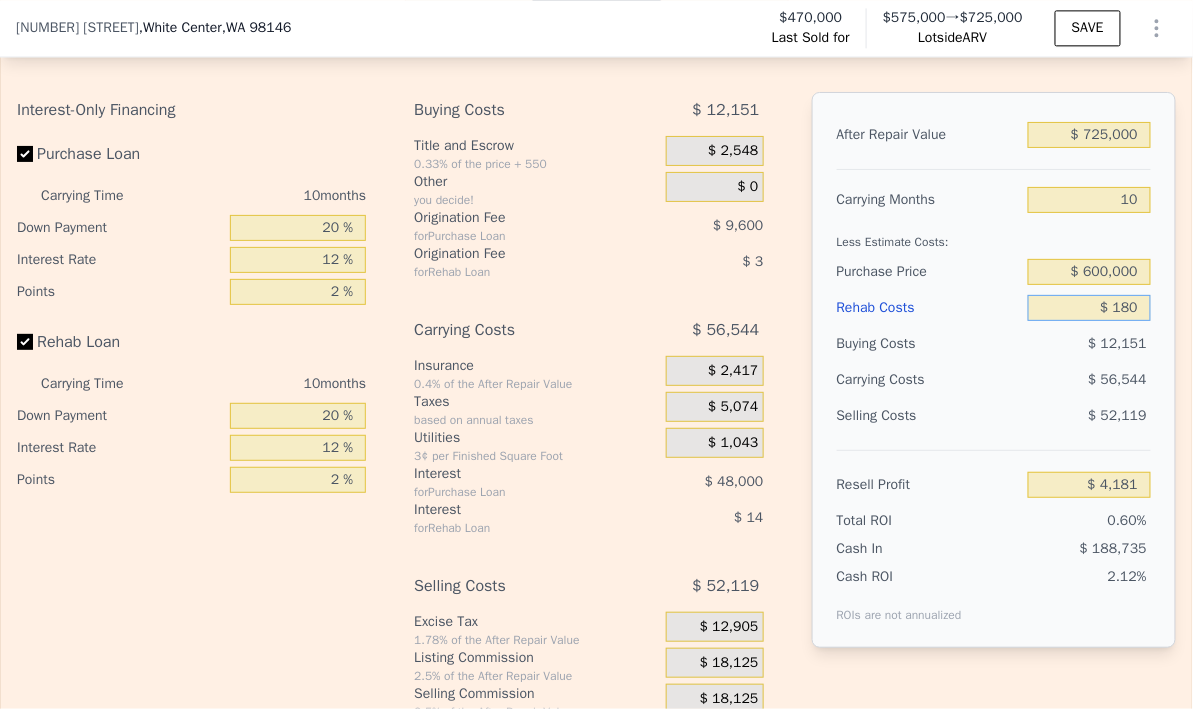 type on "$ 4,006" 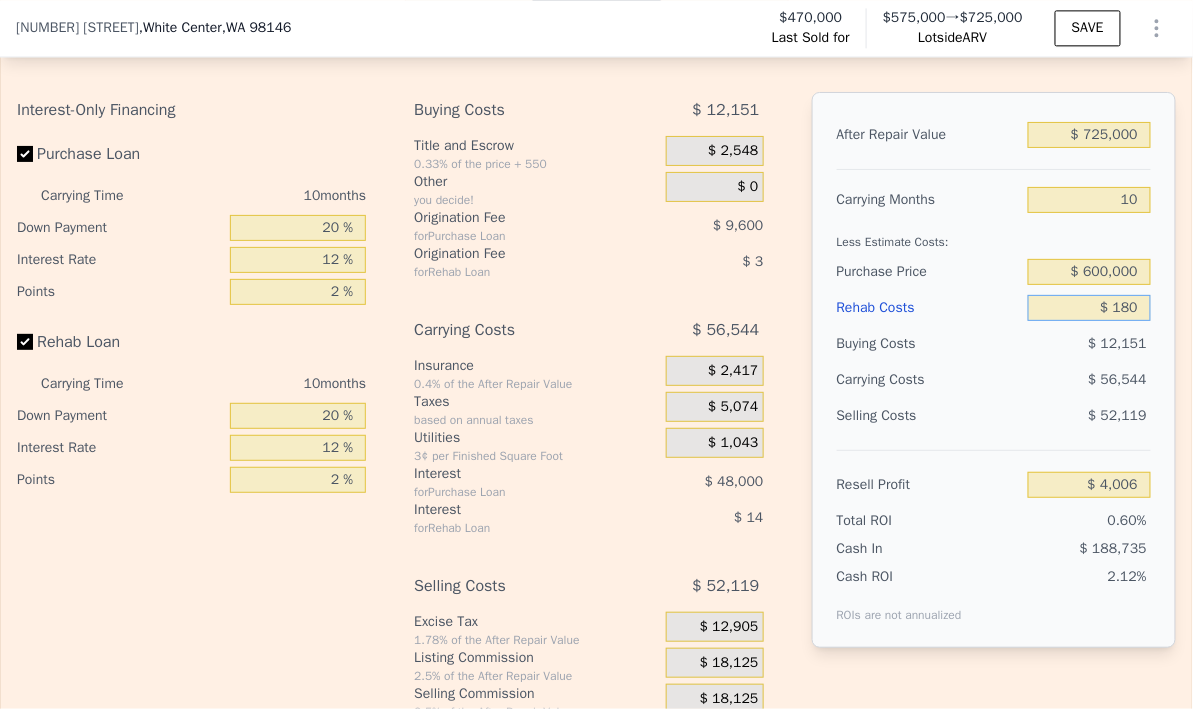 type on "$ 1,800" 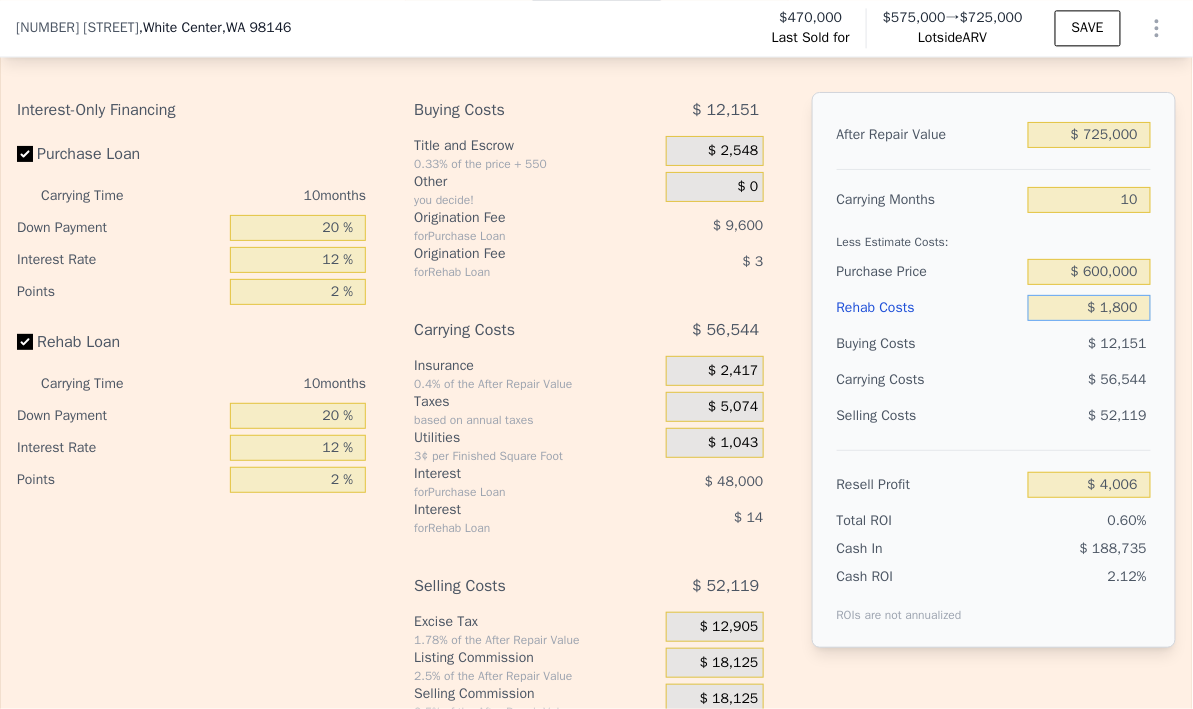 type on "$ 2,230" 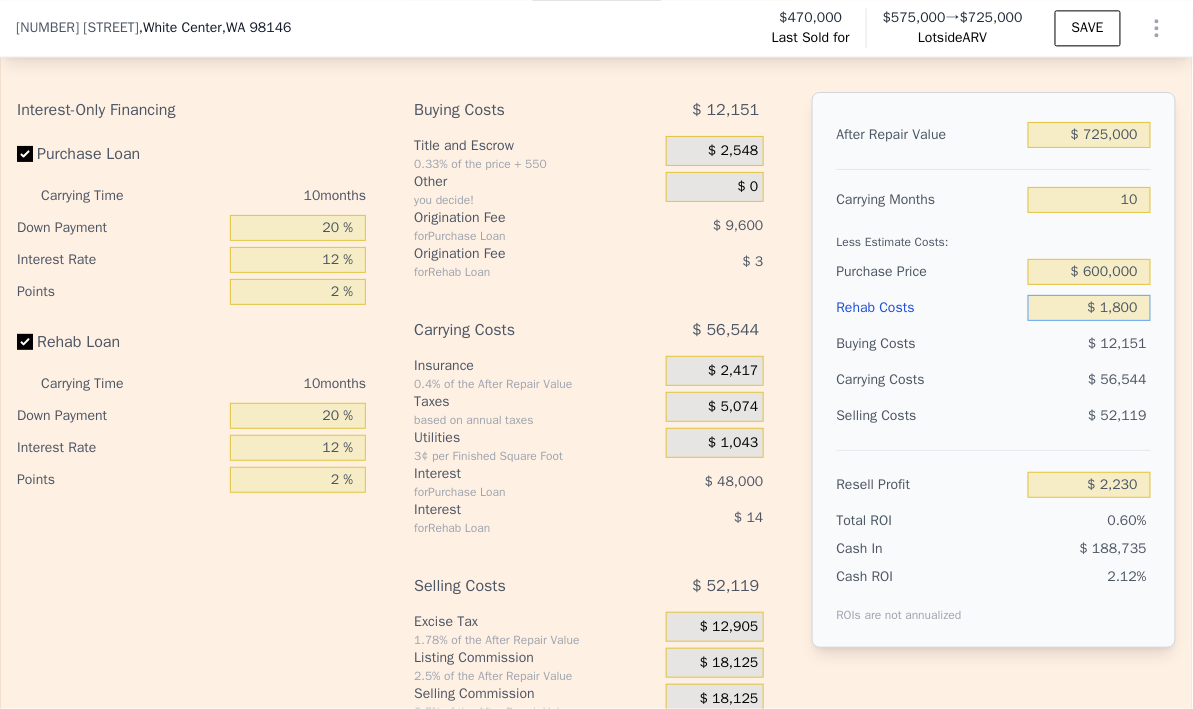 type on "$ 18,000" 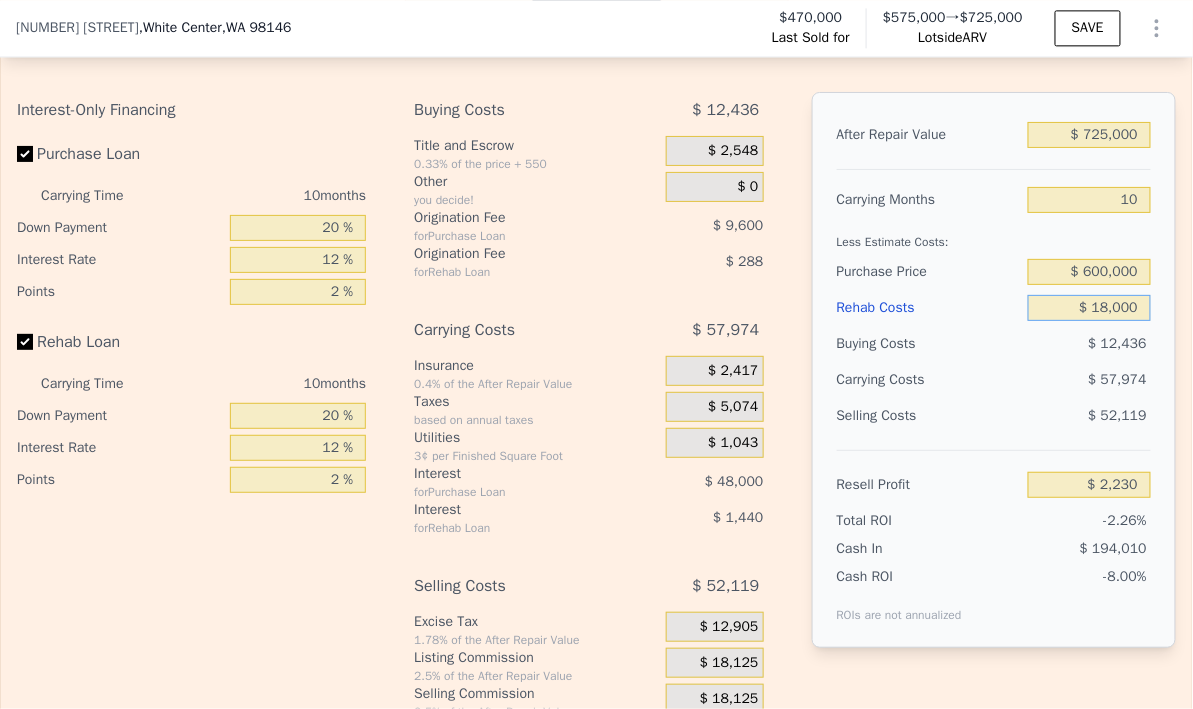 type on "-$ 15,529" 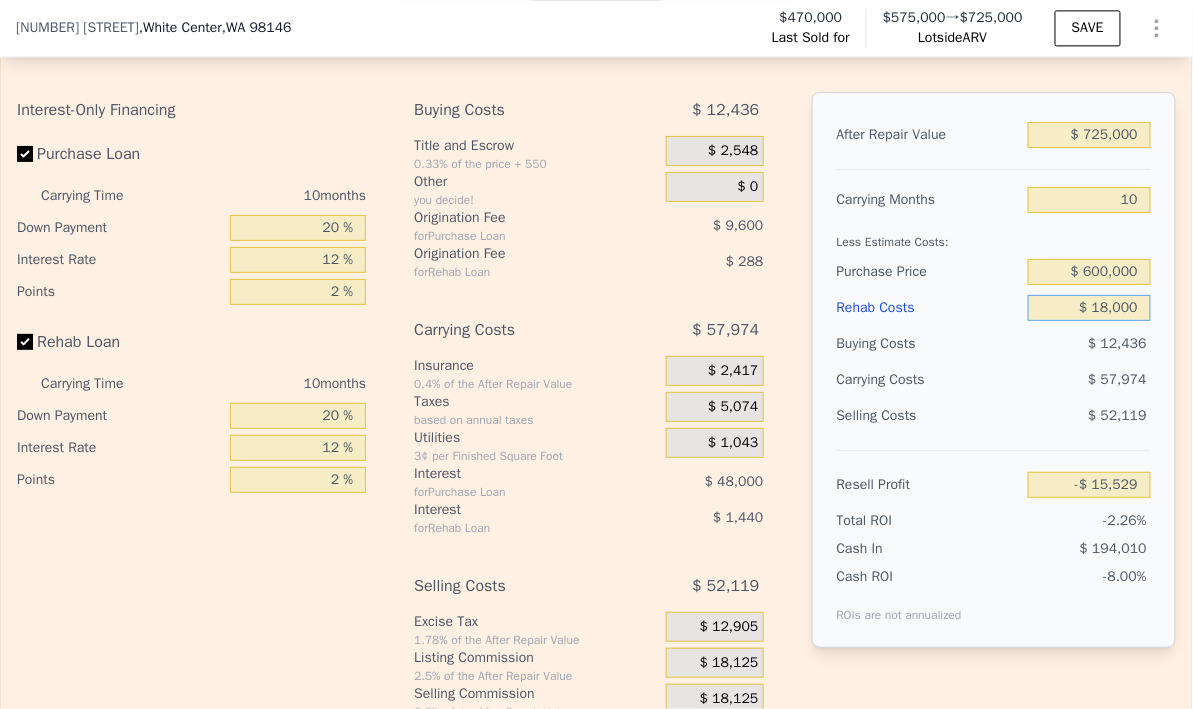type on "$ 180,000" 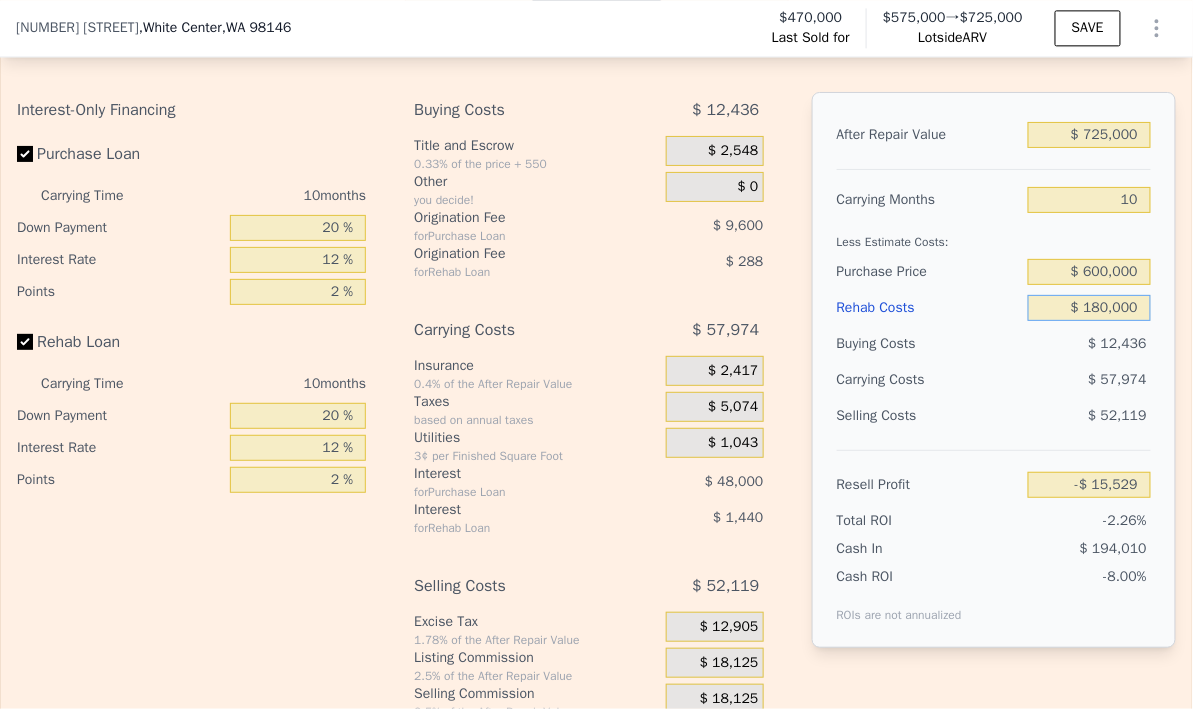 type on "-$ 193,081" 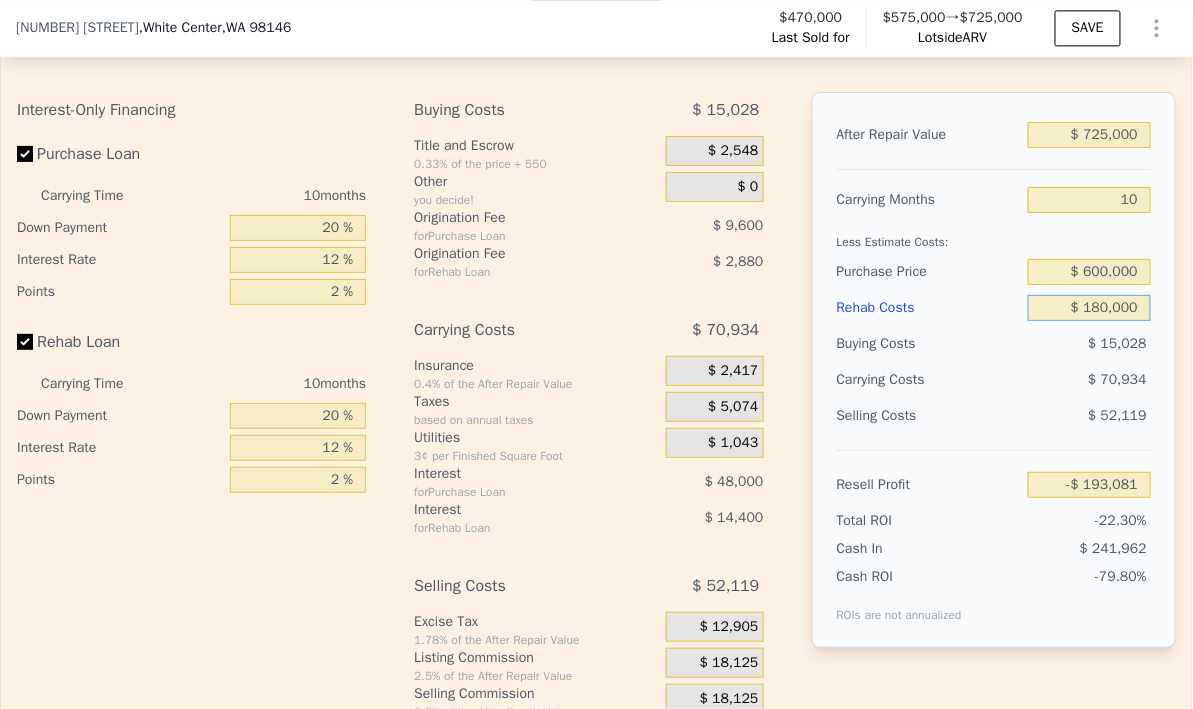 type on "$ 180,000" 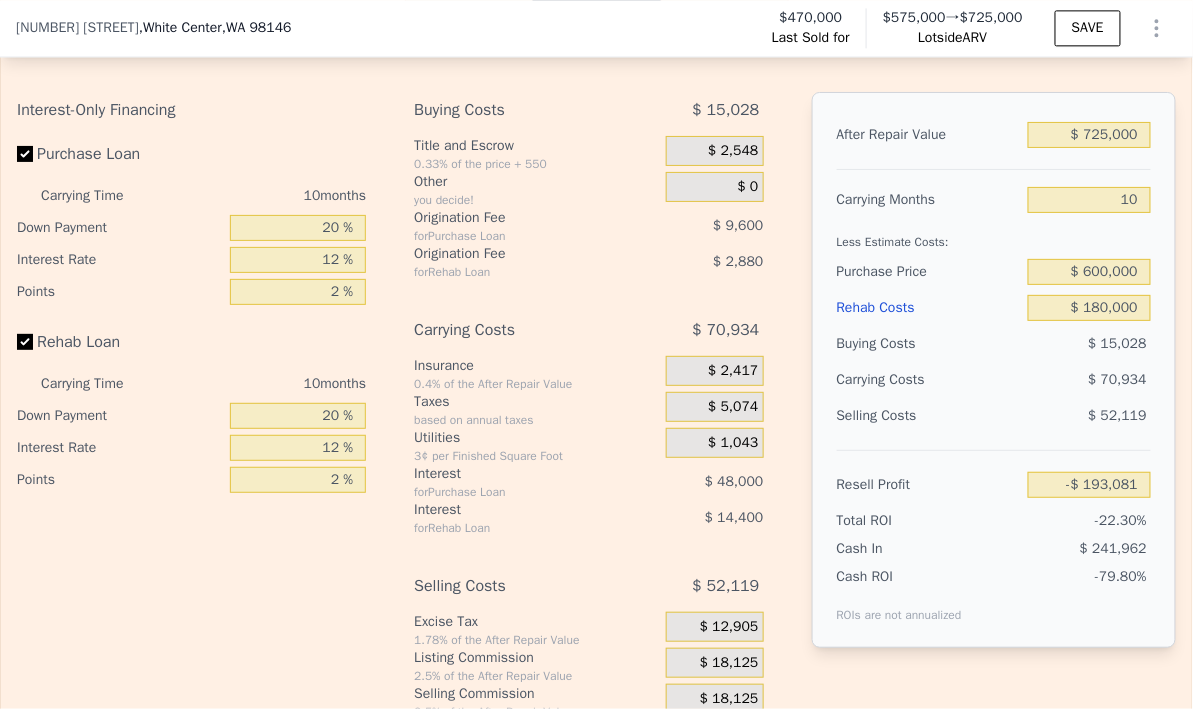click on "Buying Costs" at bounding box center (929, 344) 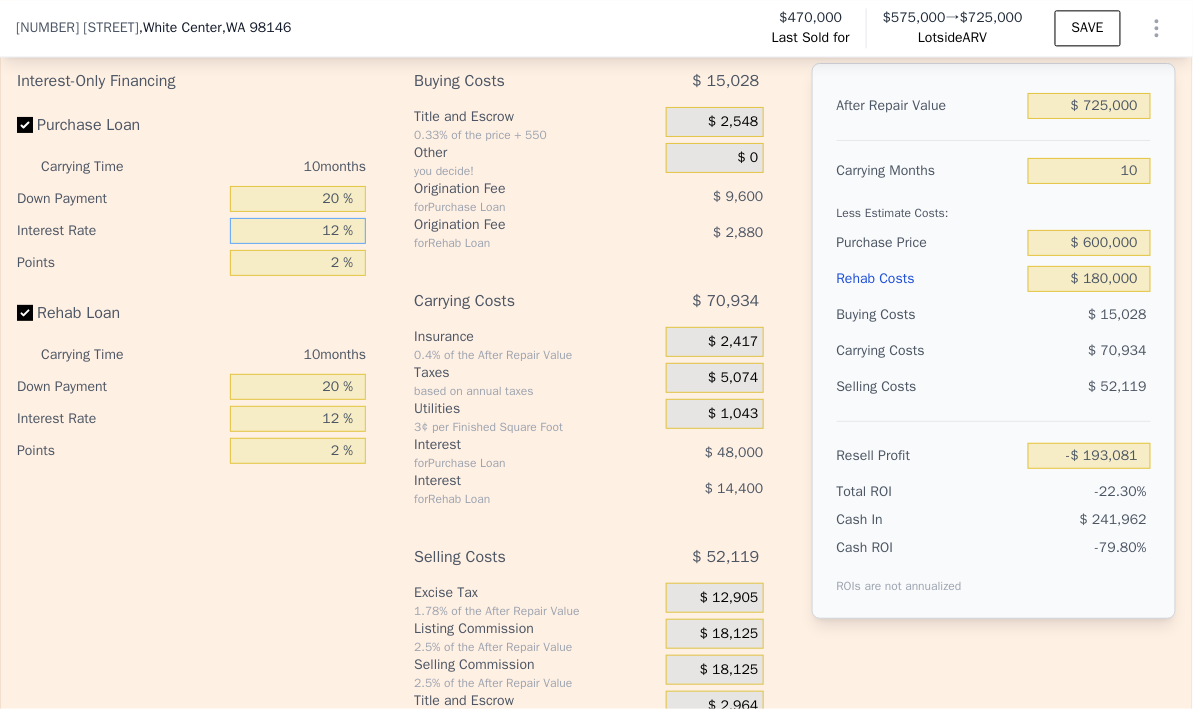 click on "12 %" at bounding box center (298, 231) 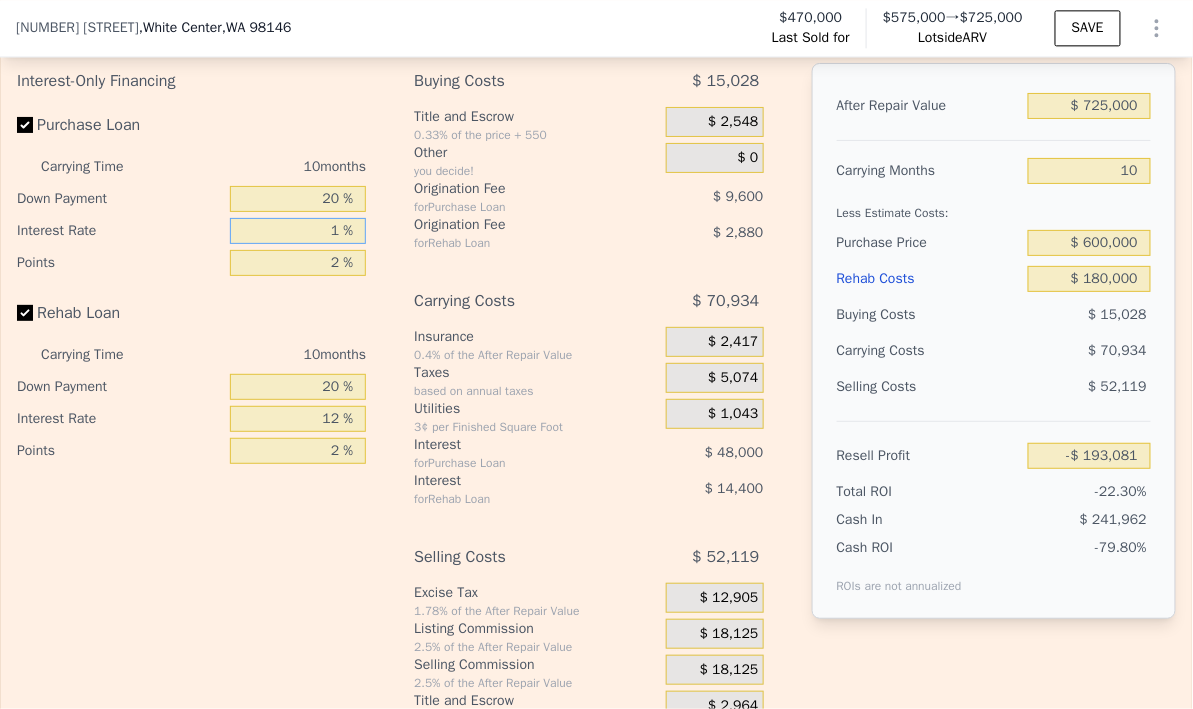 type on "-$ 149,081" 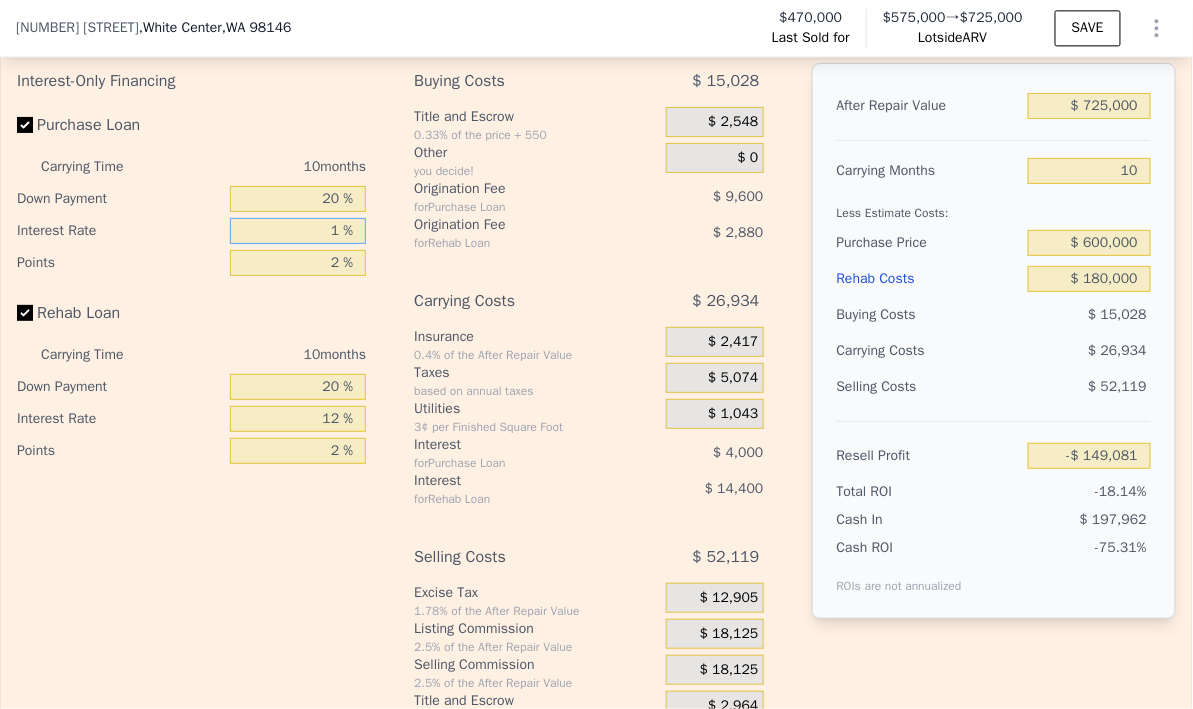 type on "10 %" 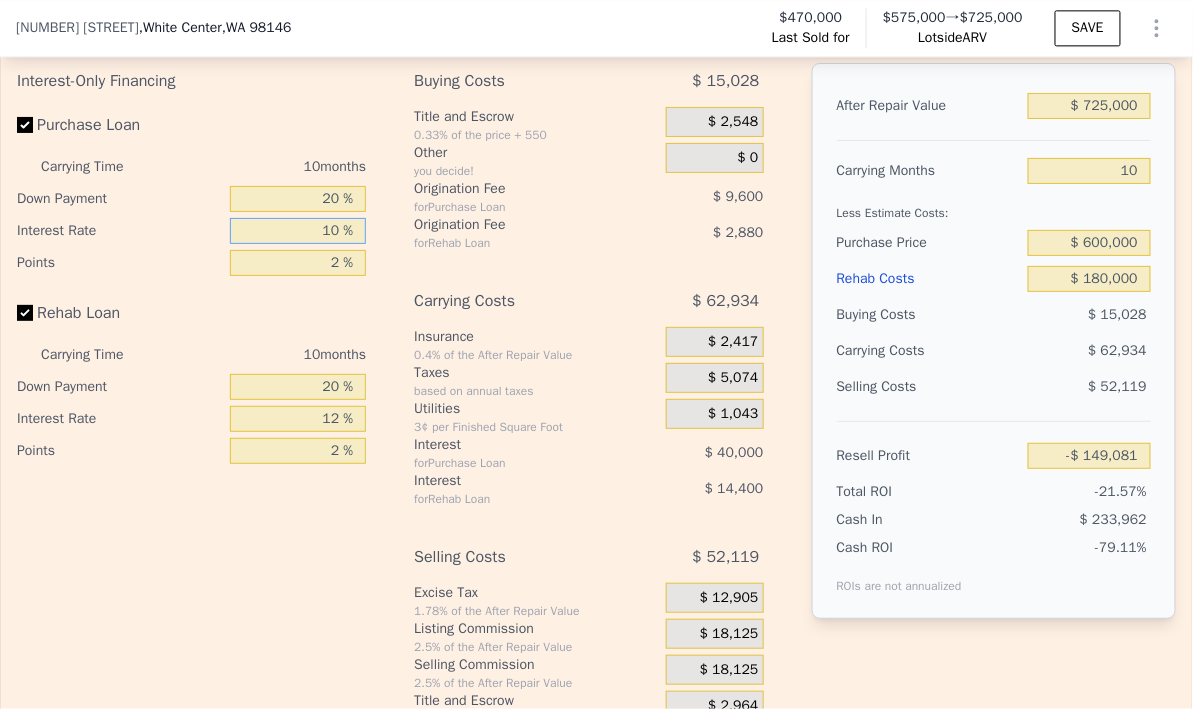type on "-$ 185,081" 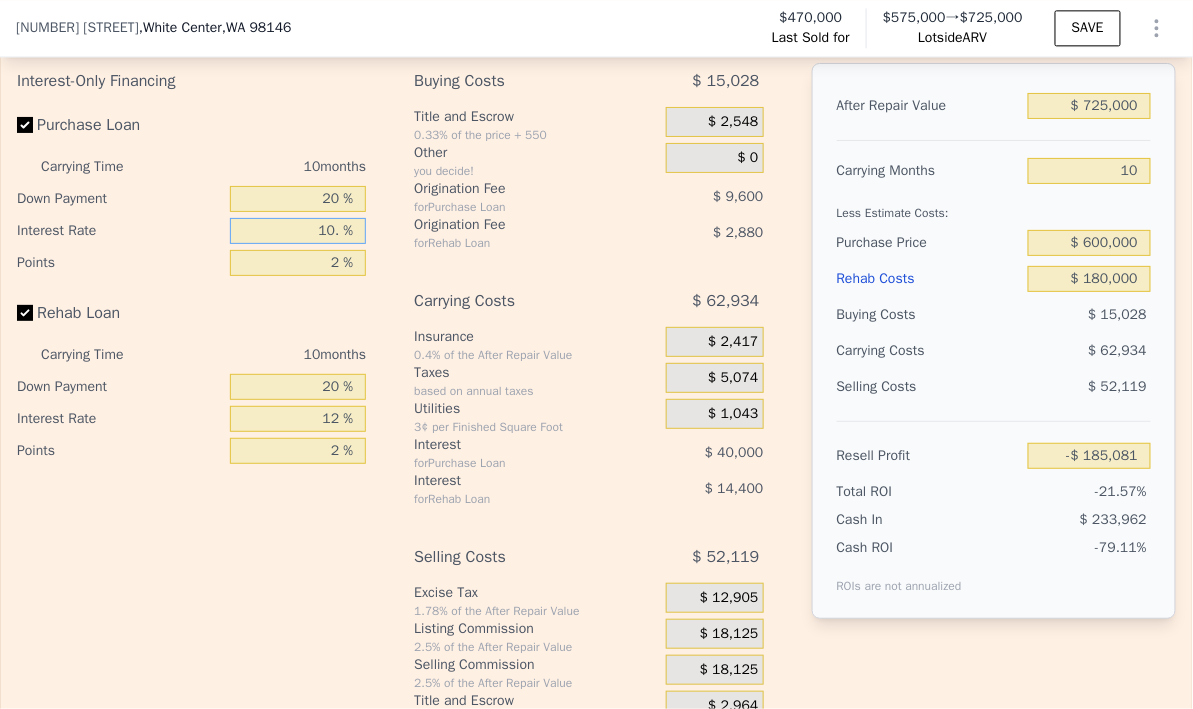 type on "10.4 %" 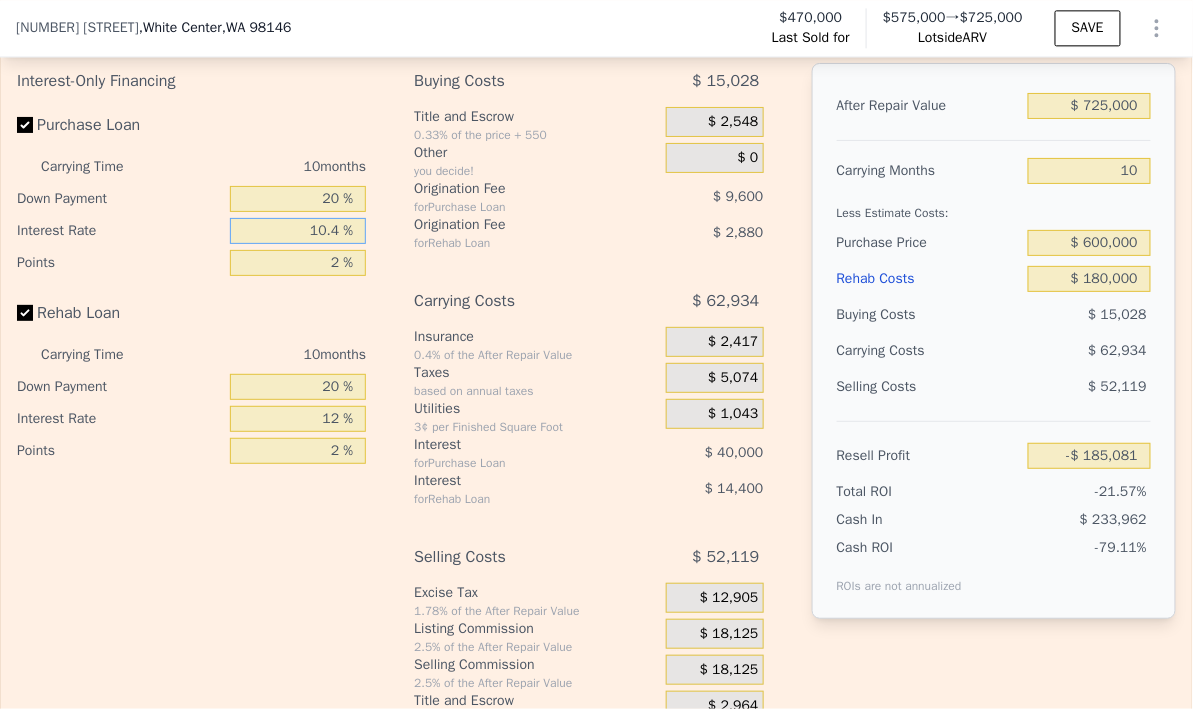 type on "-$ 186,681" 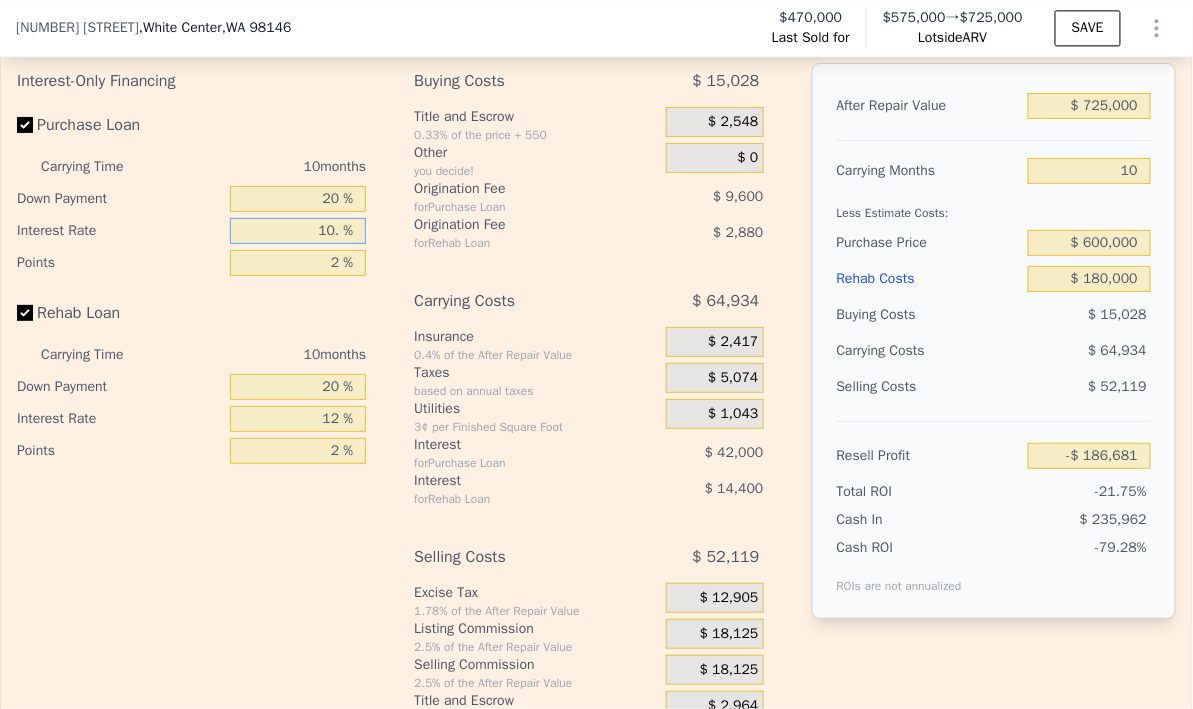 type on "10.5 %" 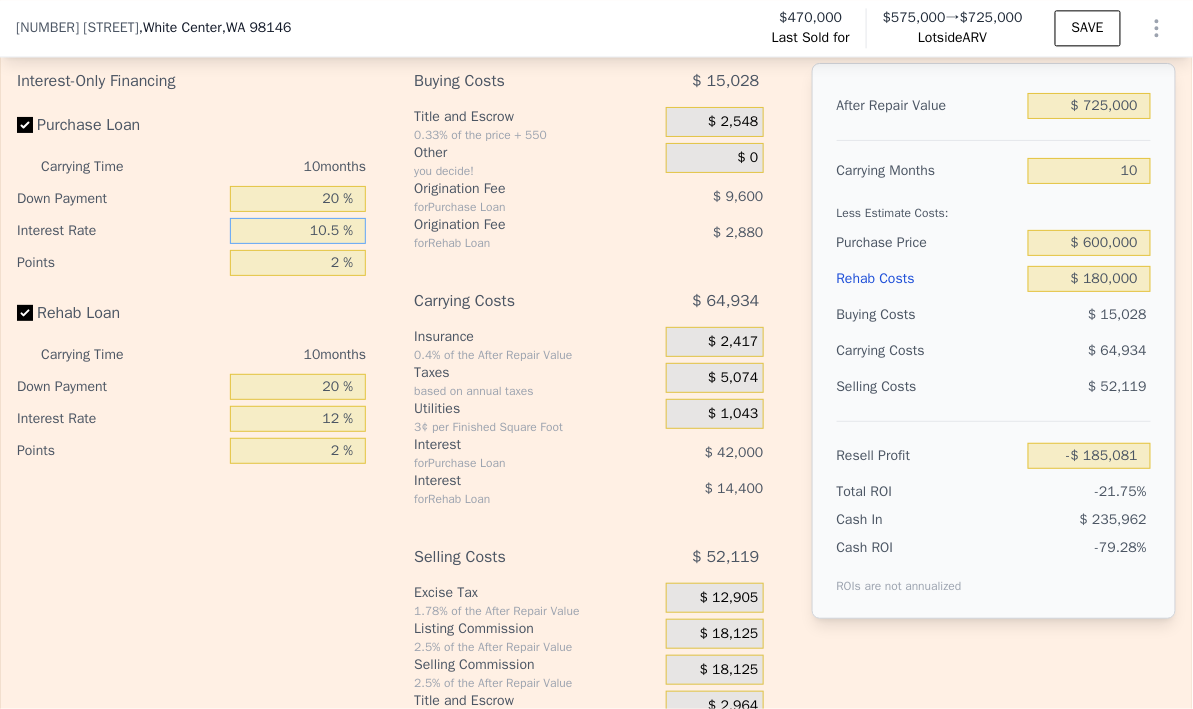 type on "-$ 187,081" 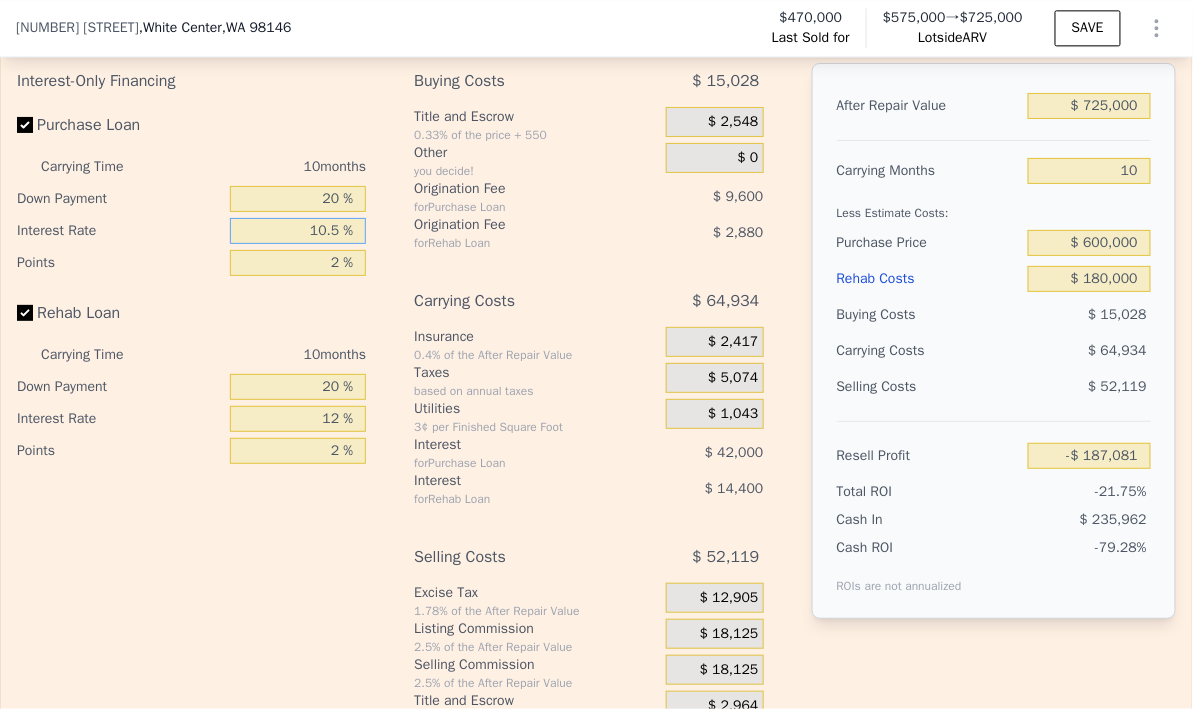 type on "10.5 %" 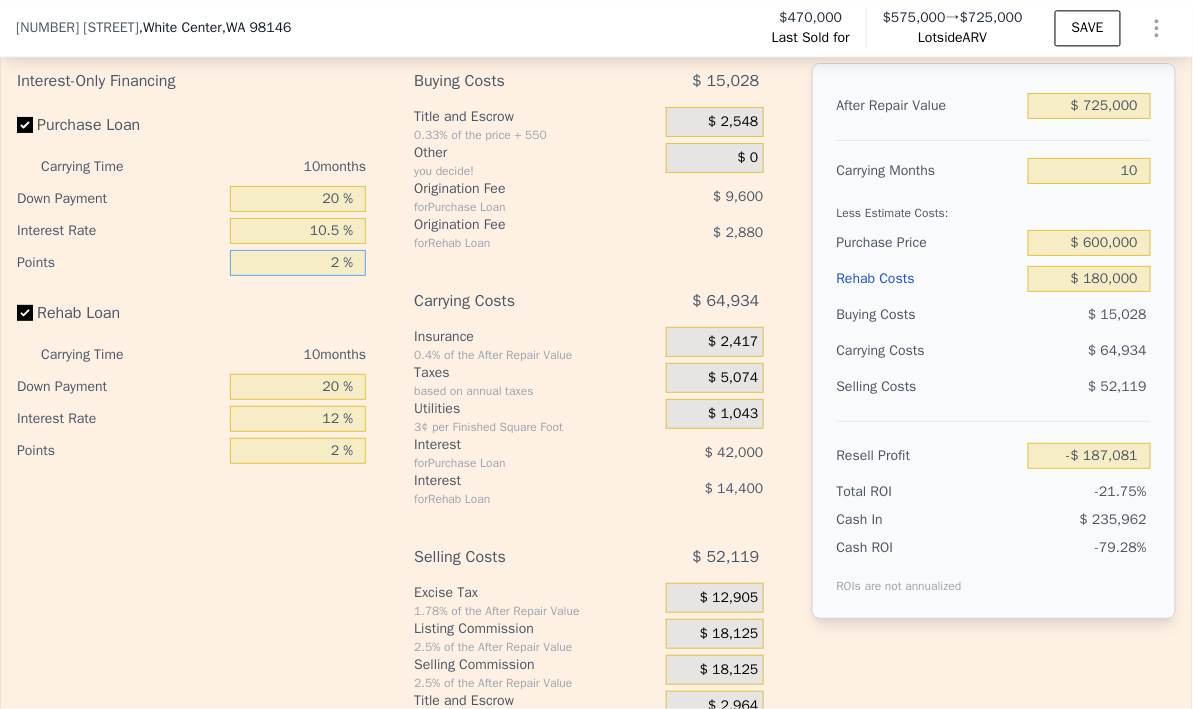 click on "2 %" at bounding box center [298, 263] 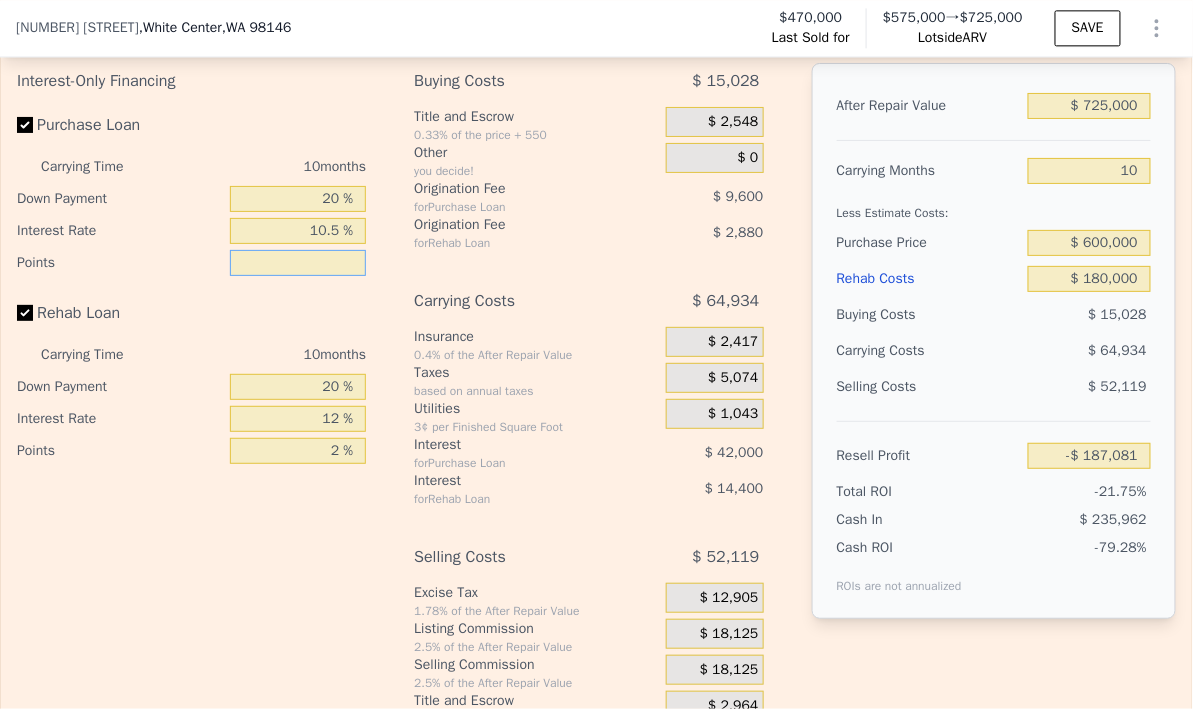 type on "1 %" 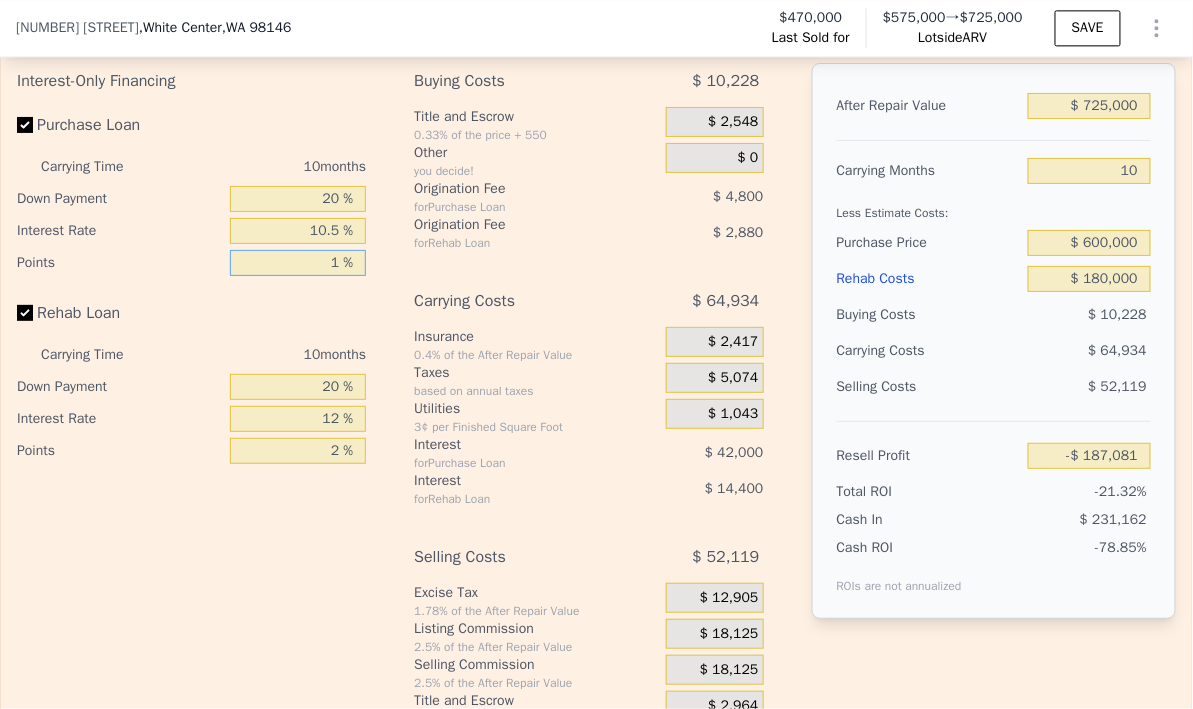 type on "-$ 182,281" 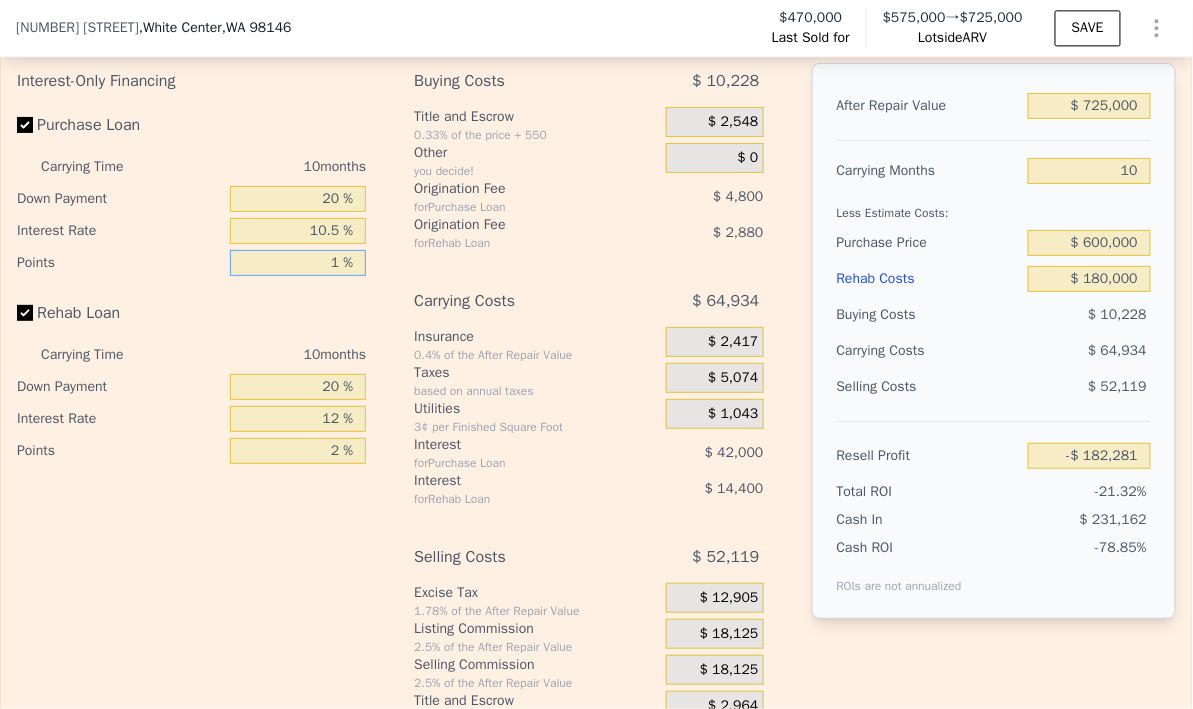 type on "1 %" 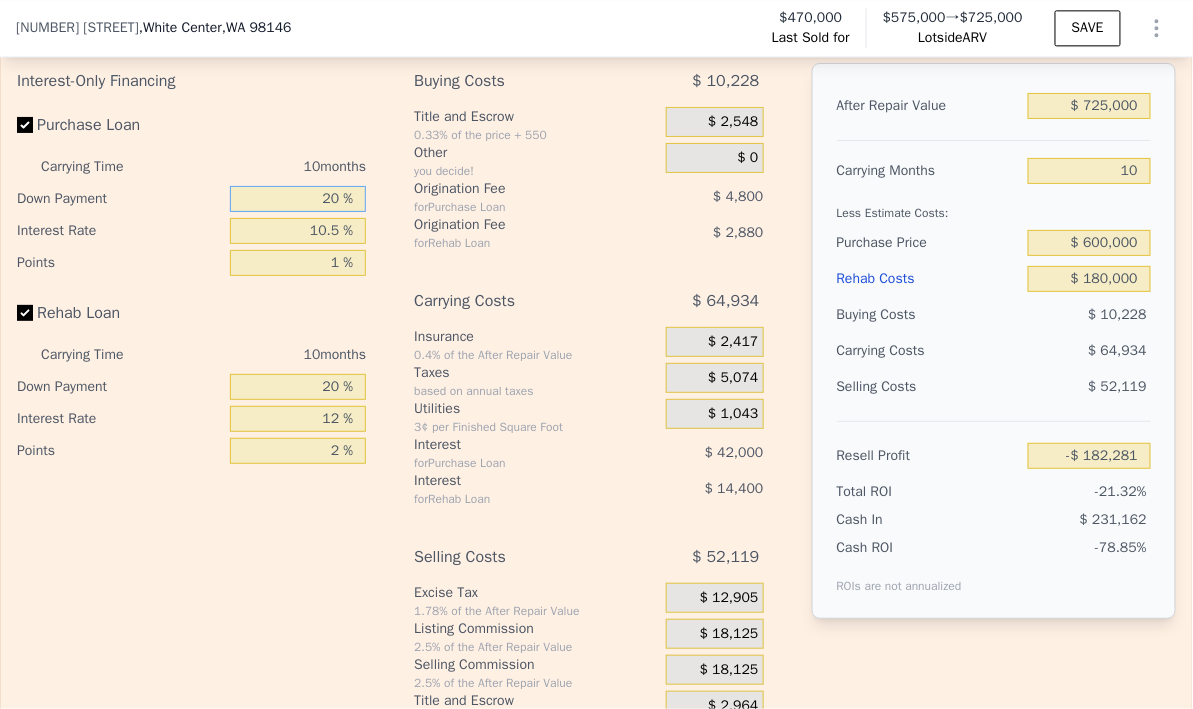 click on "20 %" at bounding box center [298, 199] 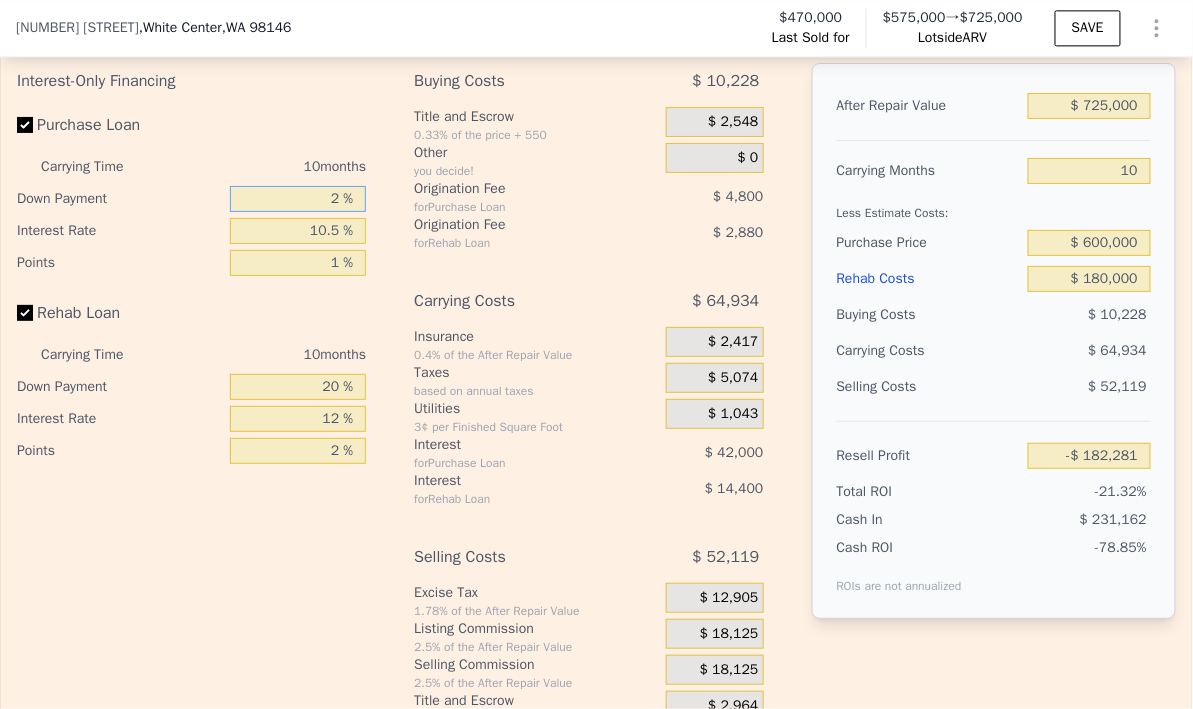 type 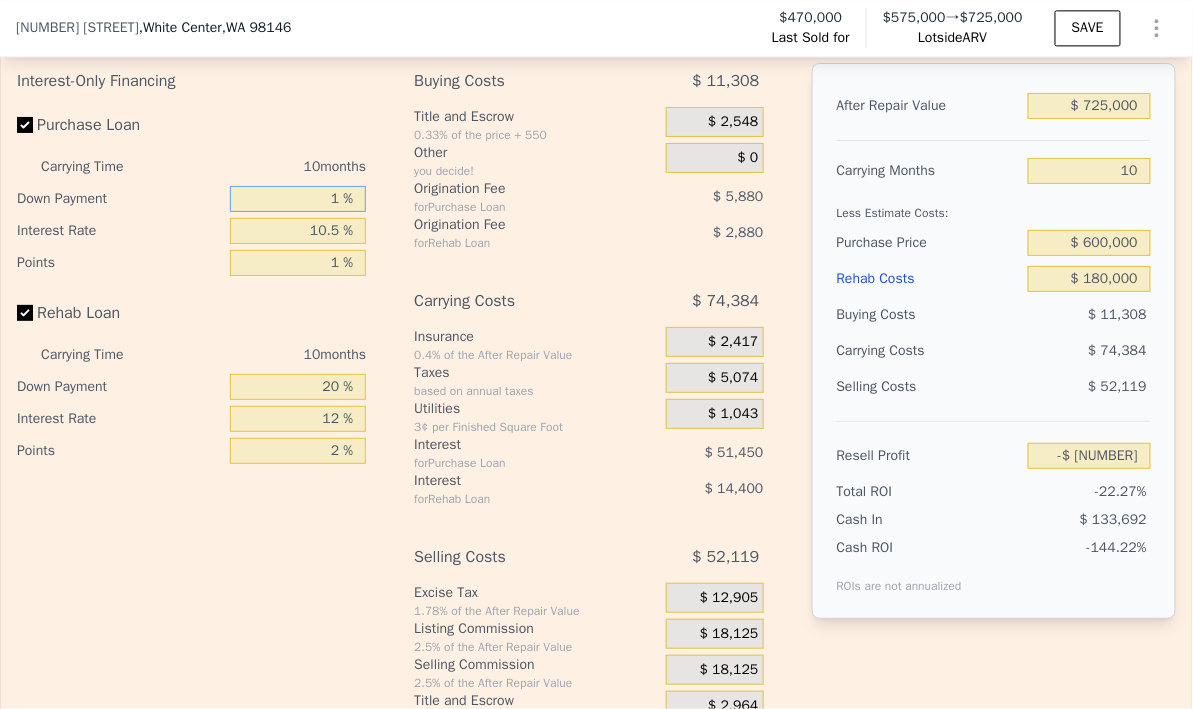 type on "15 %" 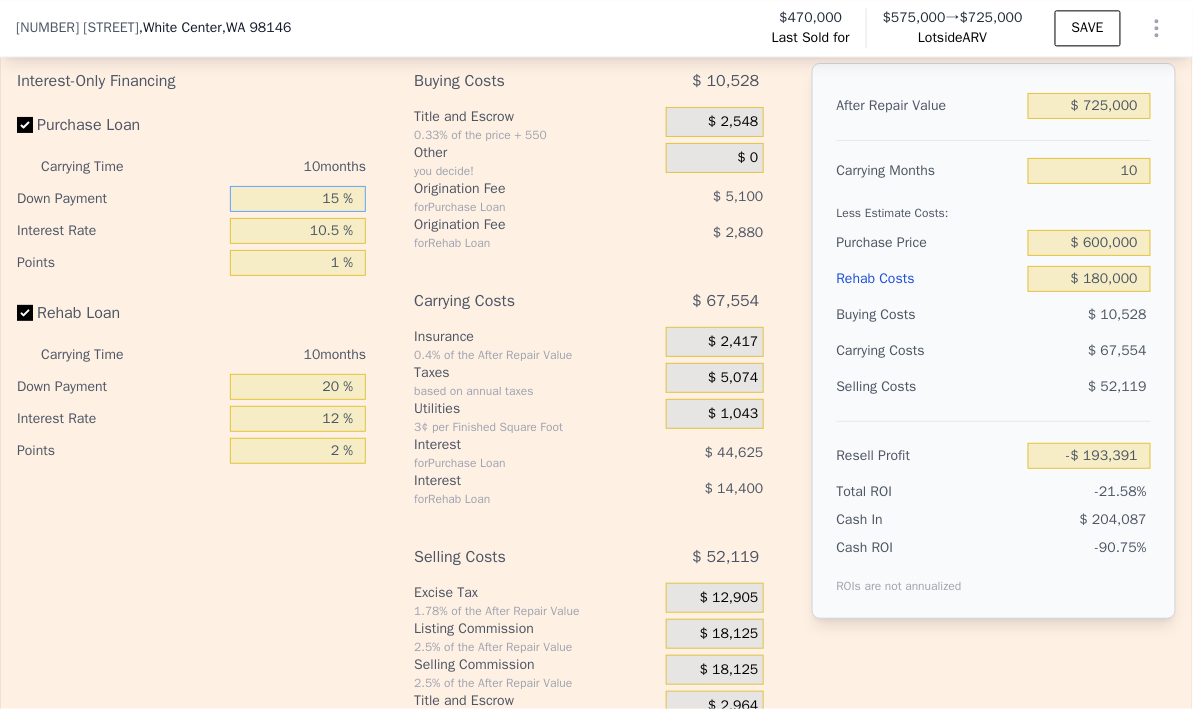 type on "-$ 185,201" 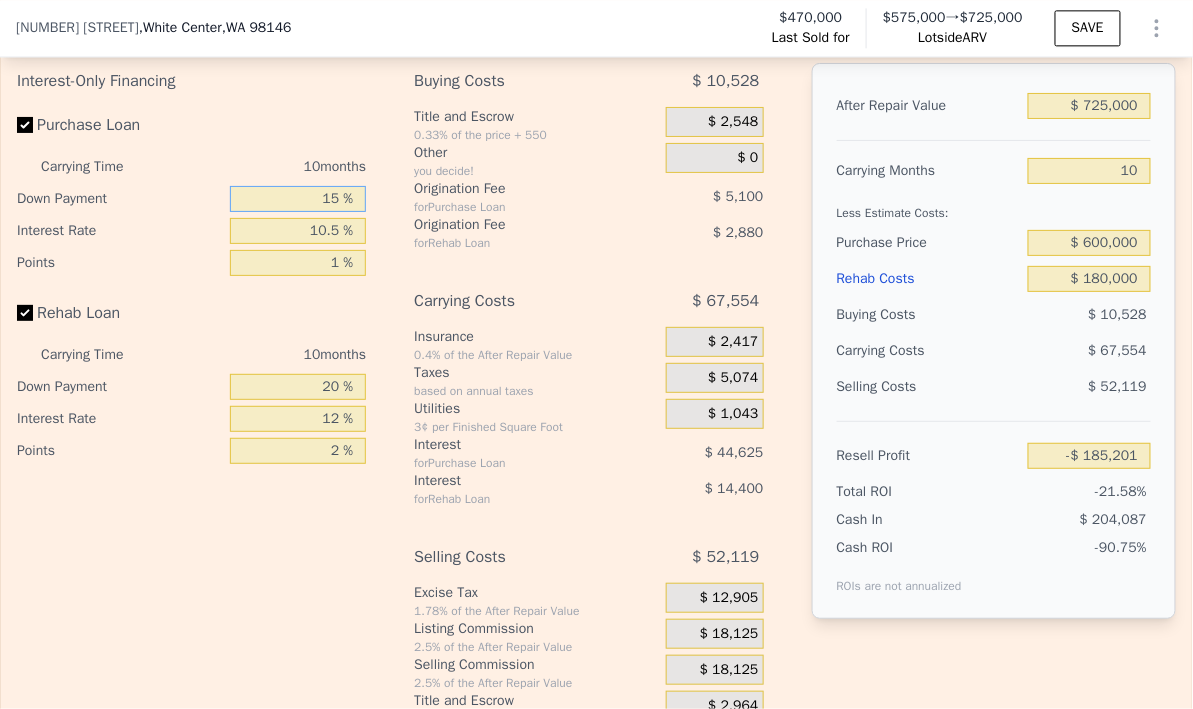 type on "15 %" 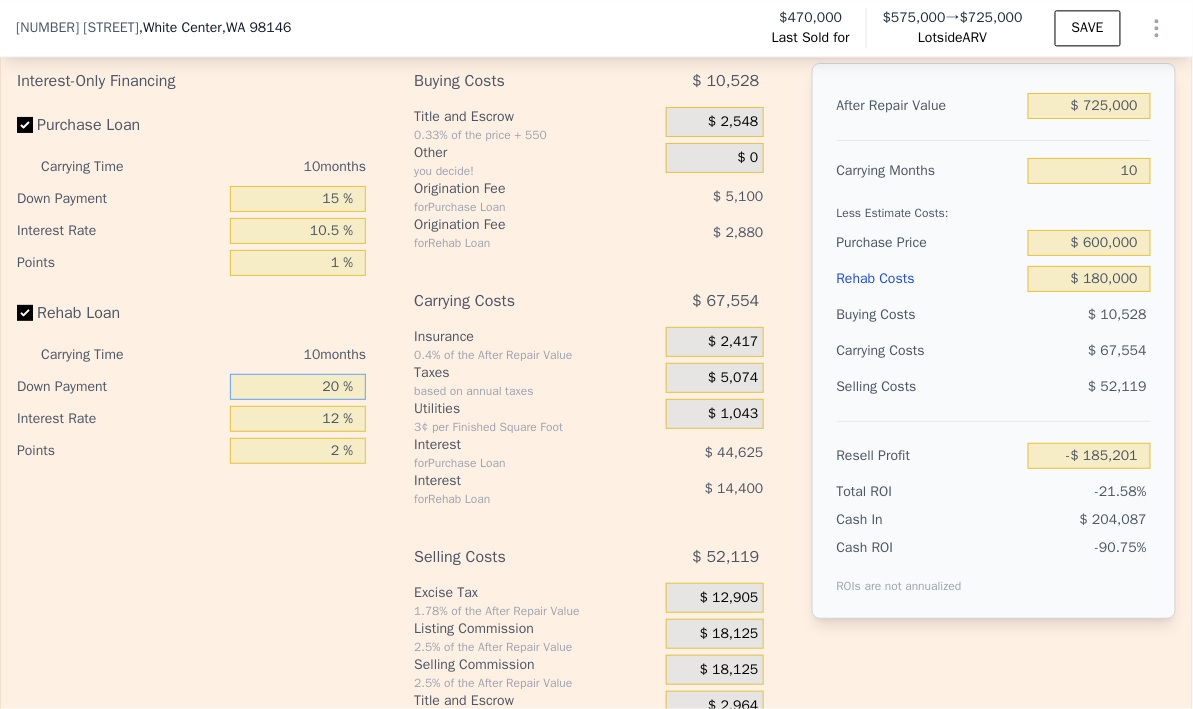 click on "20 %" at bounding box center [298, 387] 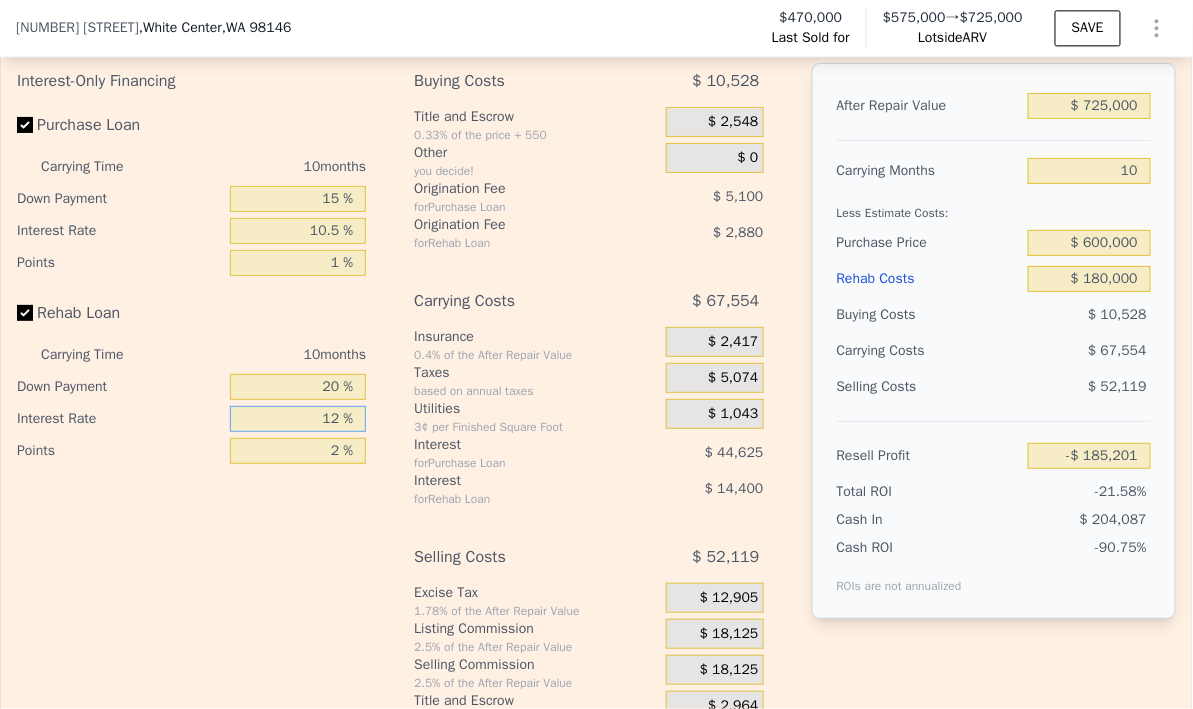 click on "12 %" at bounding box center (298, 419) 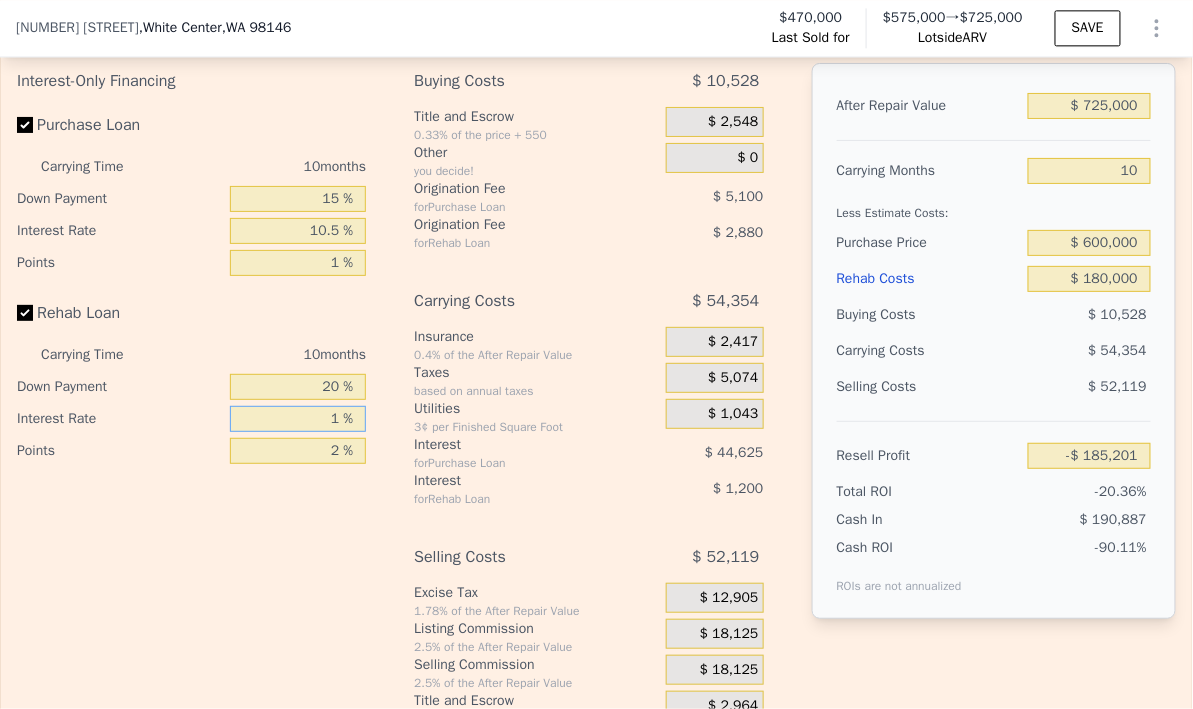 type on "-$ 172,001" 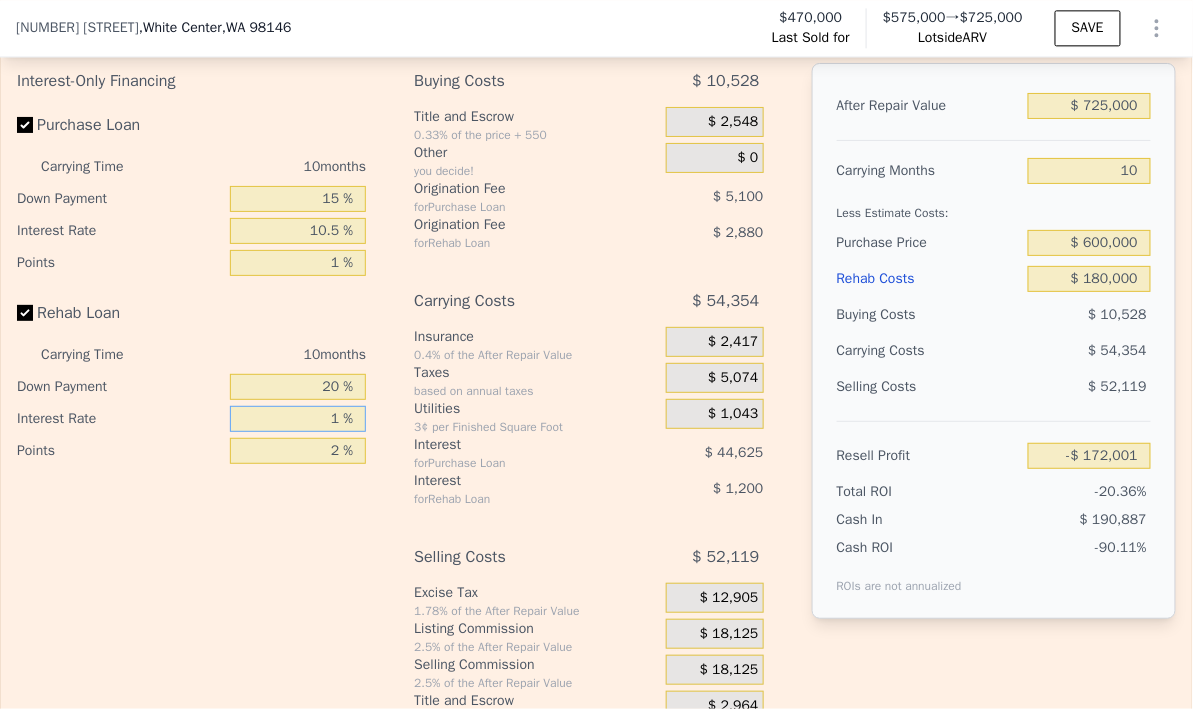 type on "10 %" 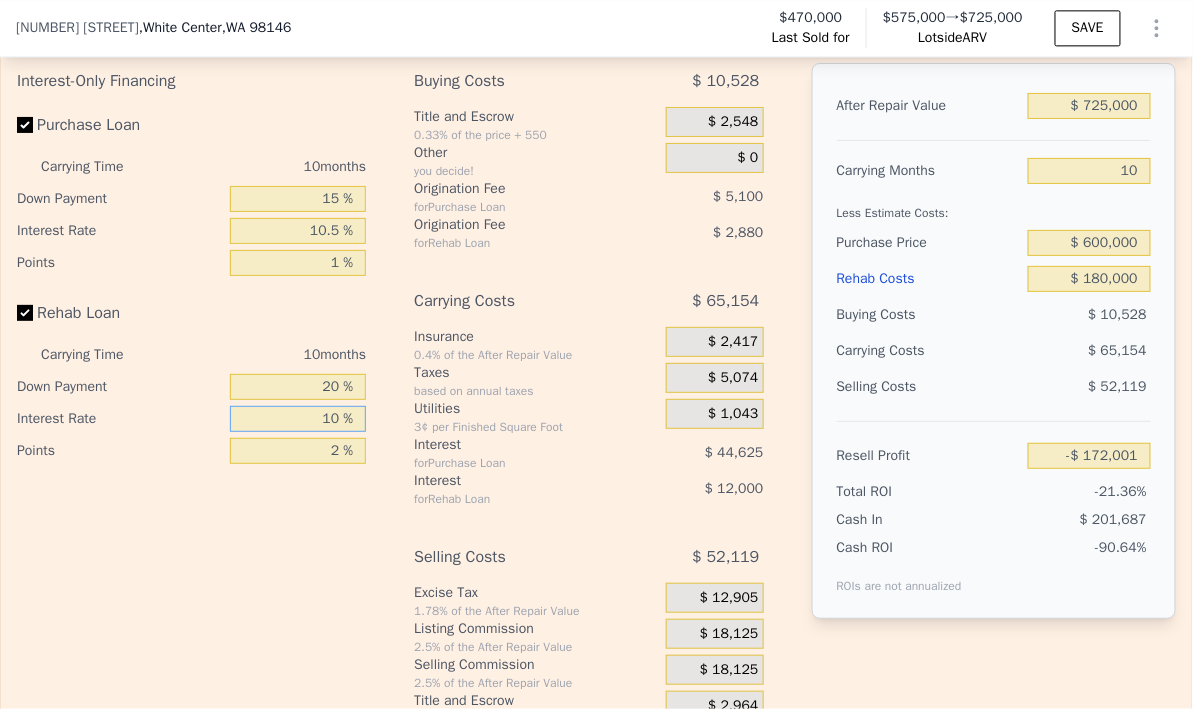 type on "-$ 182,801" 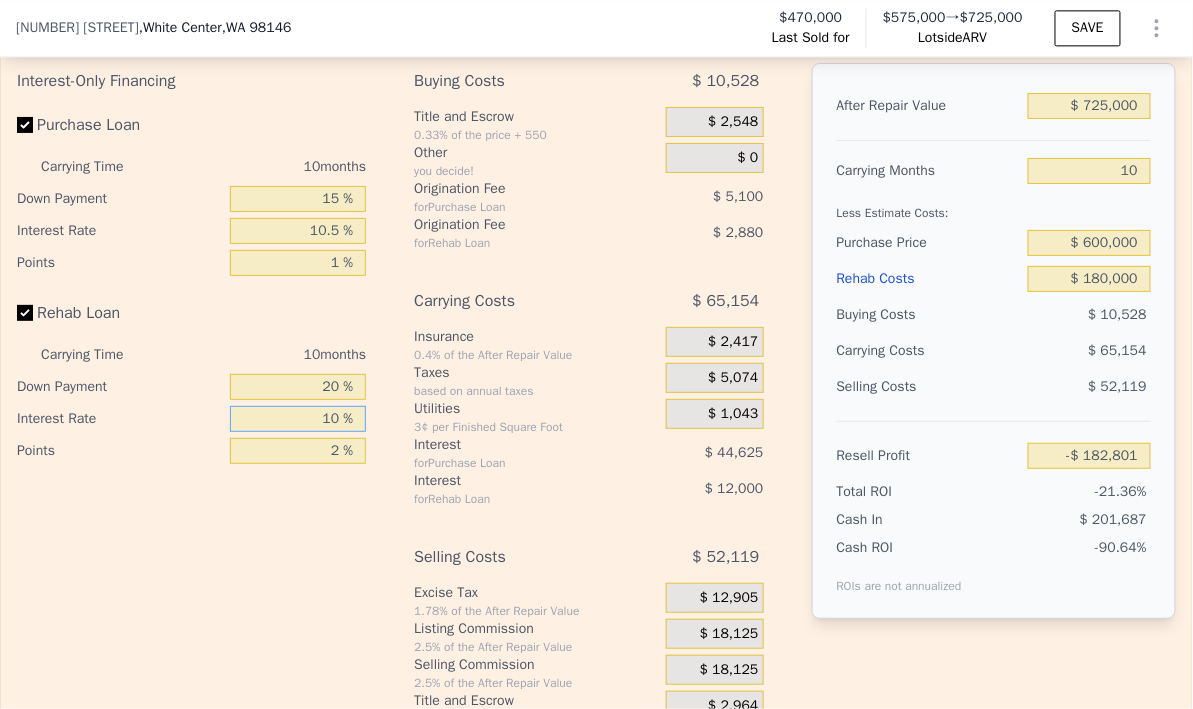 type on "10 %" 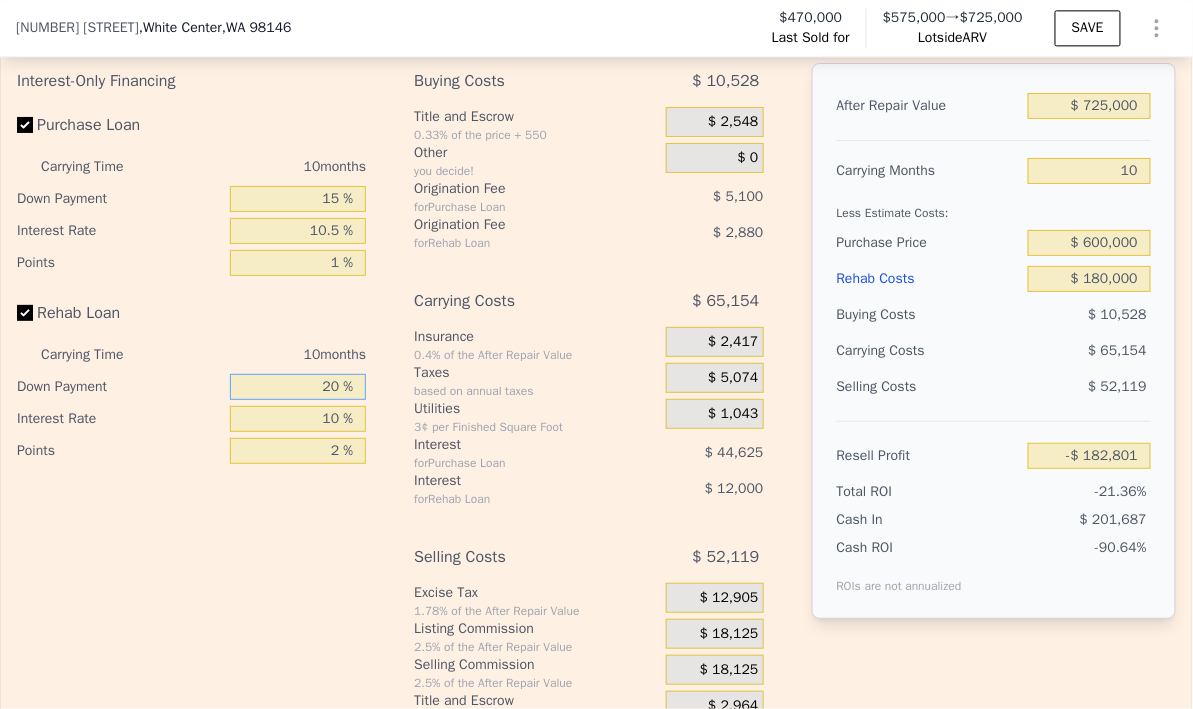 click on "20 %" at bounding box center (298, 387) 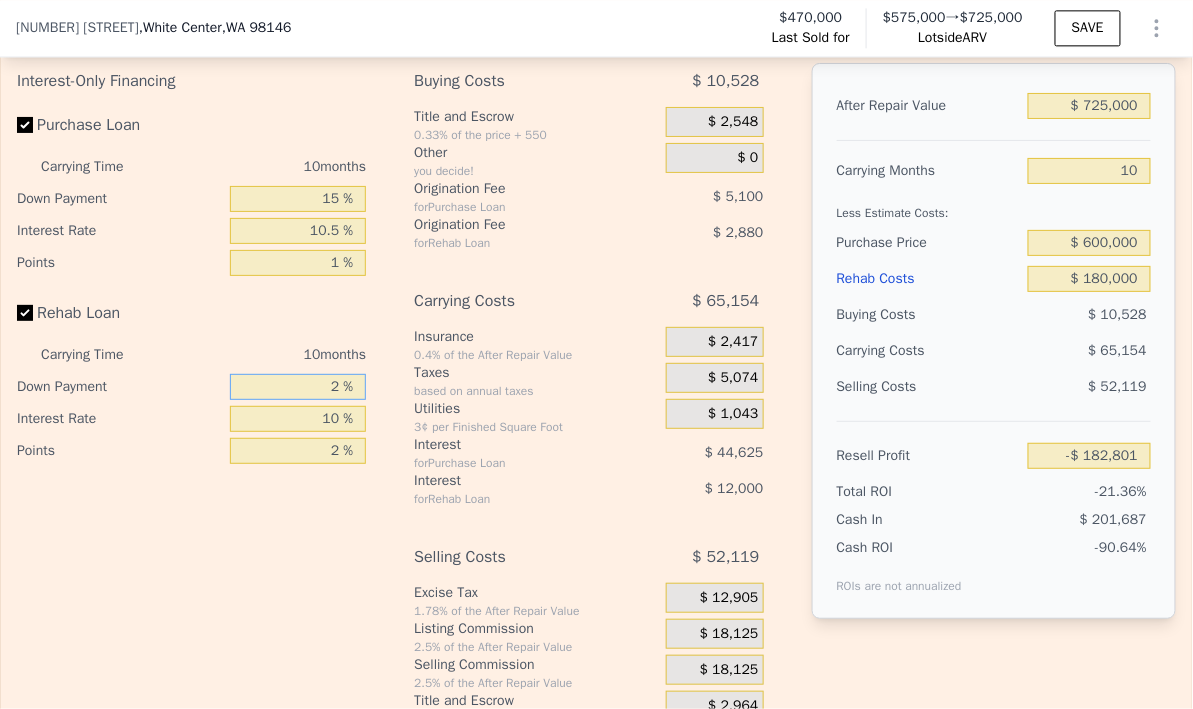 type on "-$ 186,149" 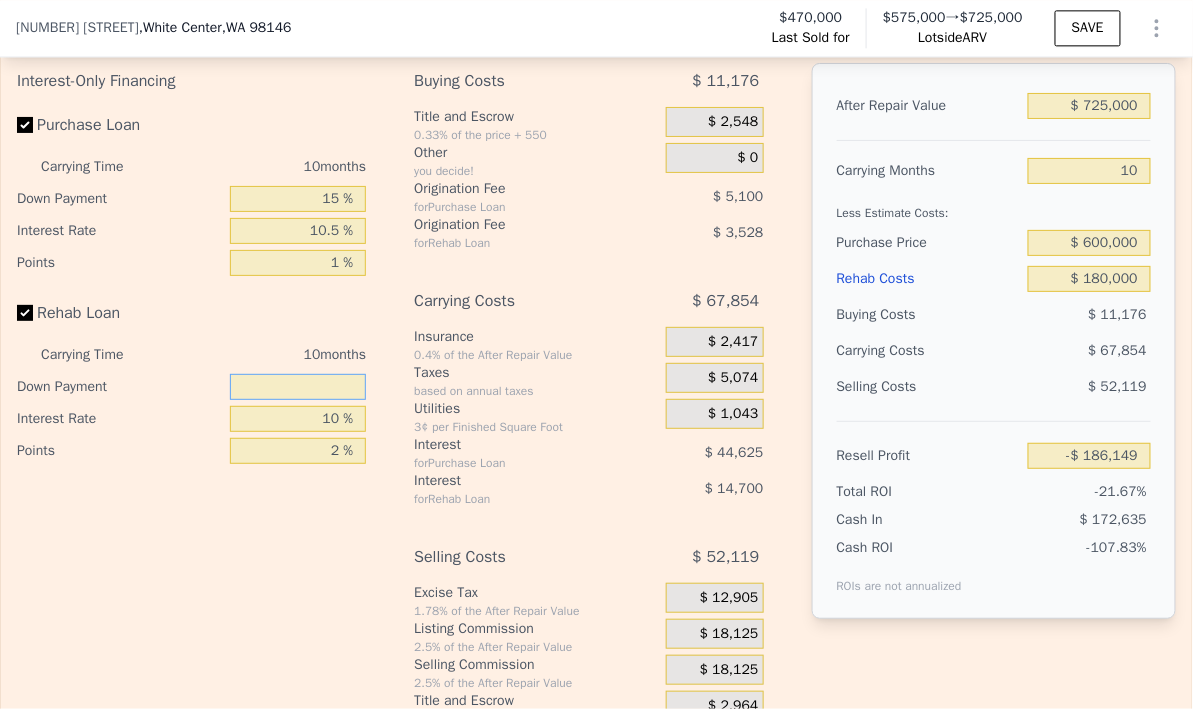 type on "1 %" 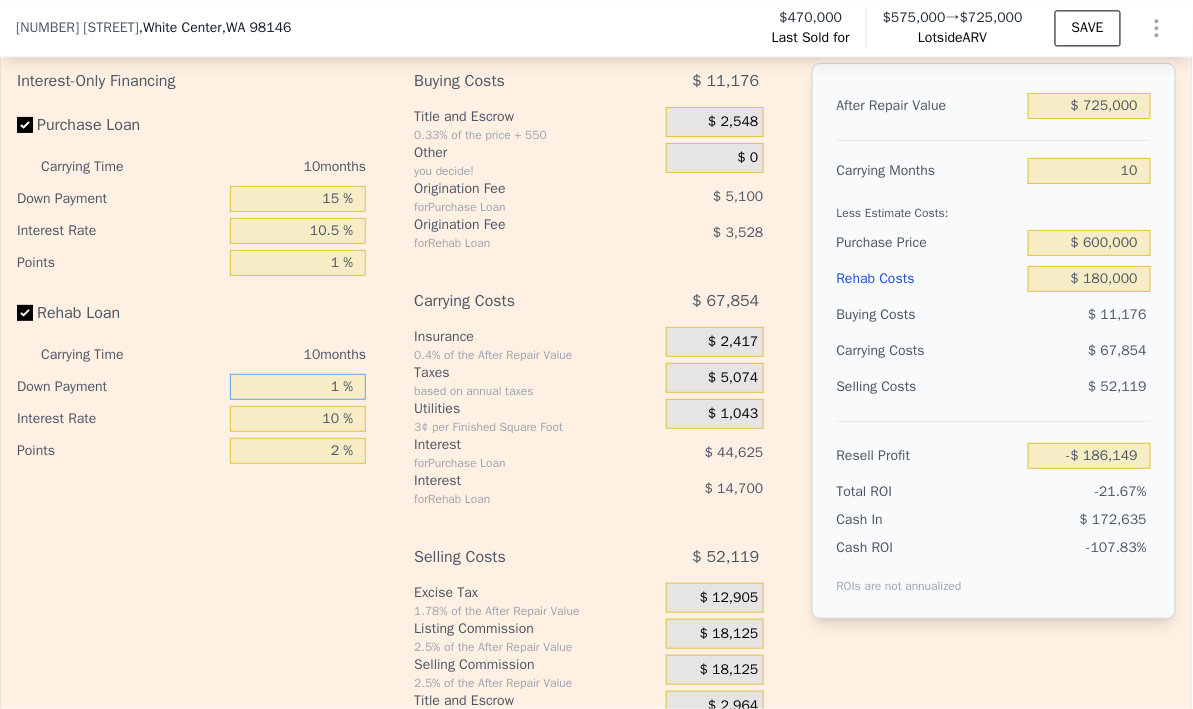 type on "-$ 186,335" 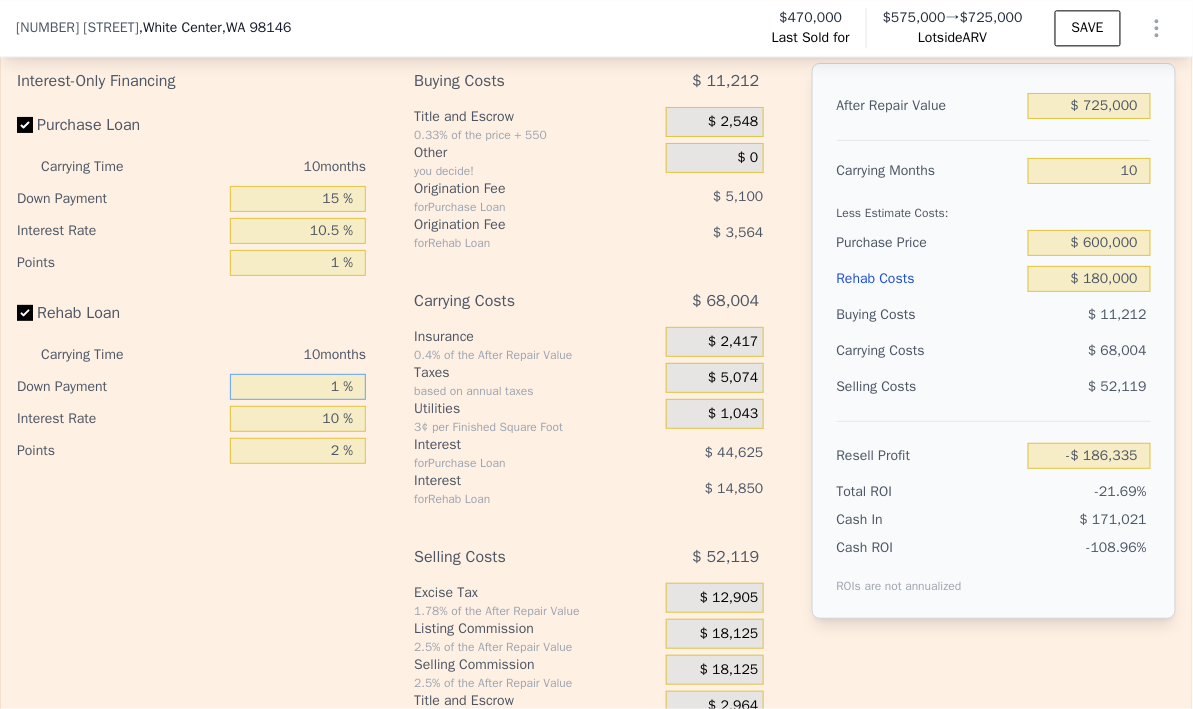 type on "15 %" 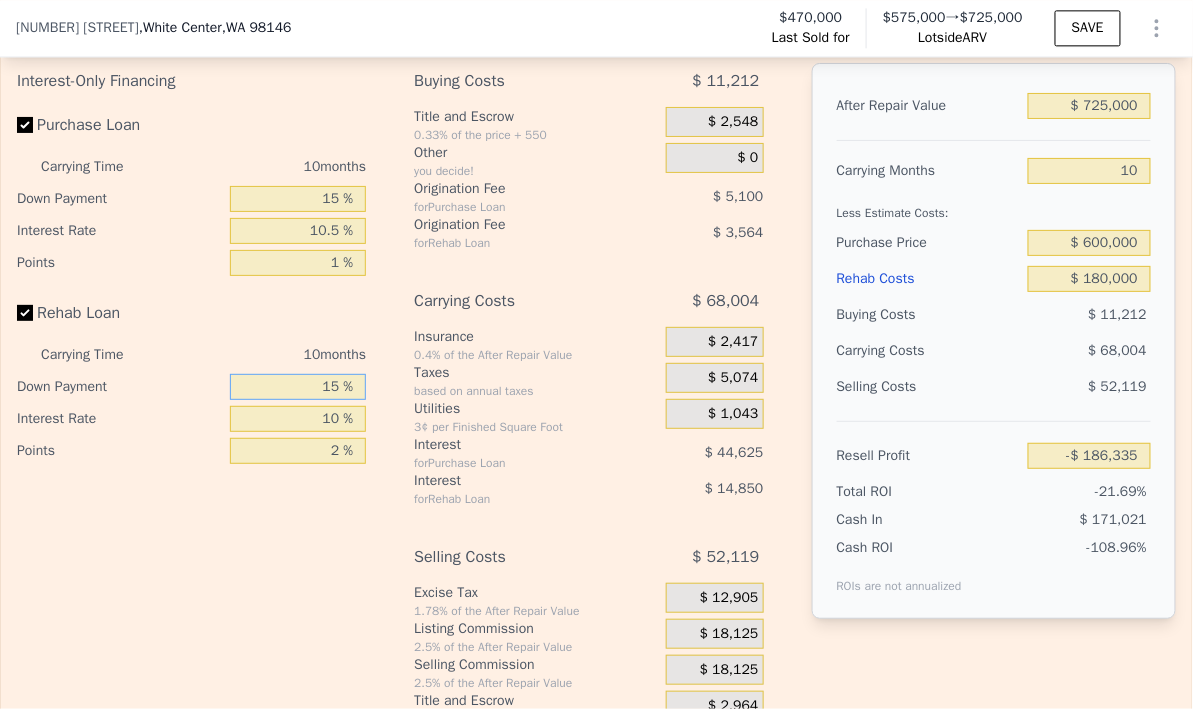 type on "-$ 183,731" 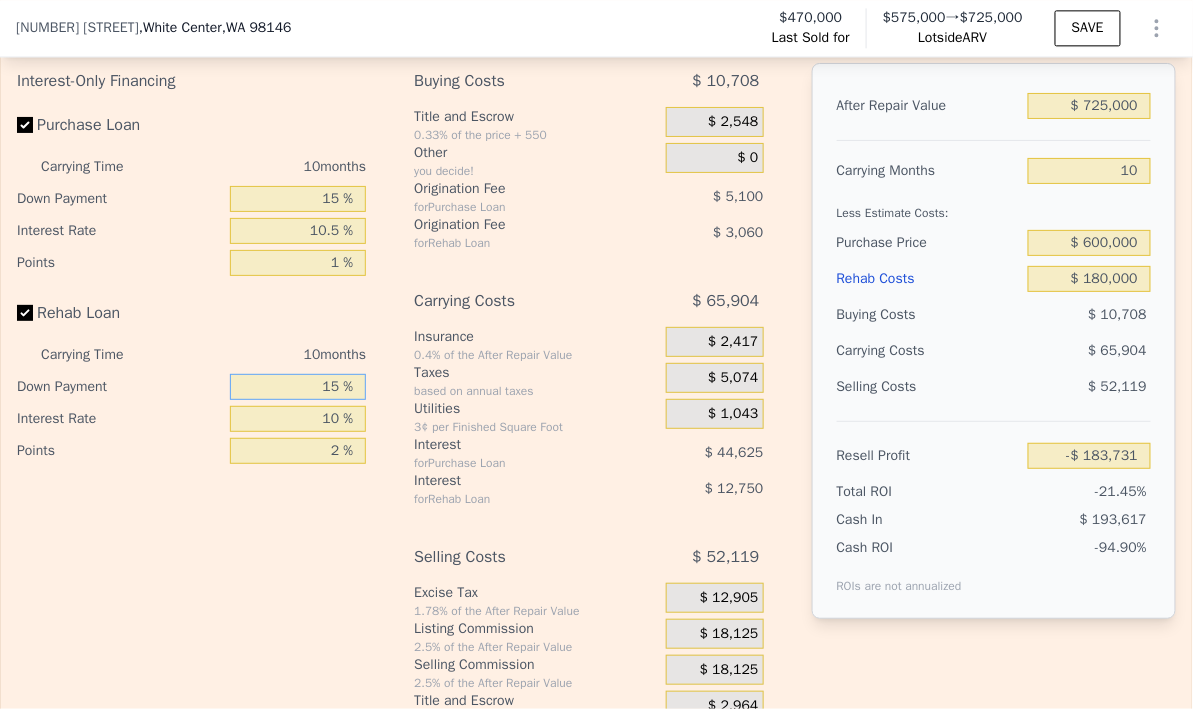 type on "15 %" 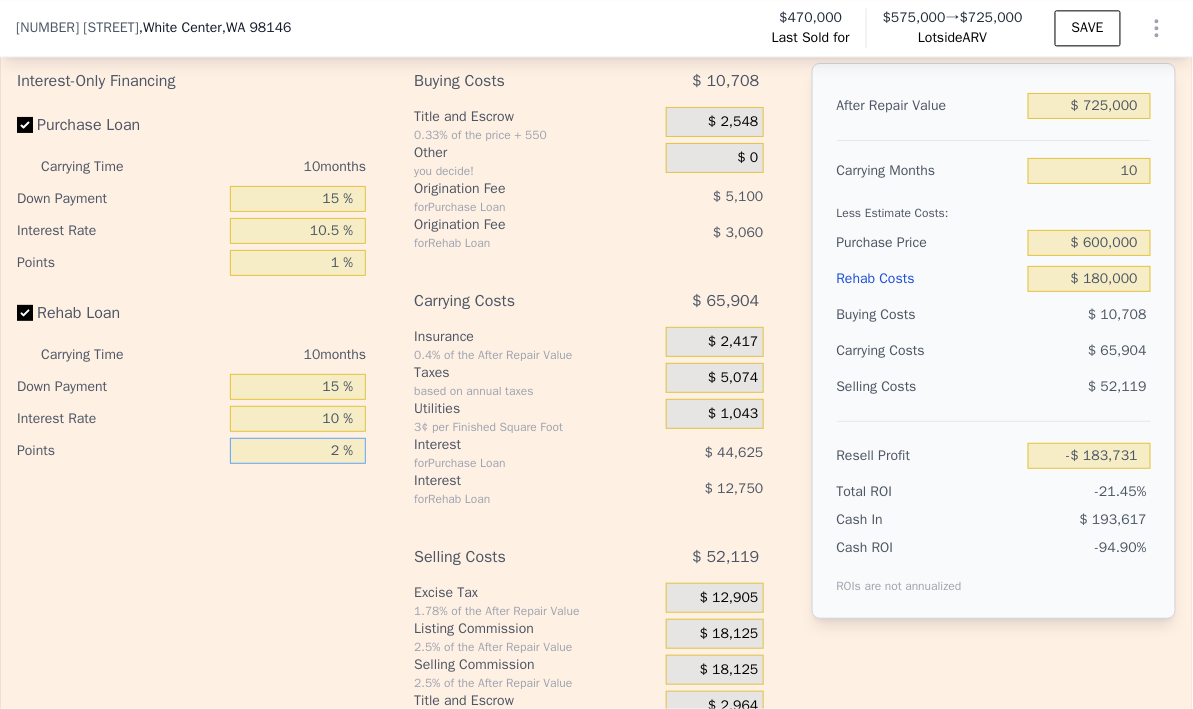 click on "2 %" at bounding box center [298, 451] 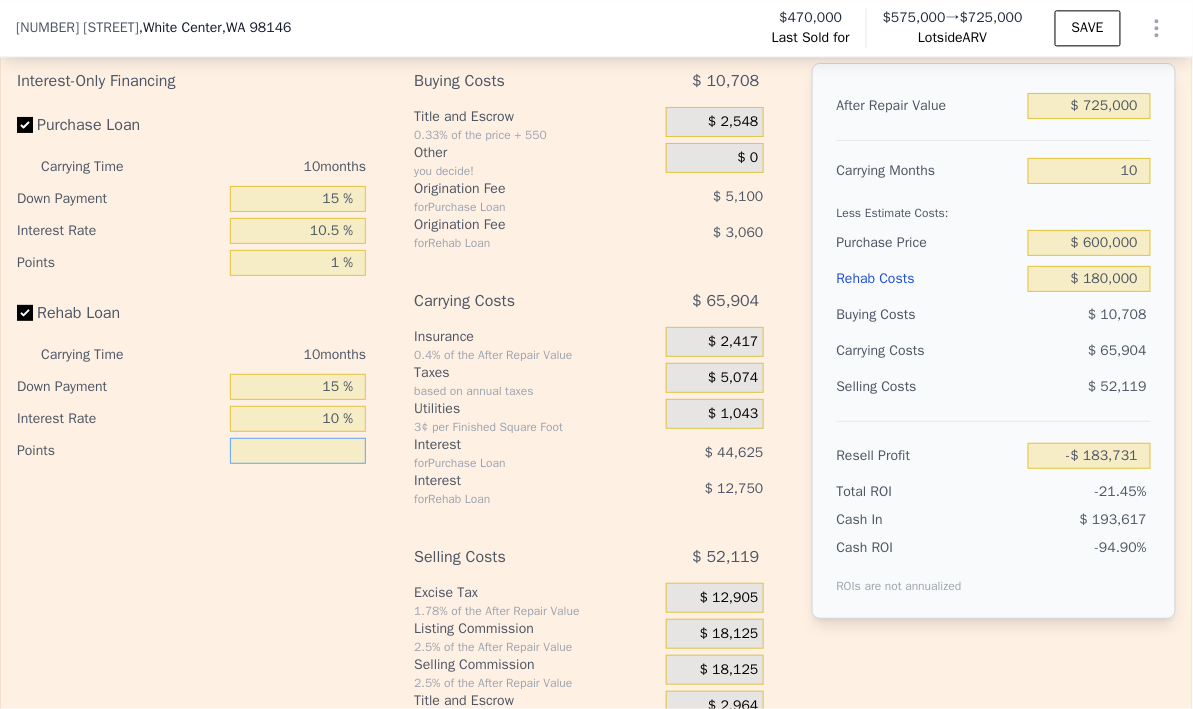 type on "1 %" 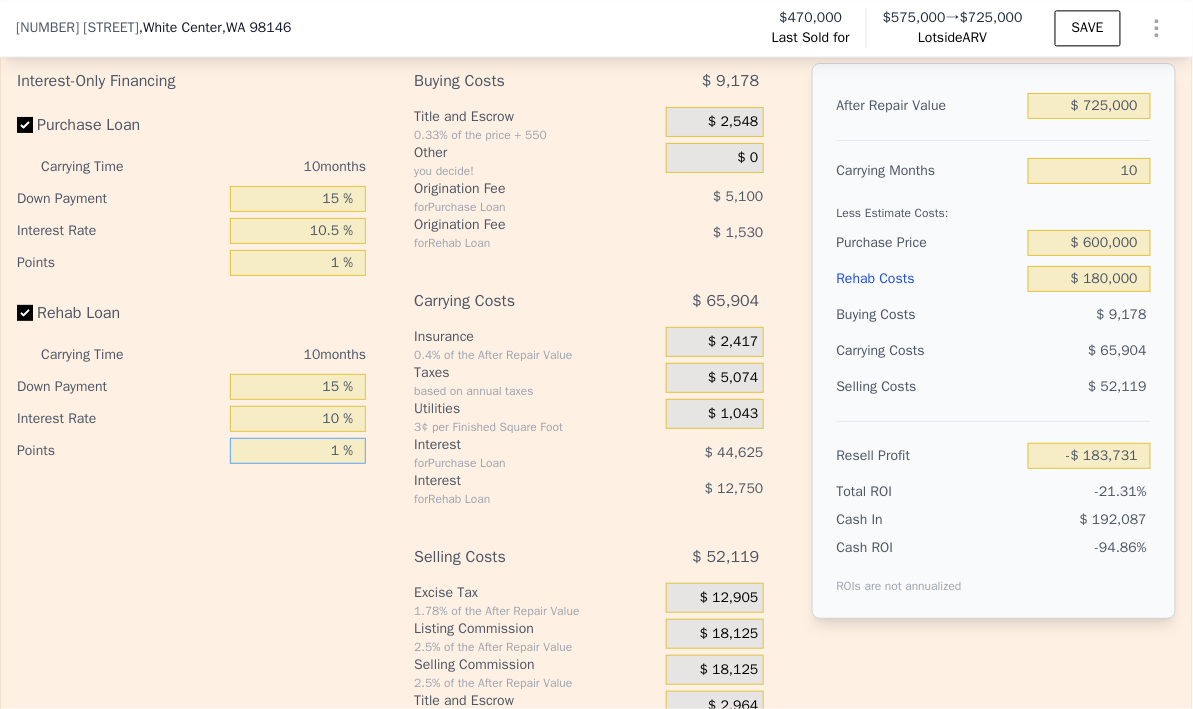 type on "-$ 182,201" 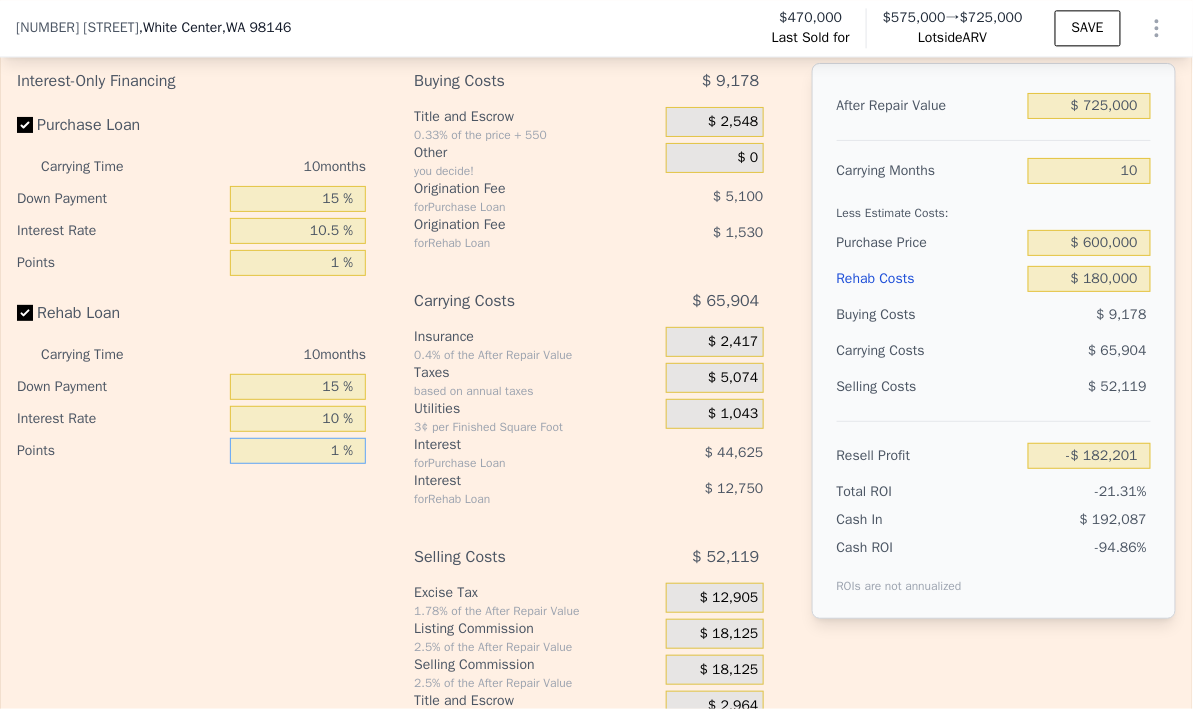 type on "1 %" 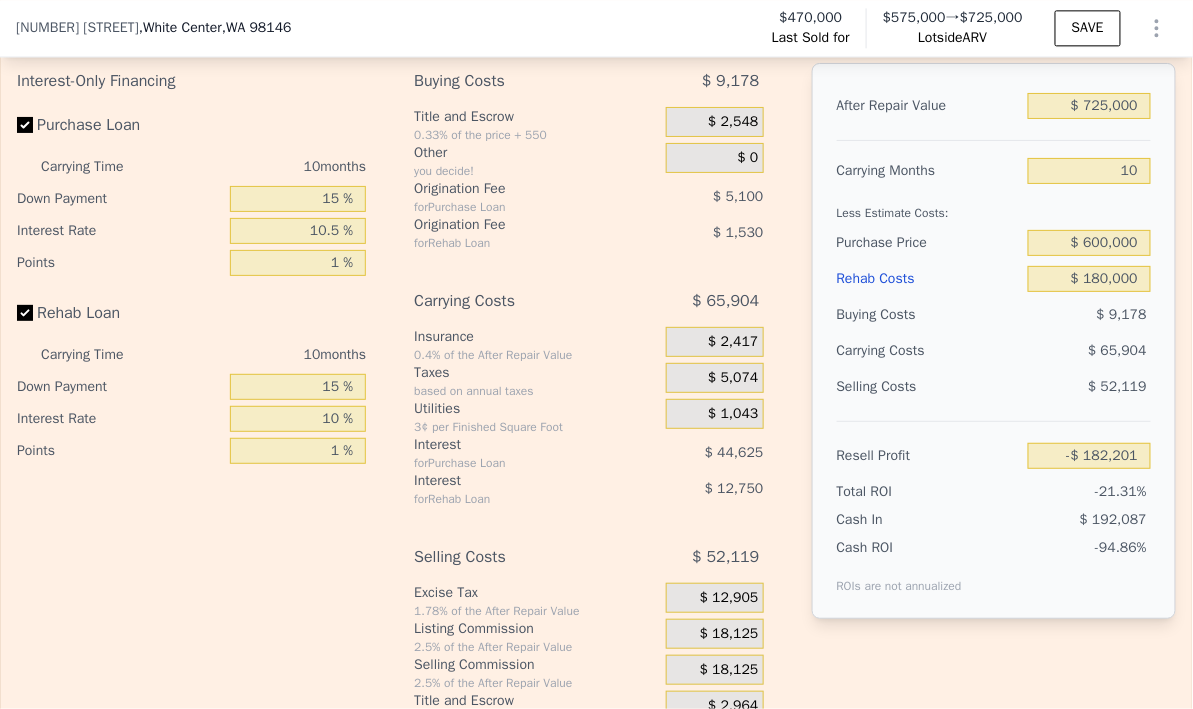 click on "0.4% of the After Repair Value" at bounding box center (536, 355) 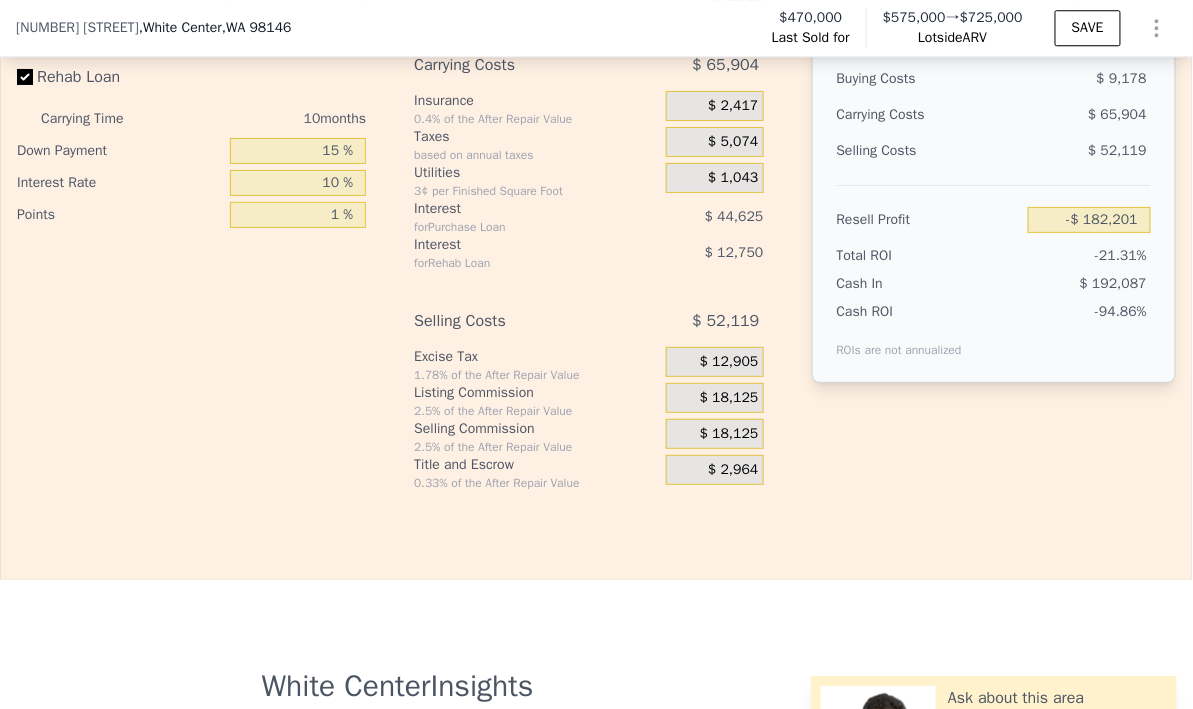 scroll, scrollTop: 3410, scrollLeft: 0, axis: vertical 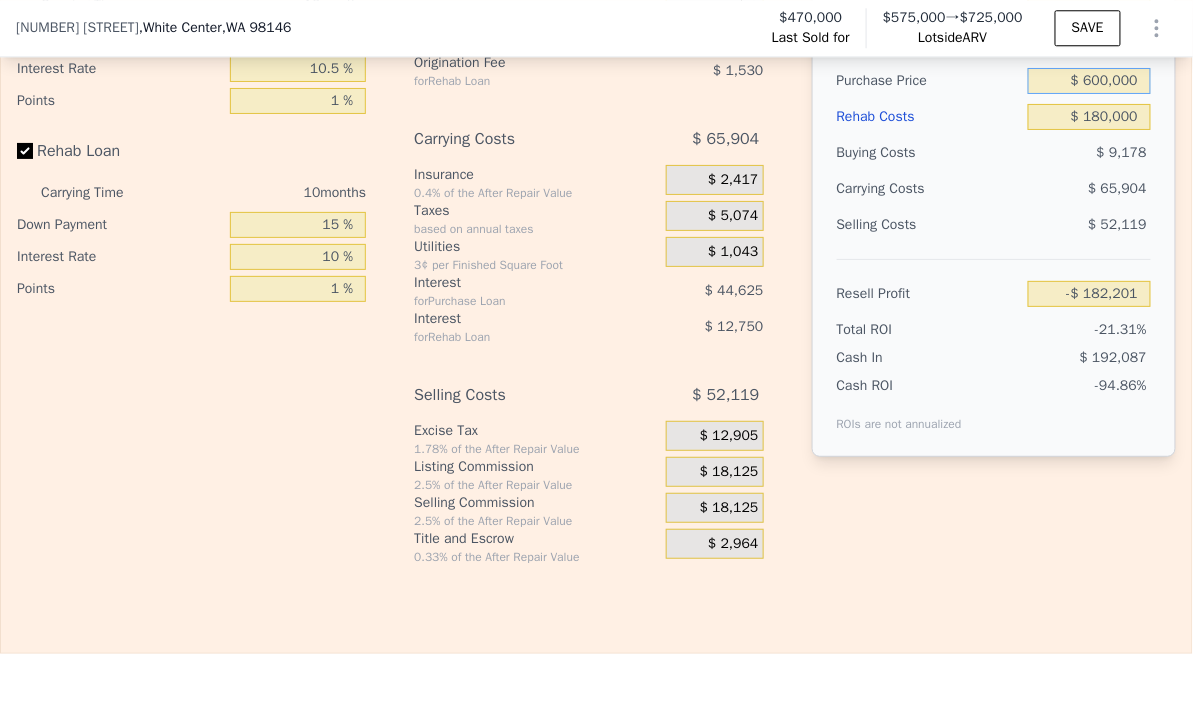 click on "$ 600,000" at bounding box center [1089, 81] 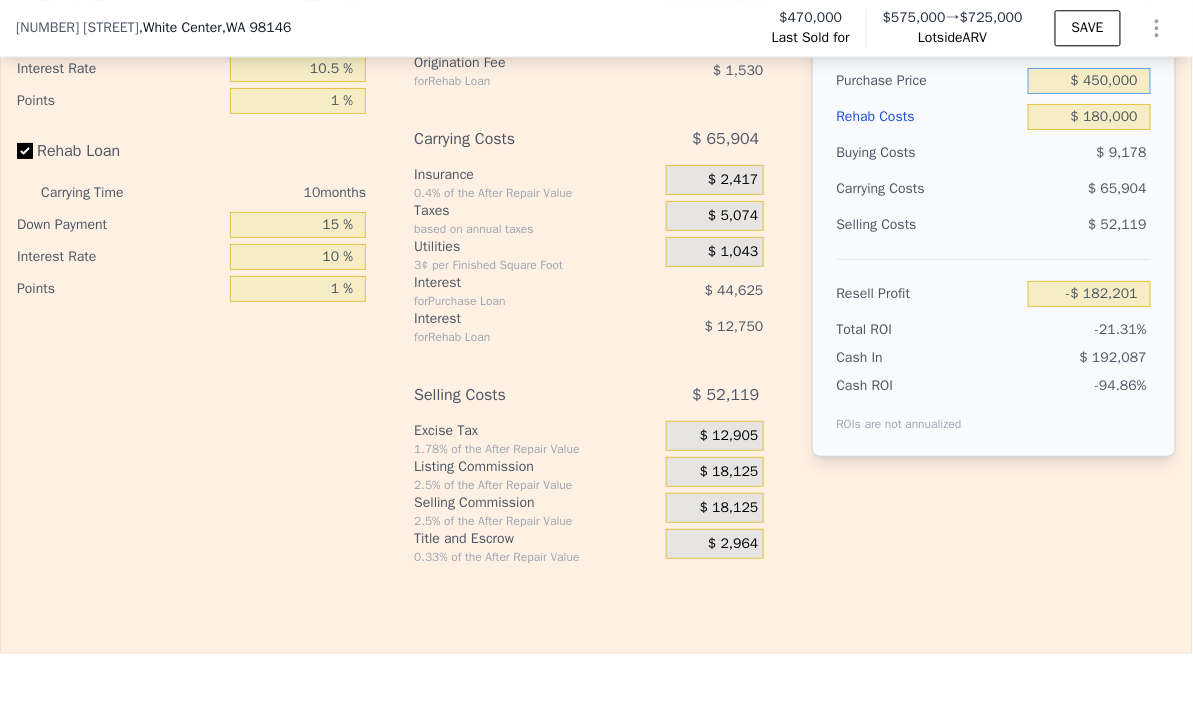 type on "$ 450,000" 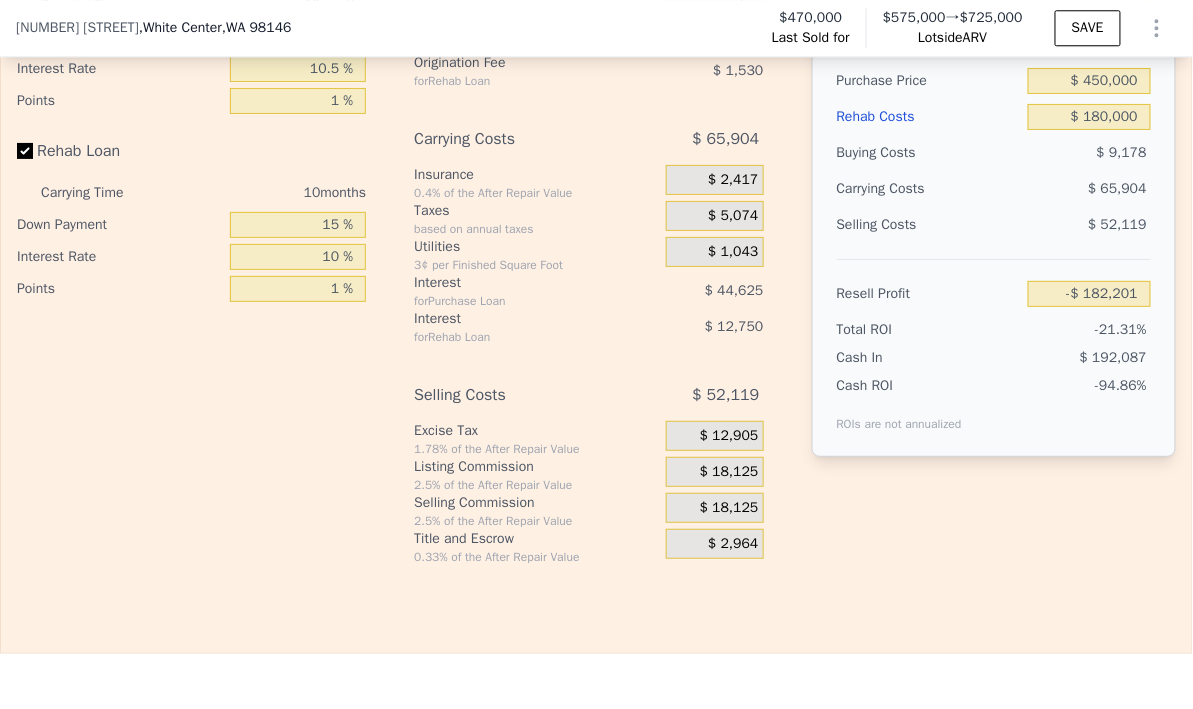 click on "$ 65,904" at bounding box center [1055, 189] 